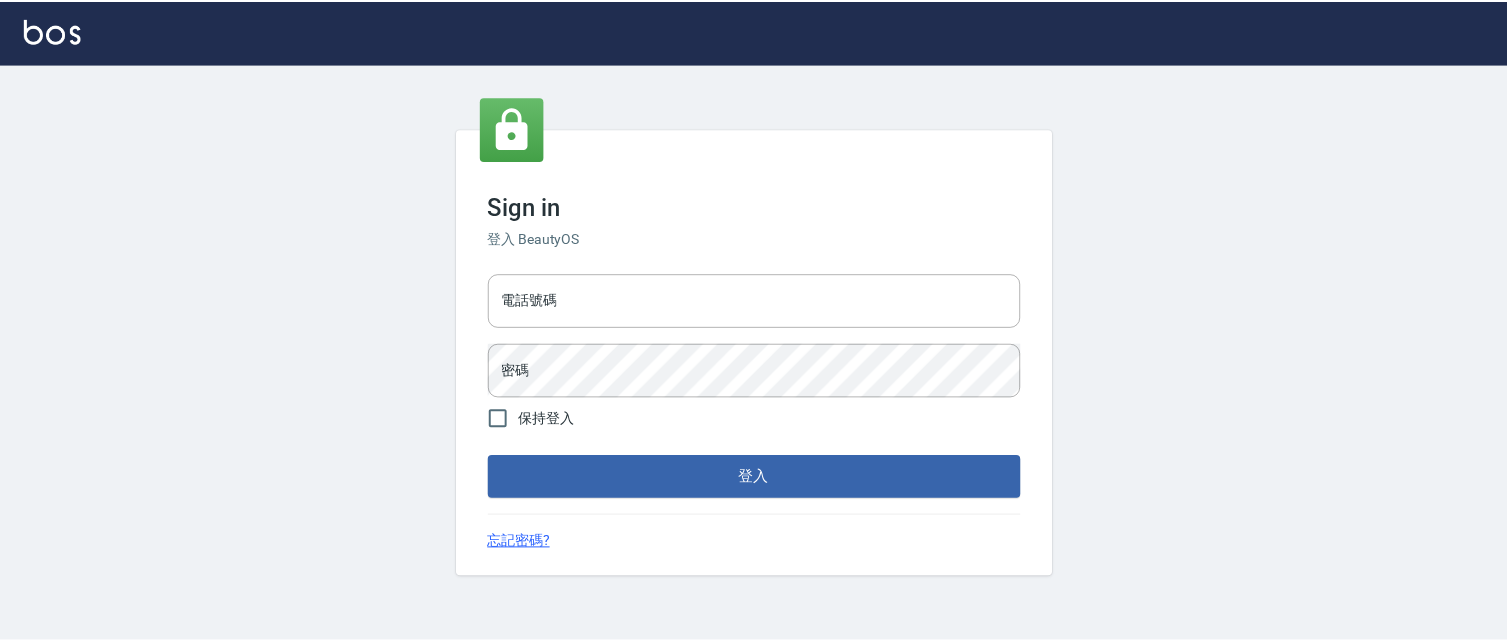 scroll, scrollTop: 0, scrollLeft: 0, axis: both 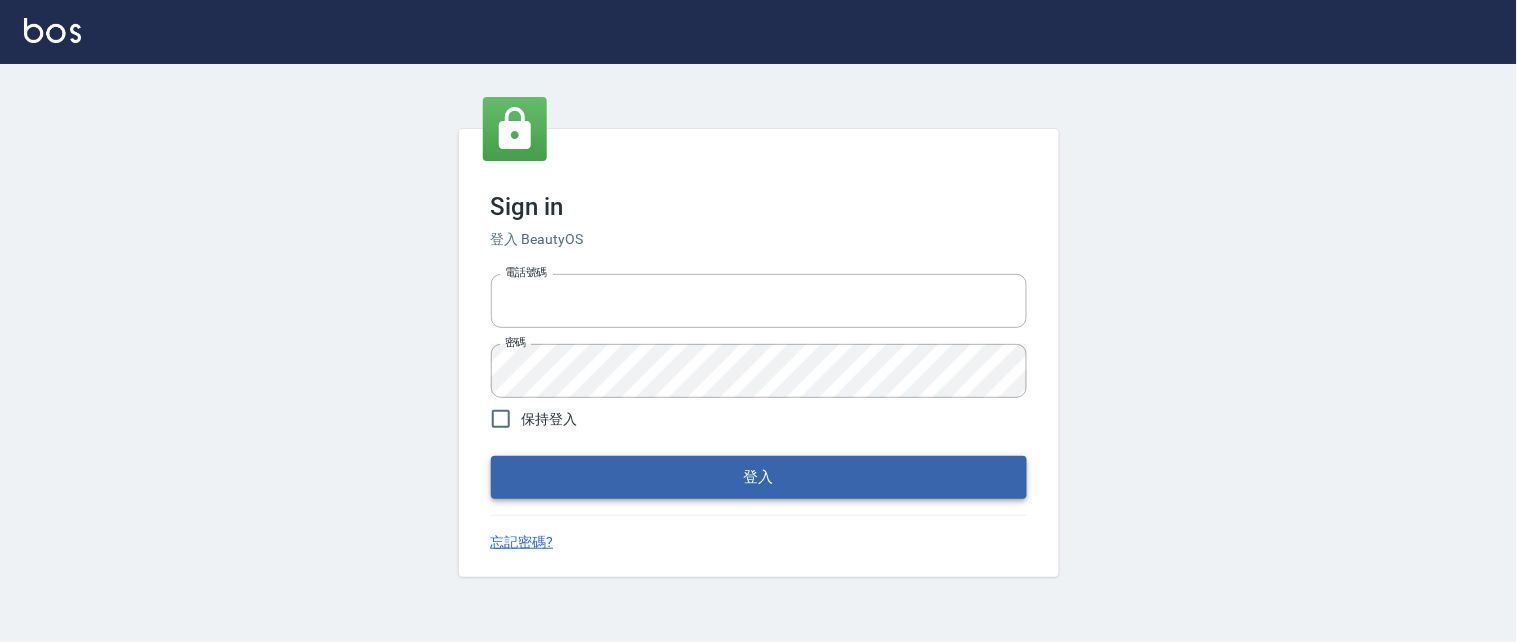 type on "0931911003" 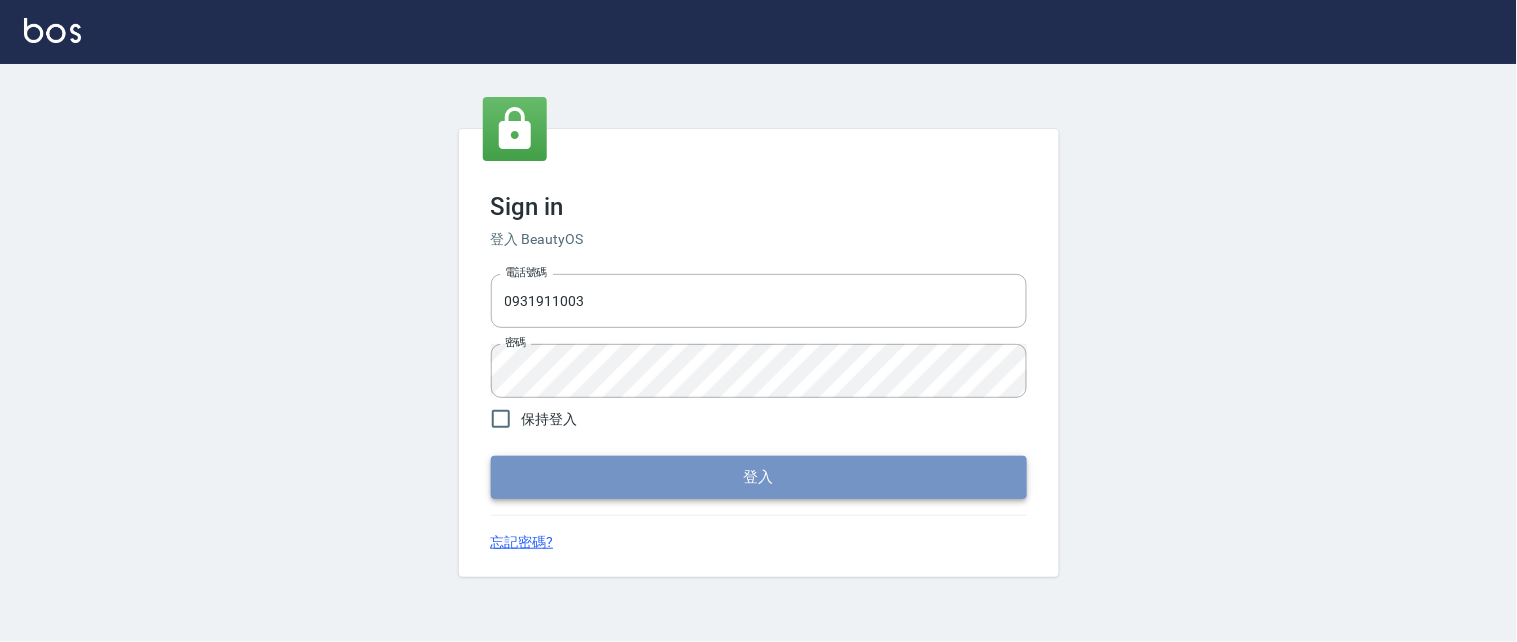 click on "登入" at bounding box center [759, 477] 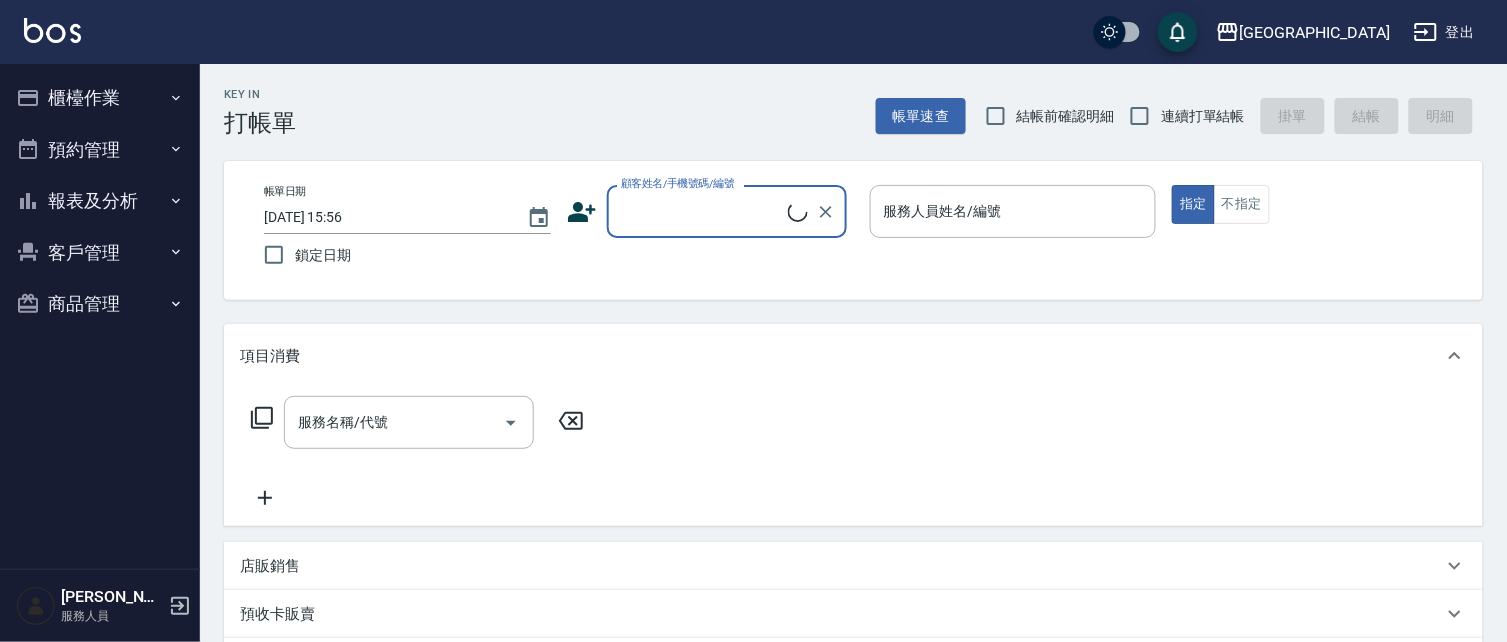 click on "客戶管理" at bounding box center [100, 253] 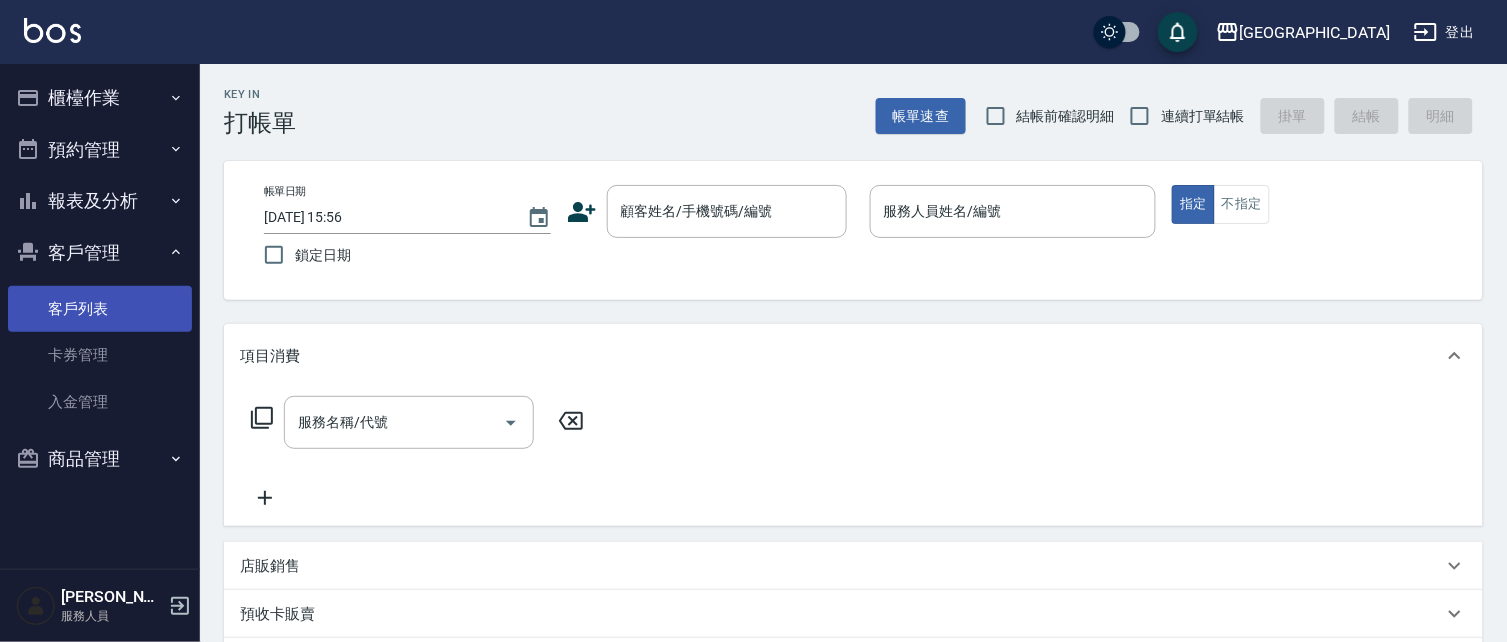 click on "客戶列表" at bounding box center (100, 309) 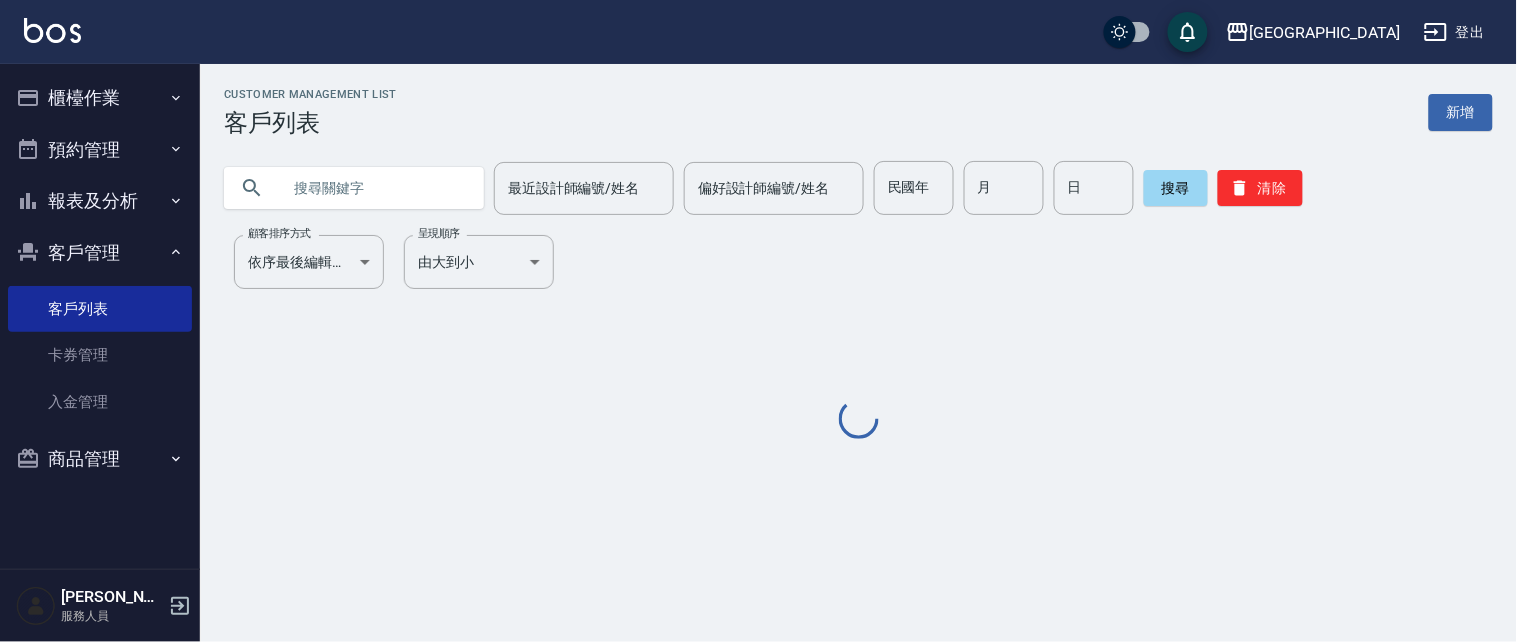 click at bounding box center [374, 188] 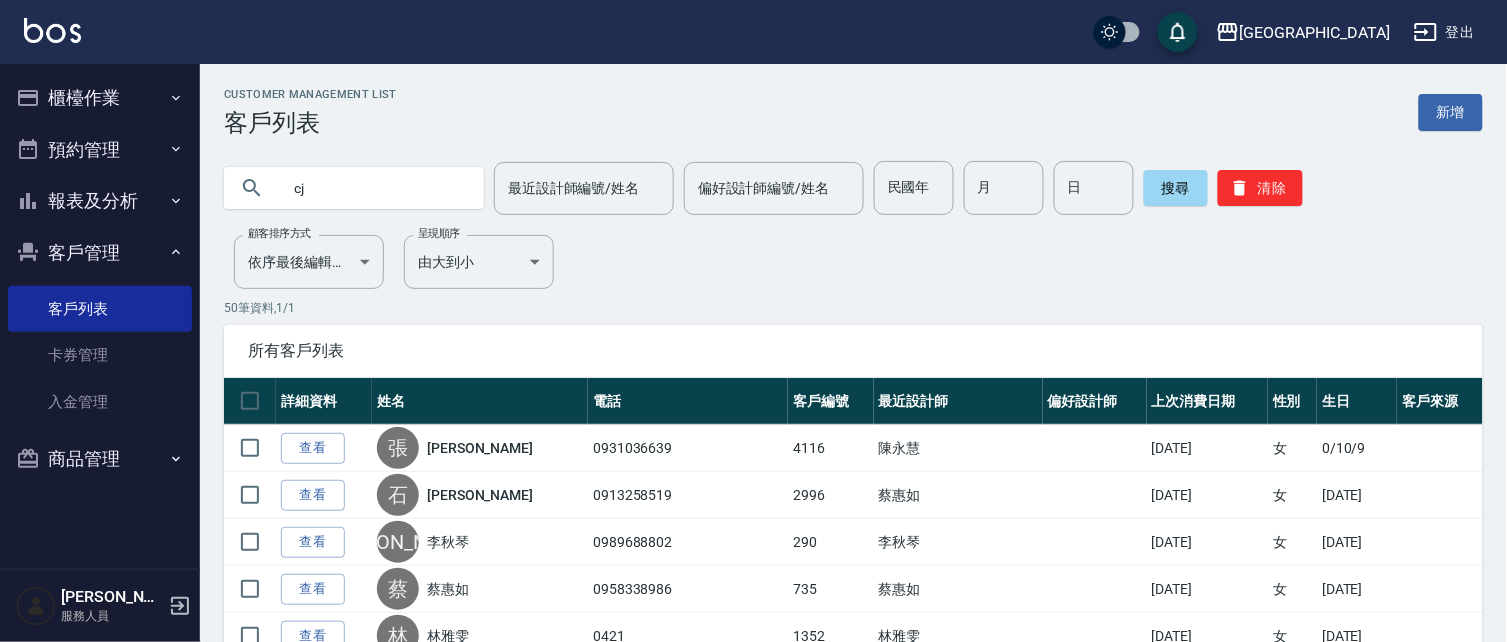 type on "c" 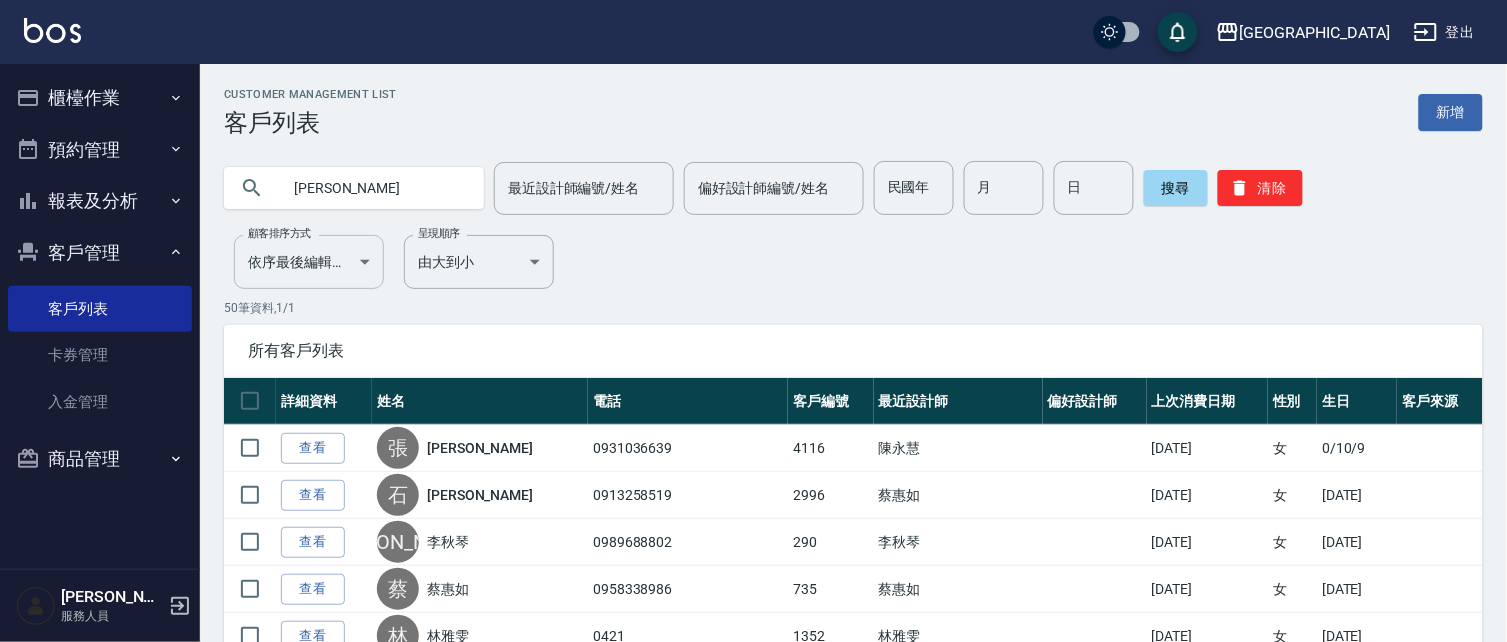 type on "[PERSON_NAME]" 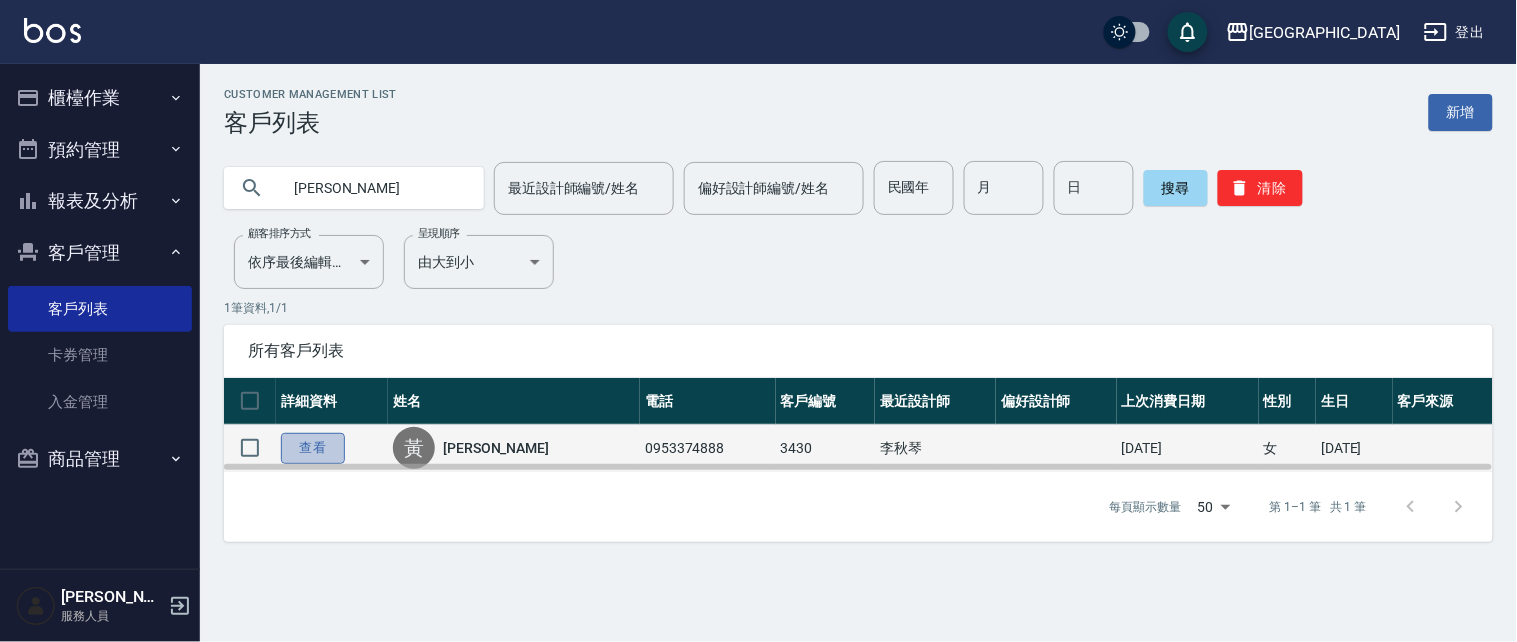 click on "查看" at bounding box center [313, 448] 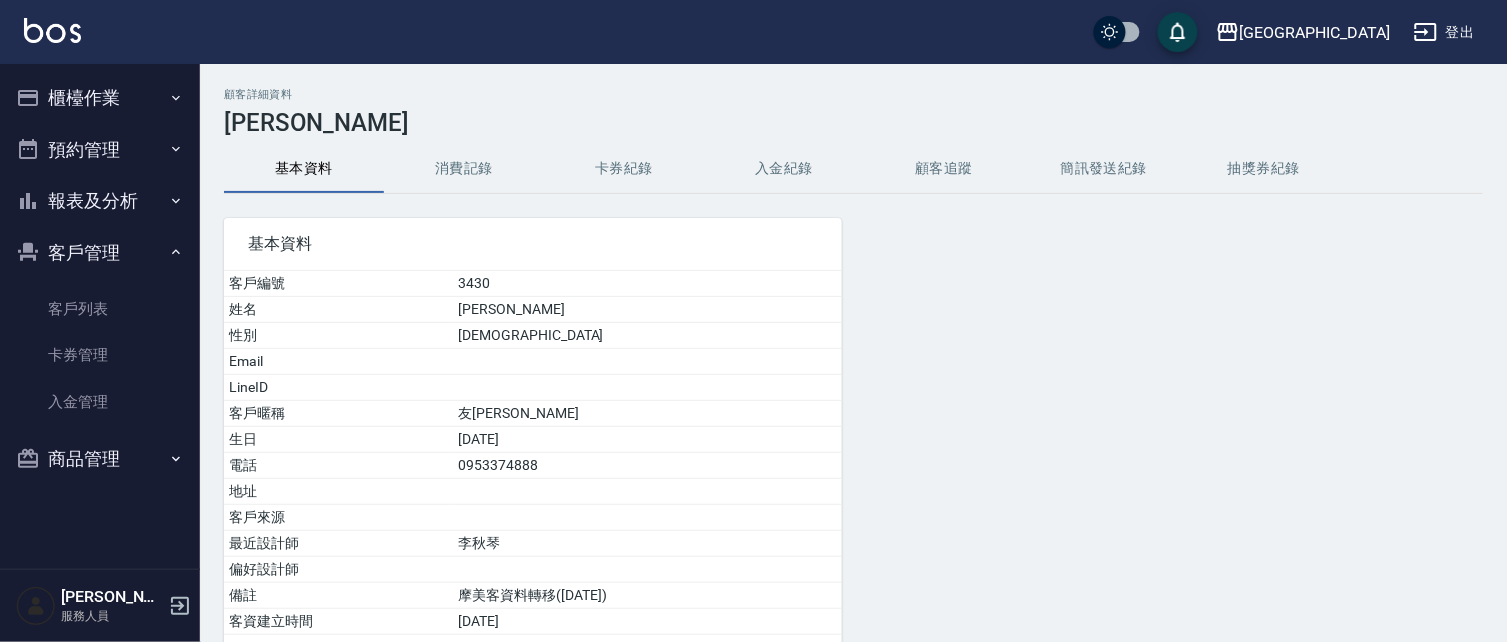 click on "消費記錄" at bounding box center (464, 169) 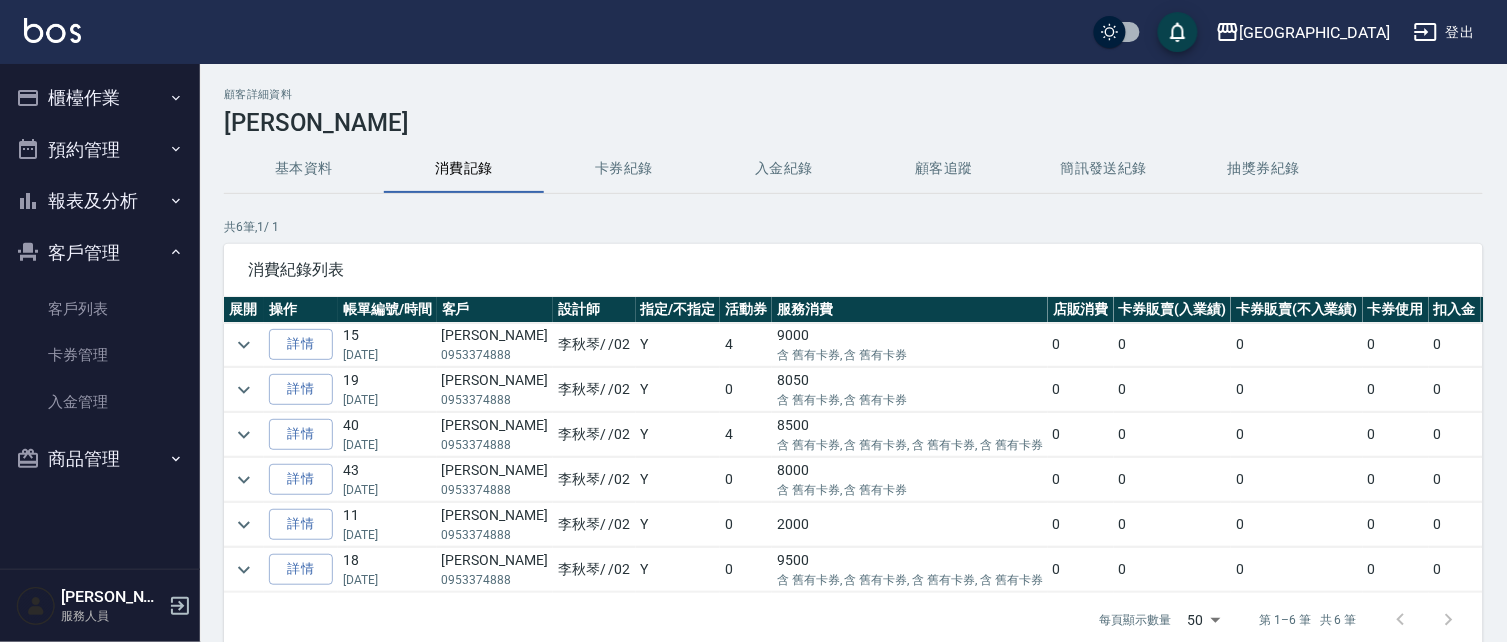 scroll, scrollTop: 0, scrollLeft: 0, axis: both 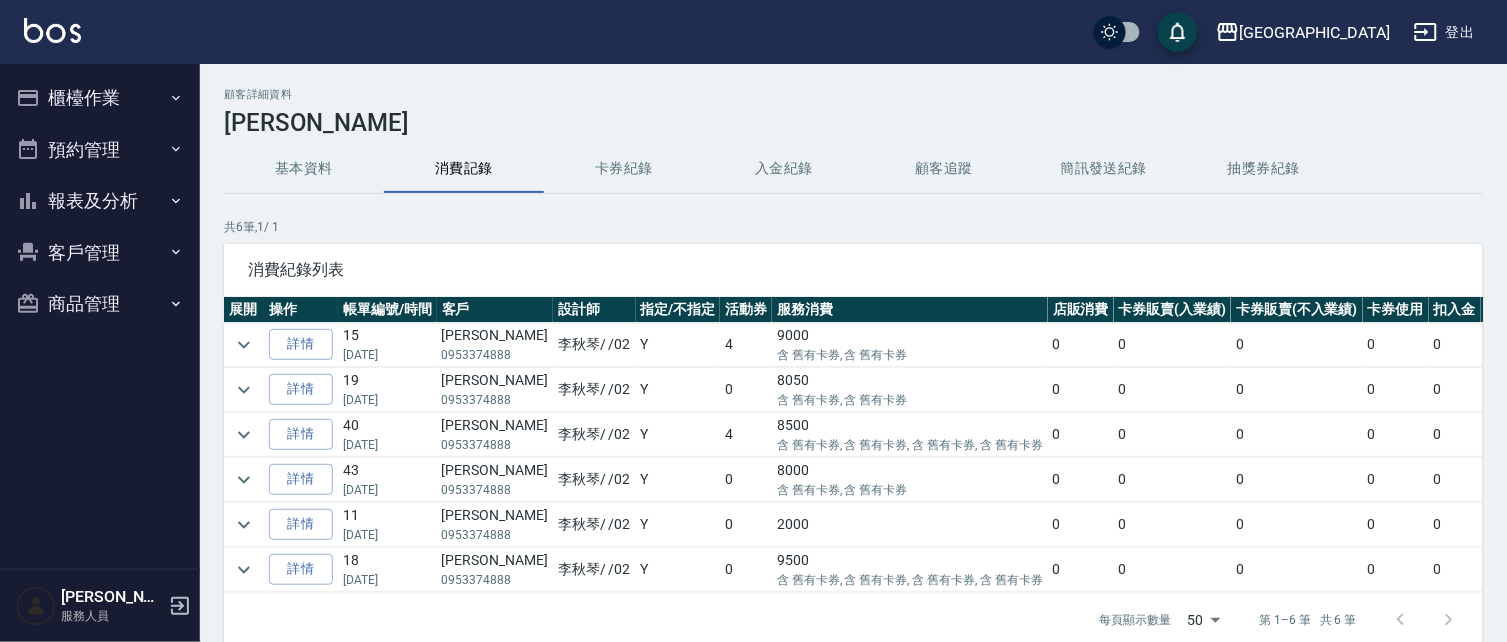 drag, startPoint x: 98, startPoint y: 102, endPoint x: 77, endPoint y: 138, distance: 41.677334 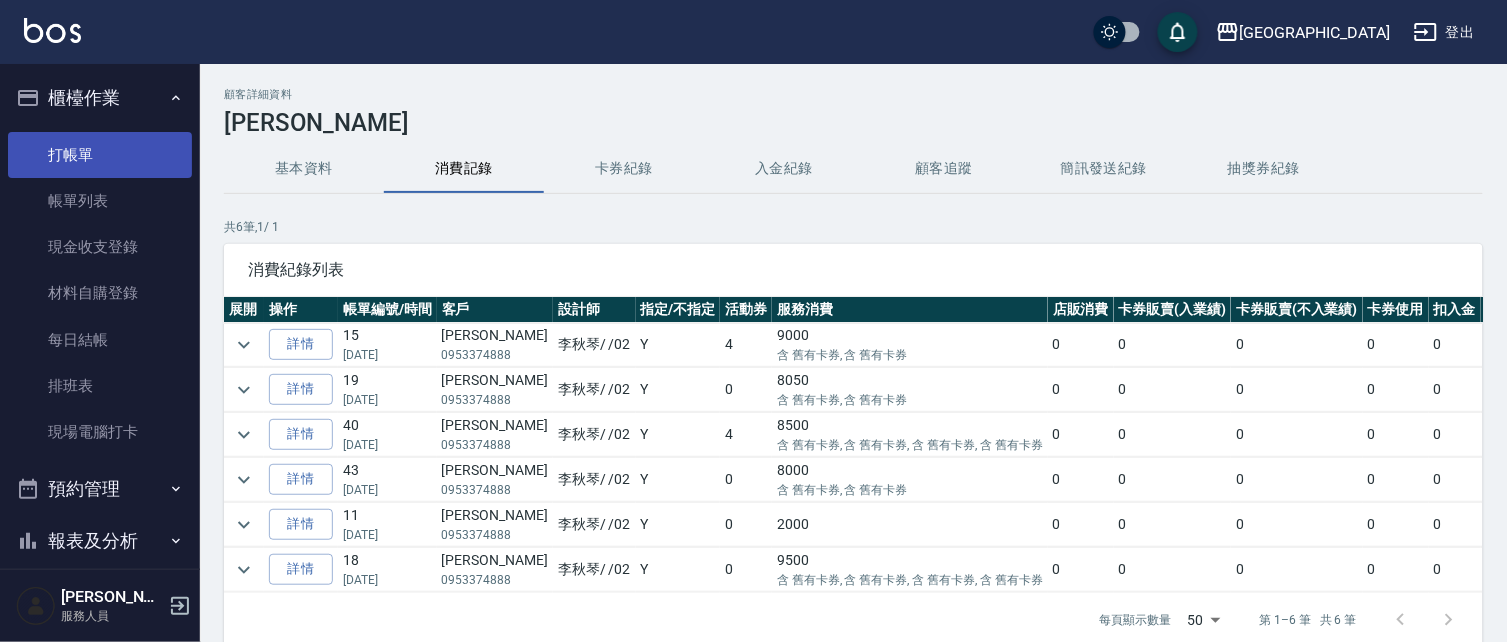 click on "打帳單" at bounding box center (100, 155) 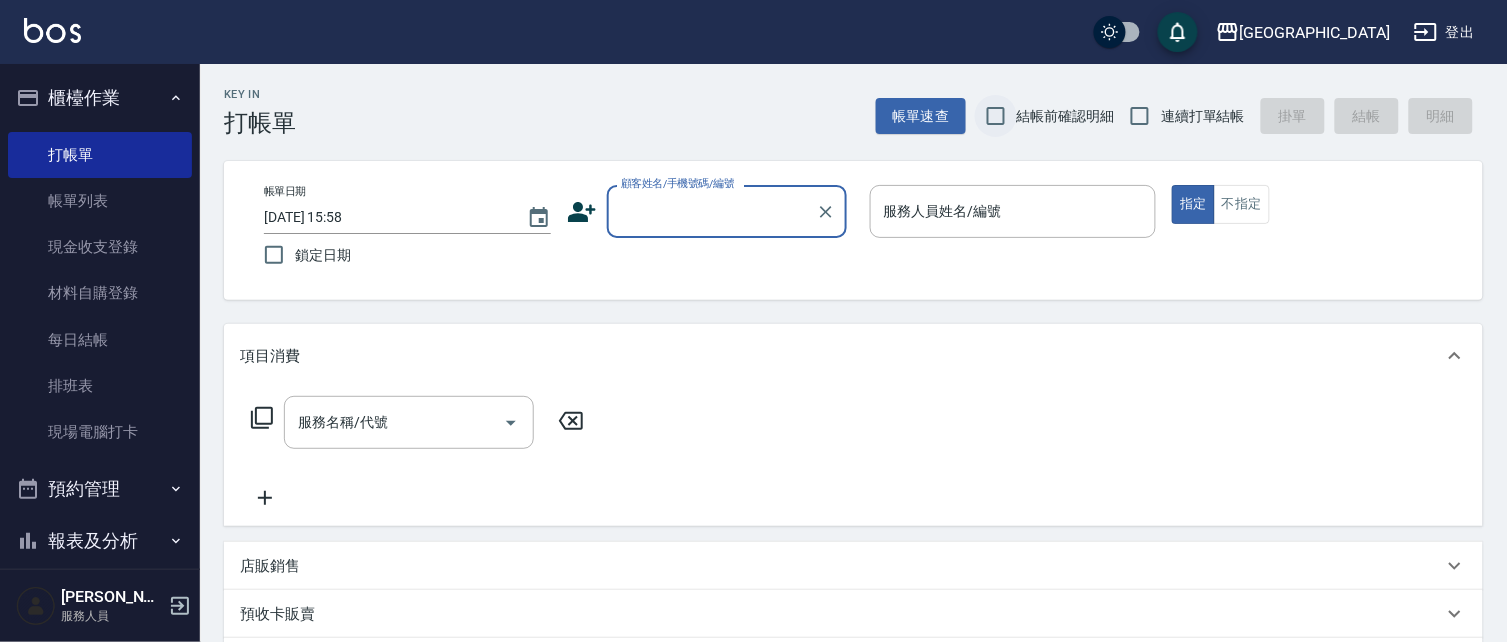 click on "結帳前確認明細" at bounding box center [996, 116] 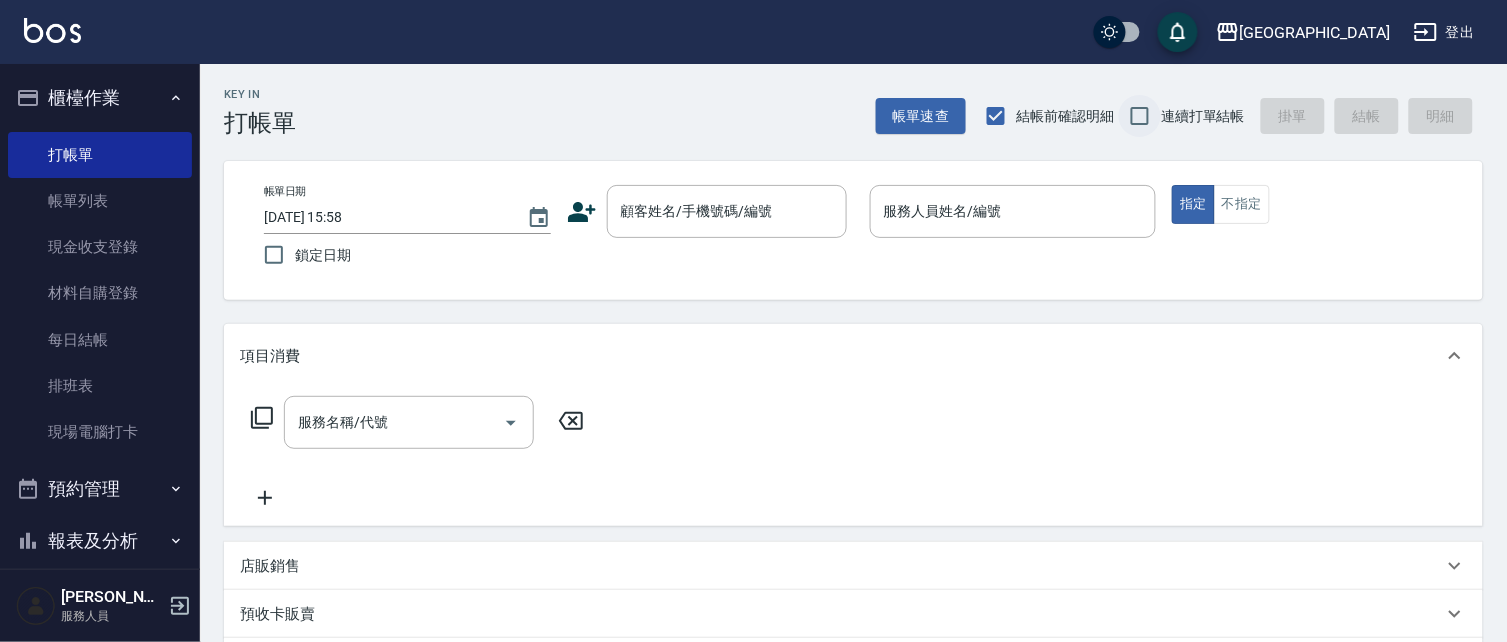 click on "連續打單結帳" at bounding box center (1140, 116) 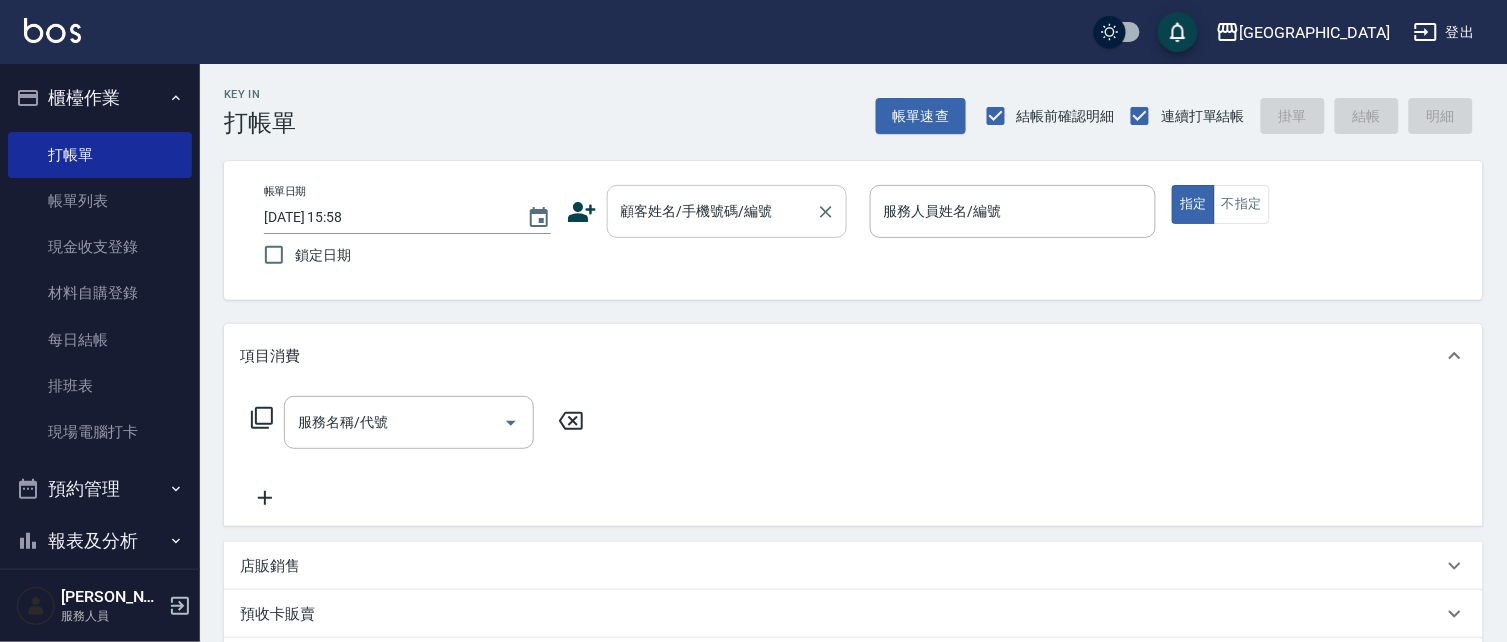 click on "顧客姓名/手機號碼/編號" at bounding box center [712, 211] 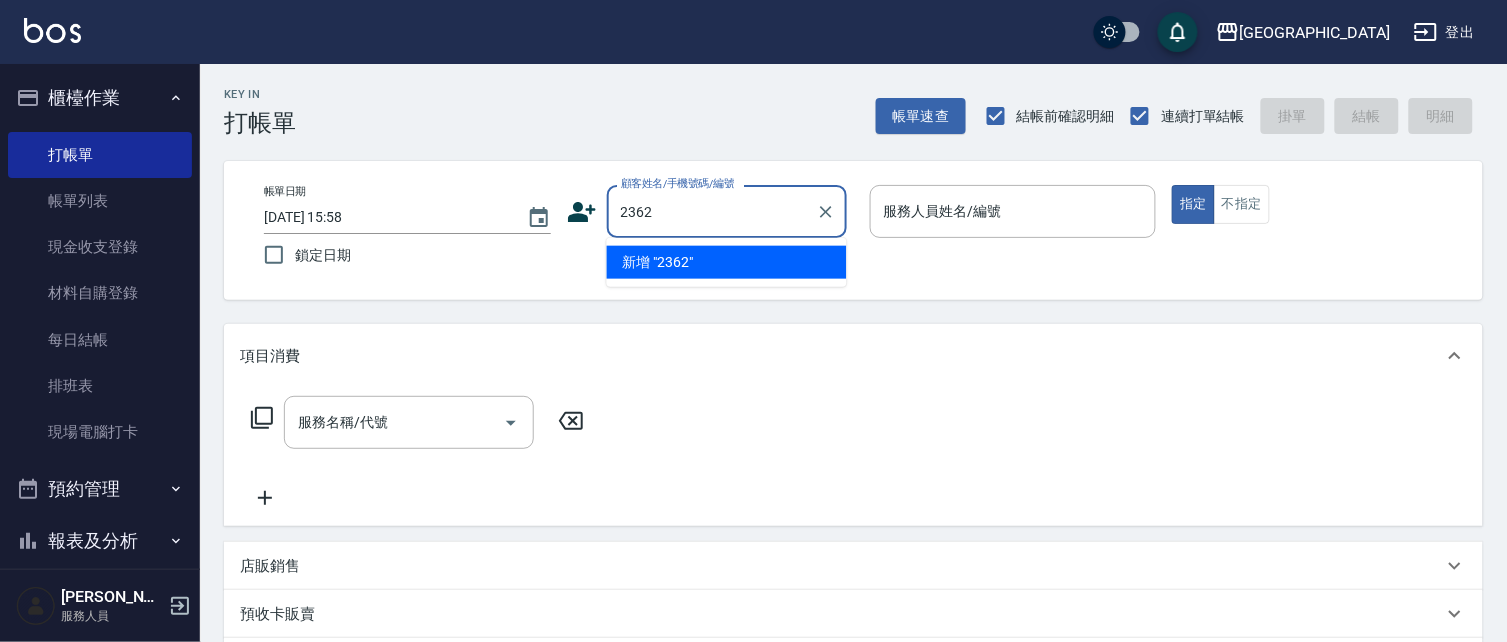 type on "2362" 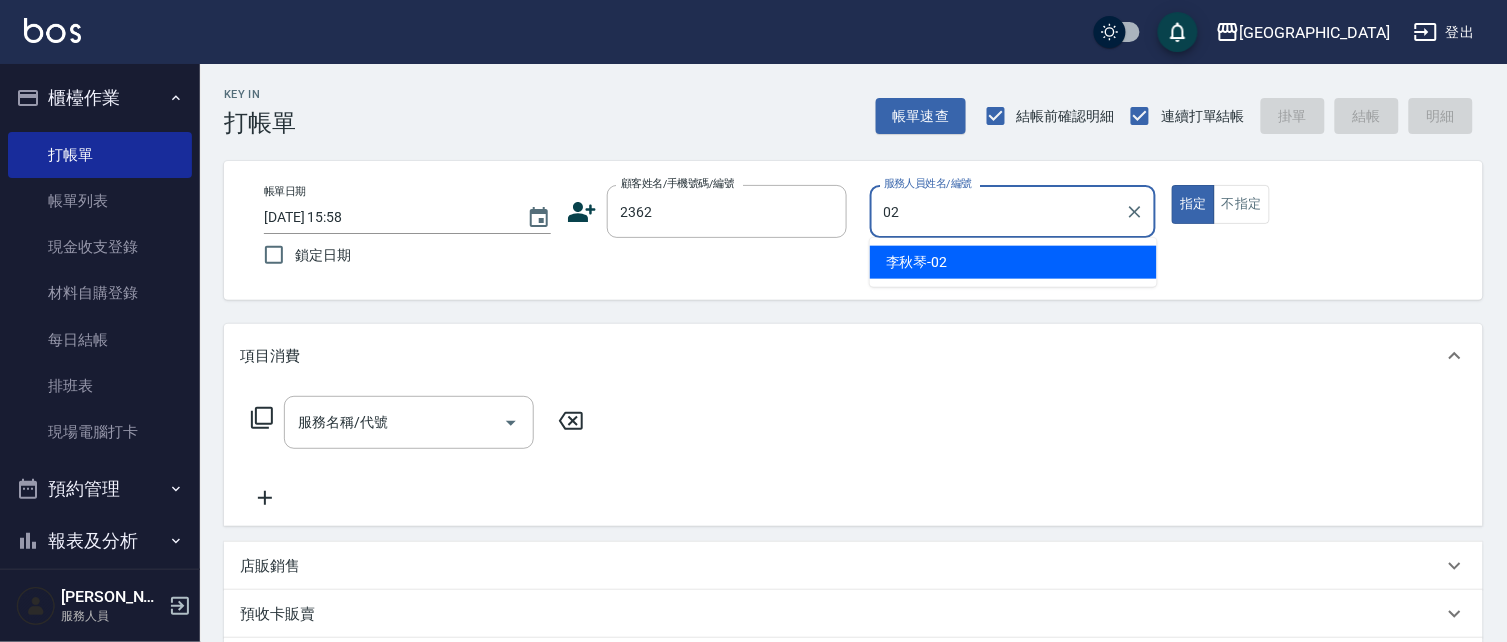 type on "[PERSON_NAME]02" 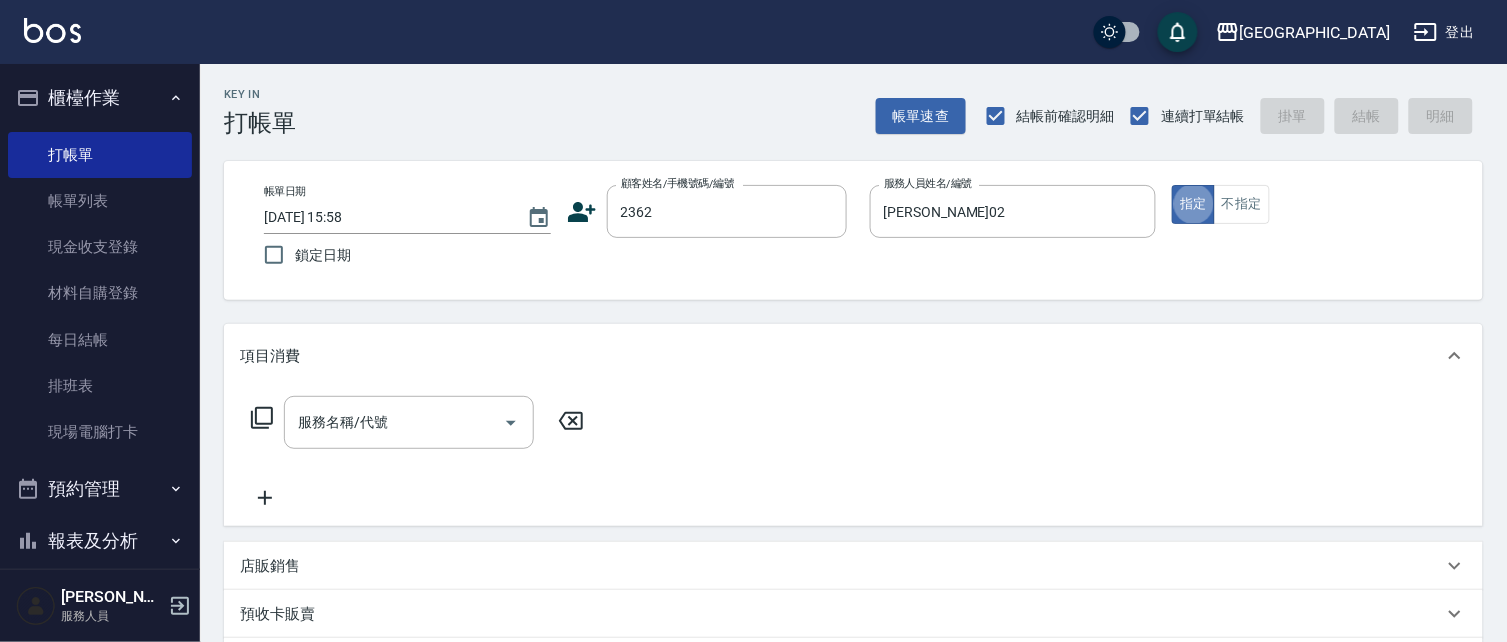 type on "true" 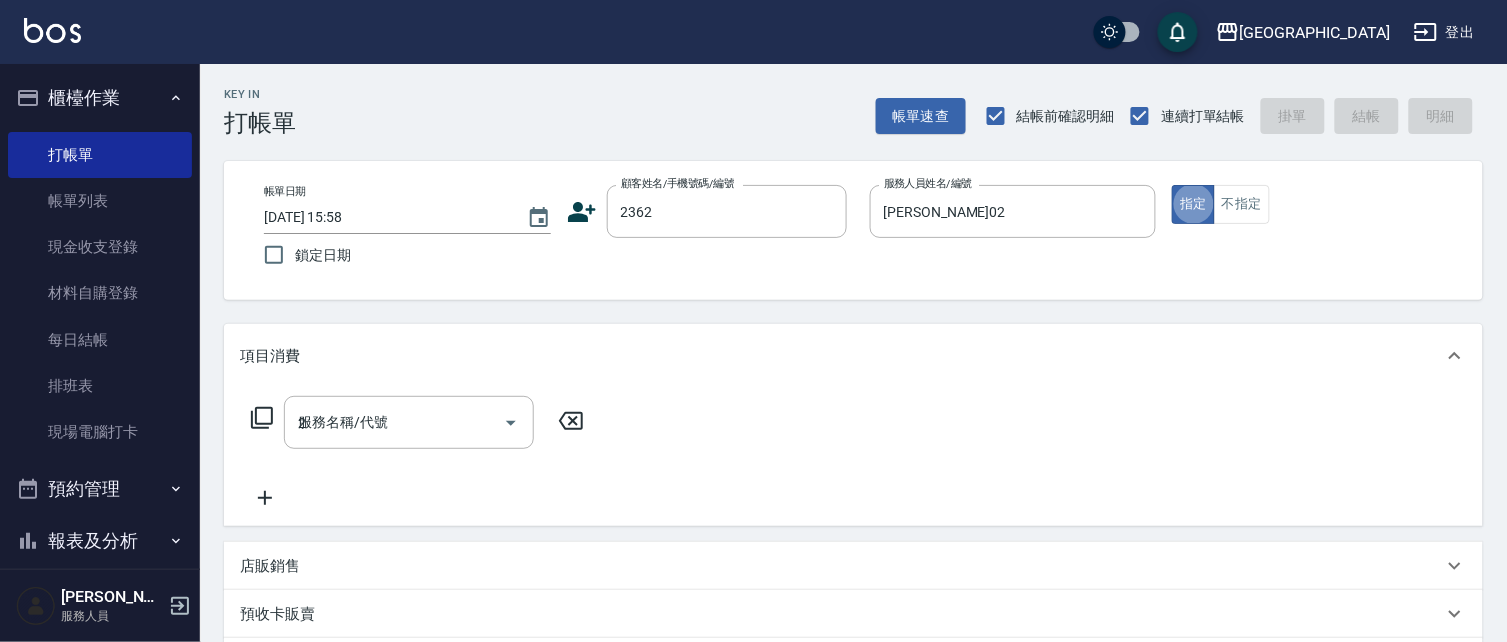 type on "22" 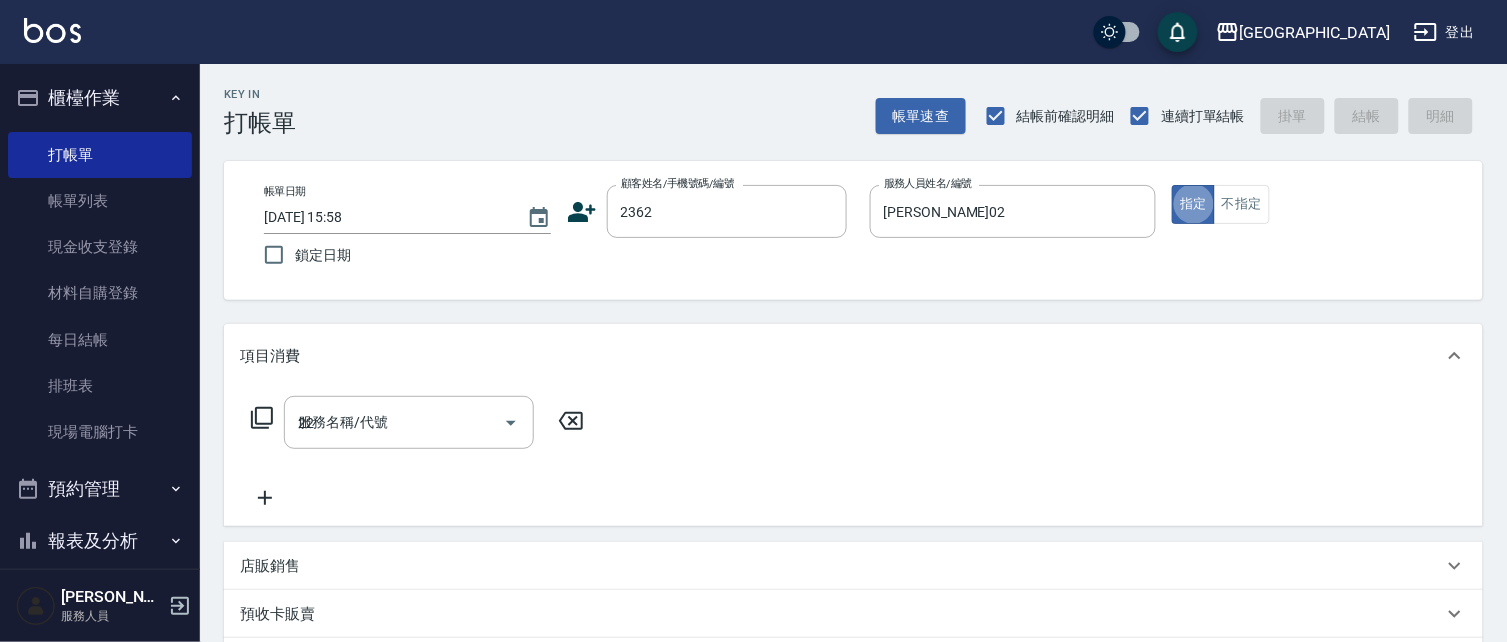 type on "紀憲政/0922945859/2362" 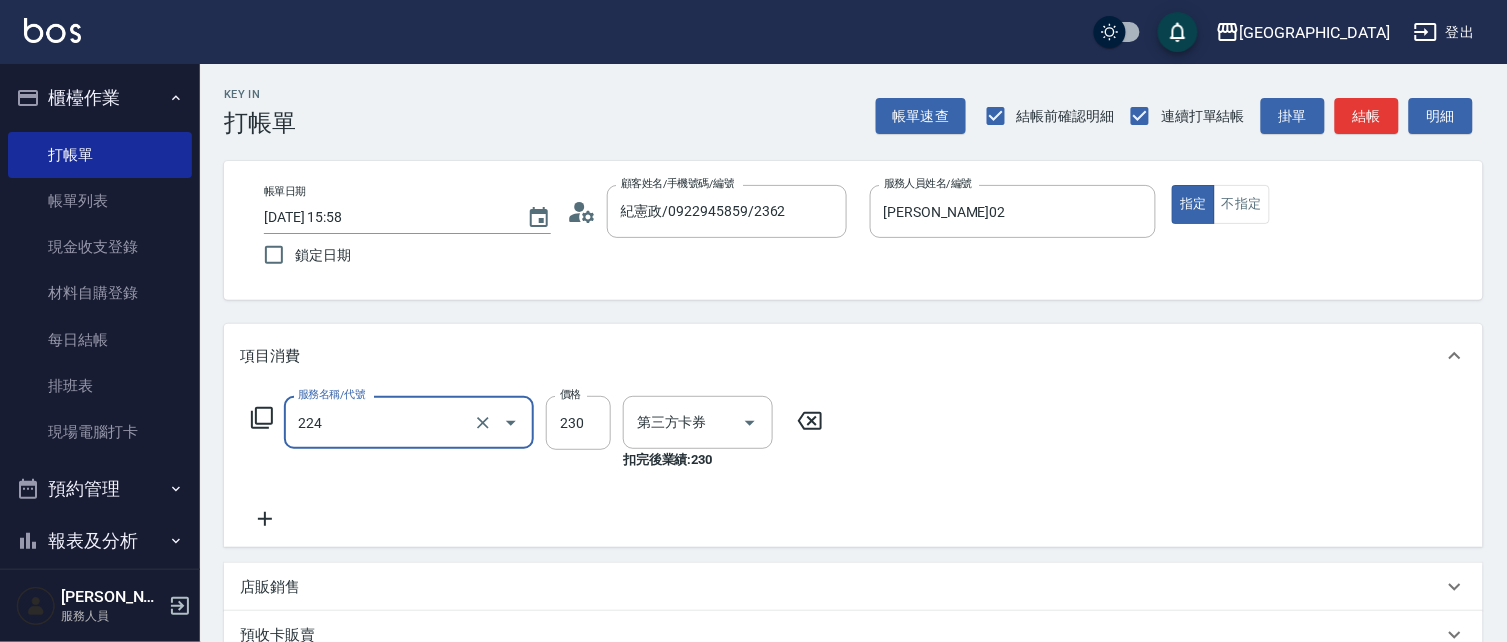 type on "洗髮(卡)230(224)" 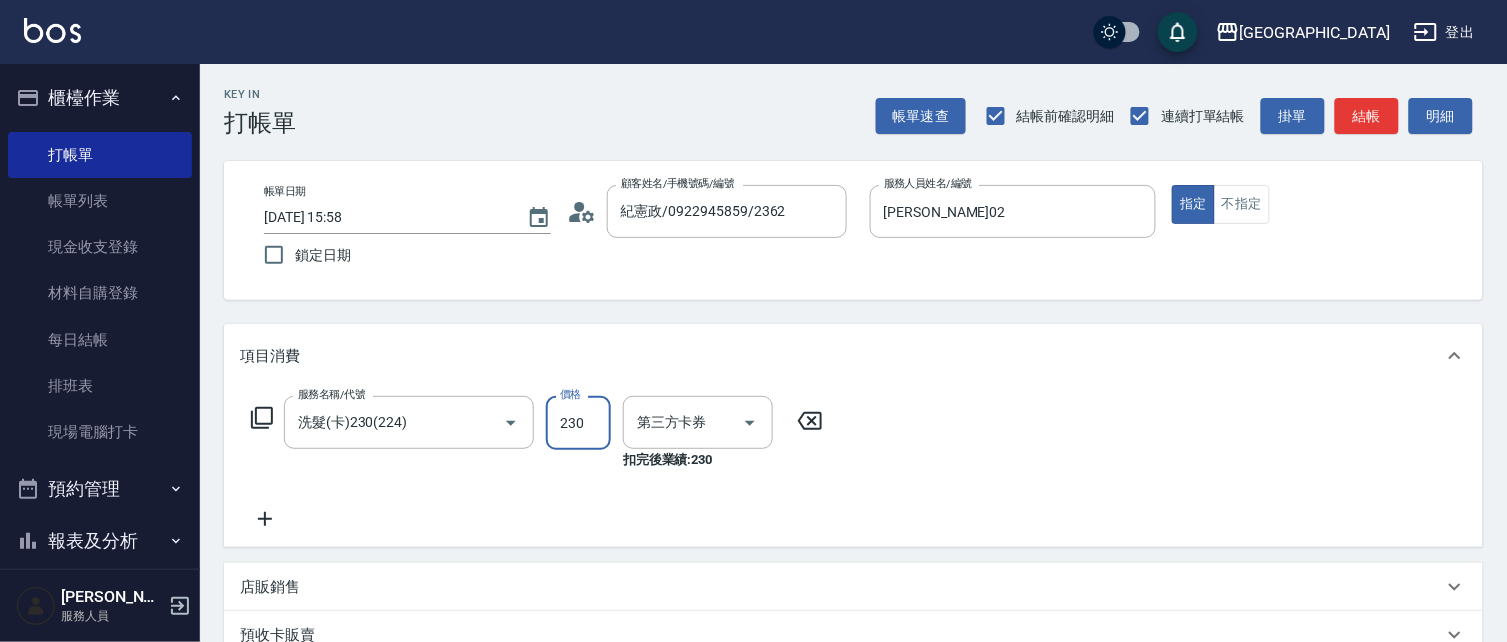 type on "舊有卡券" 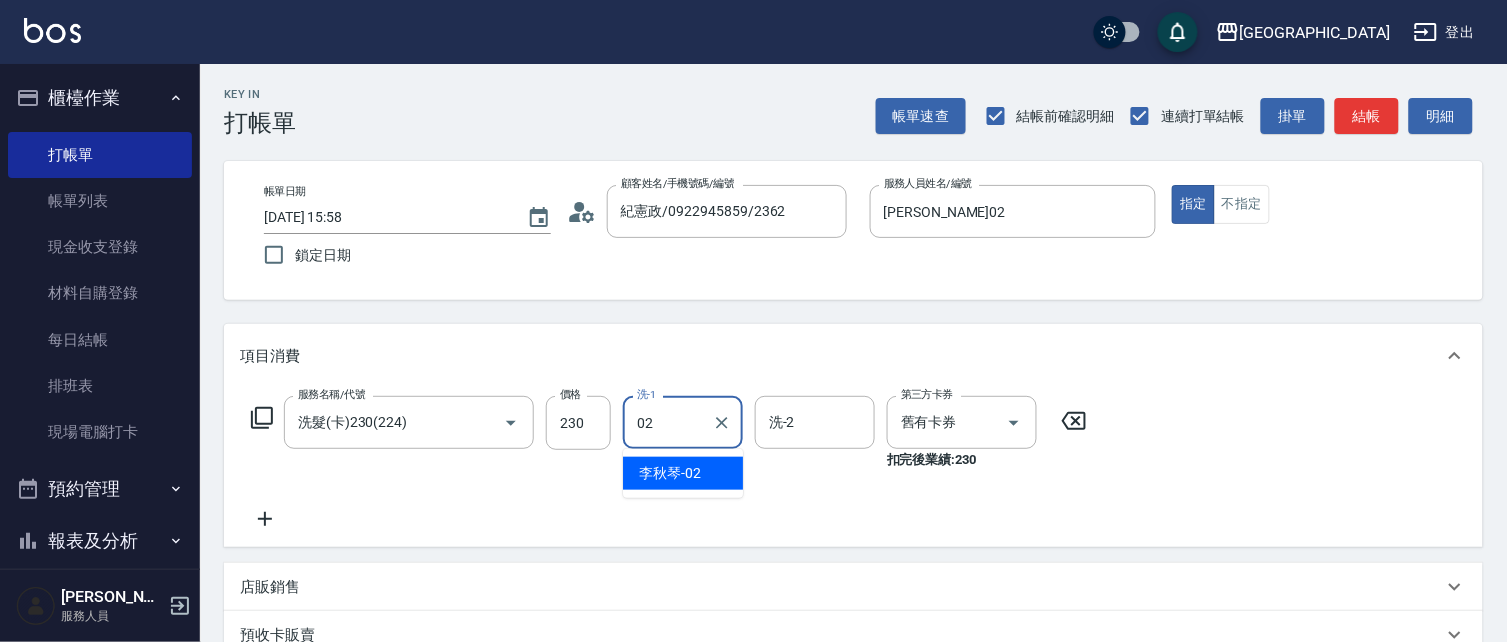 type on "[PERSON_NAME]02" 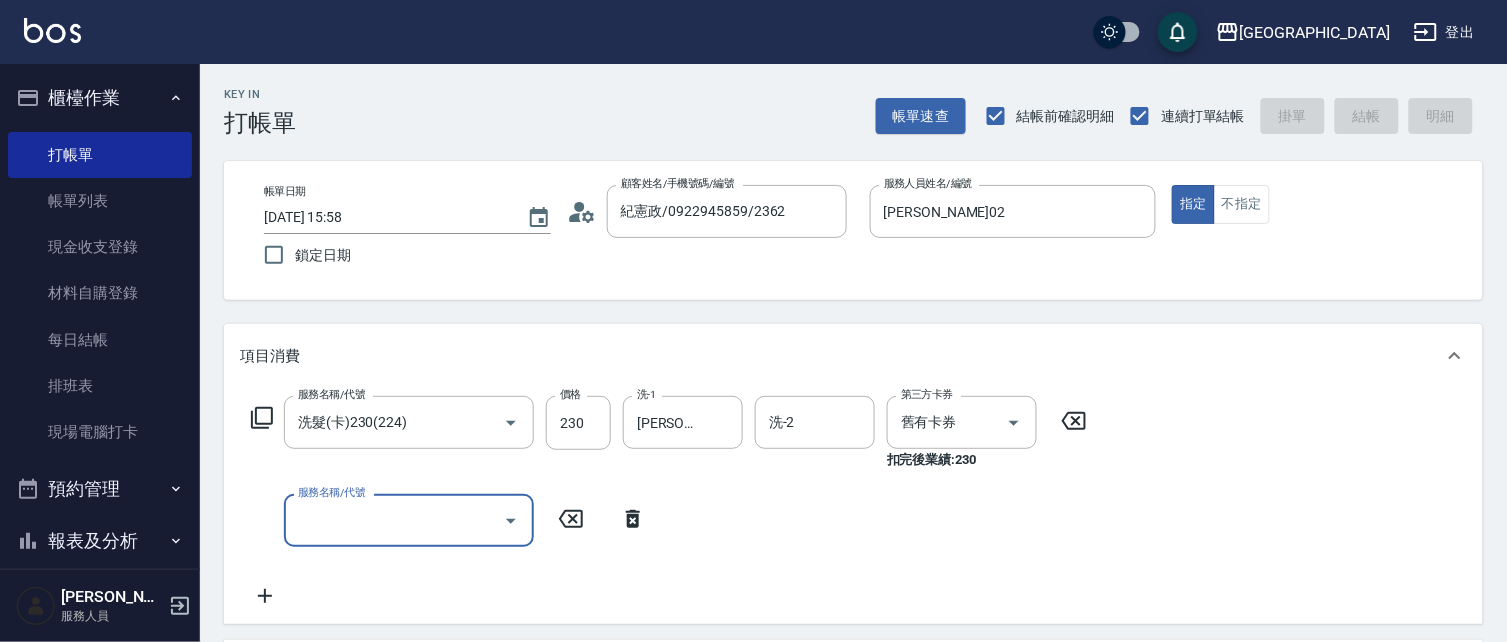 type 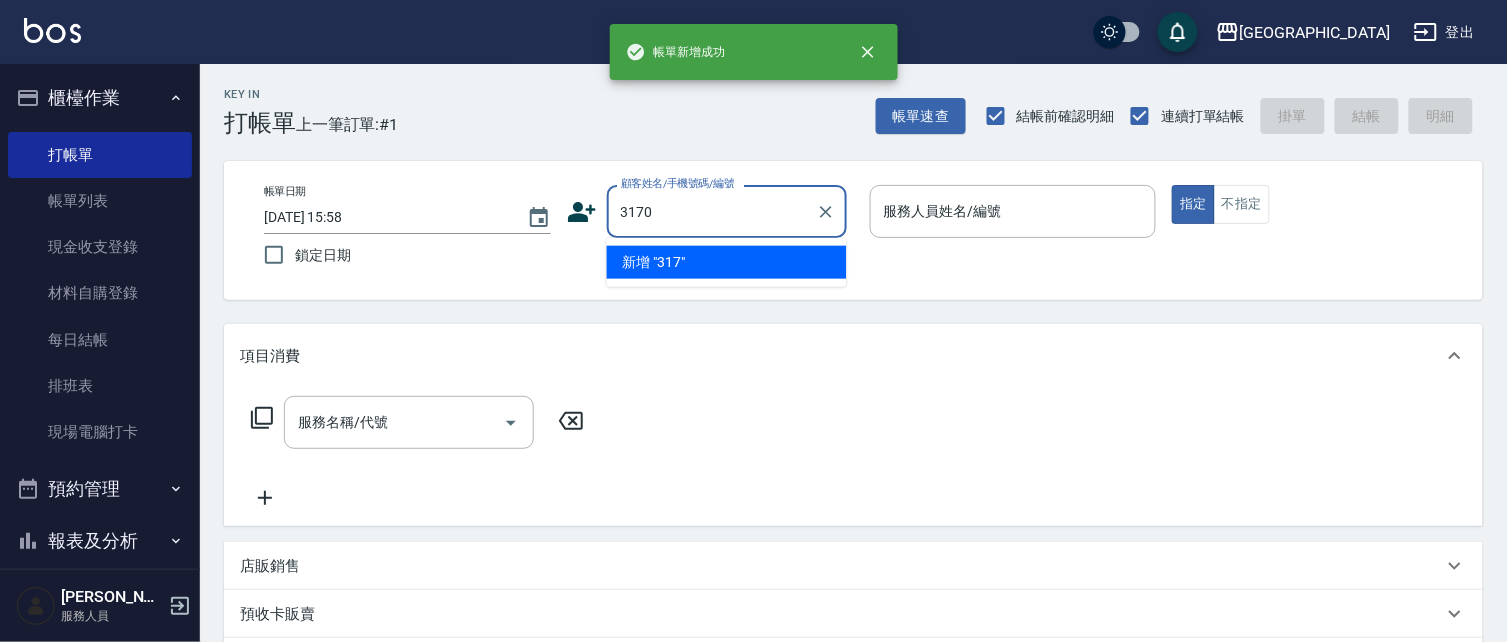 type on "3170" 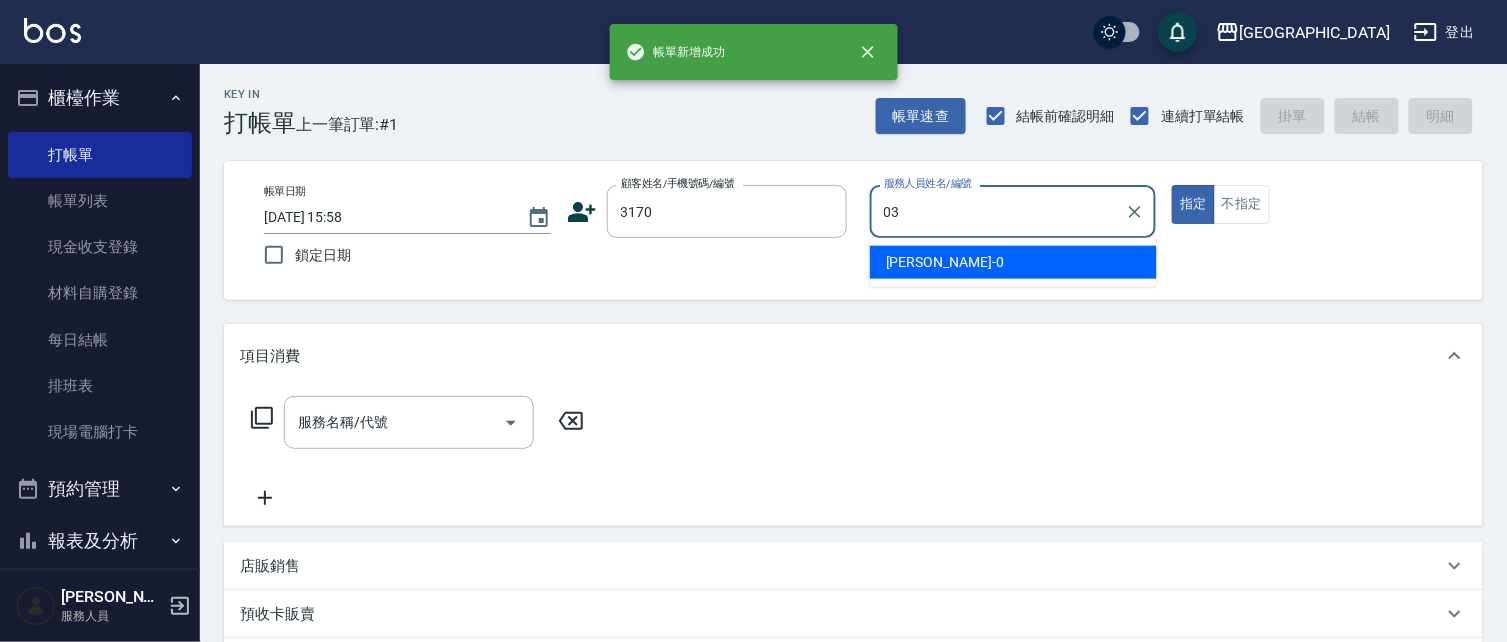 type on "[PERSON_NAME]媗-03" 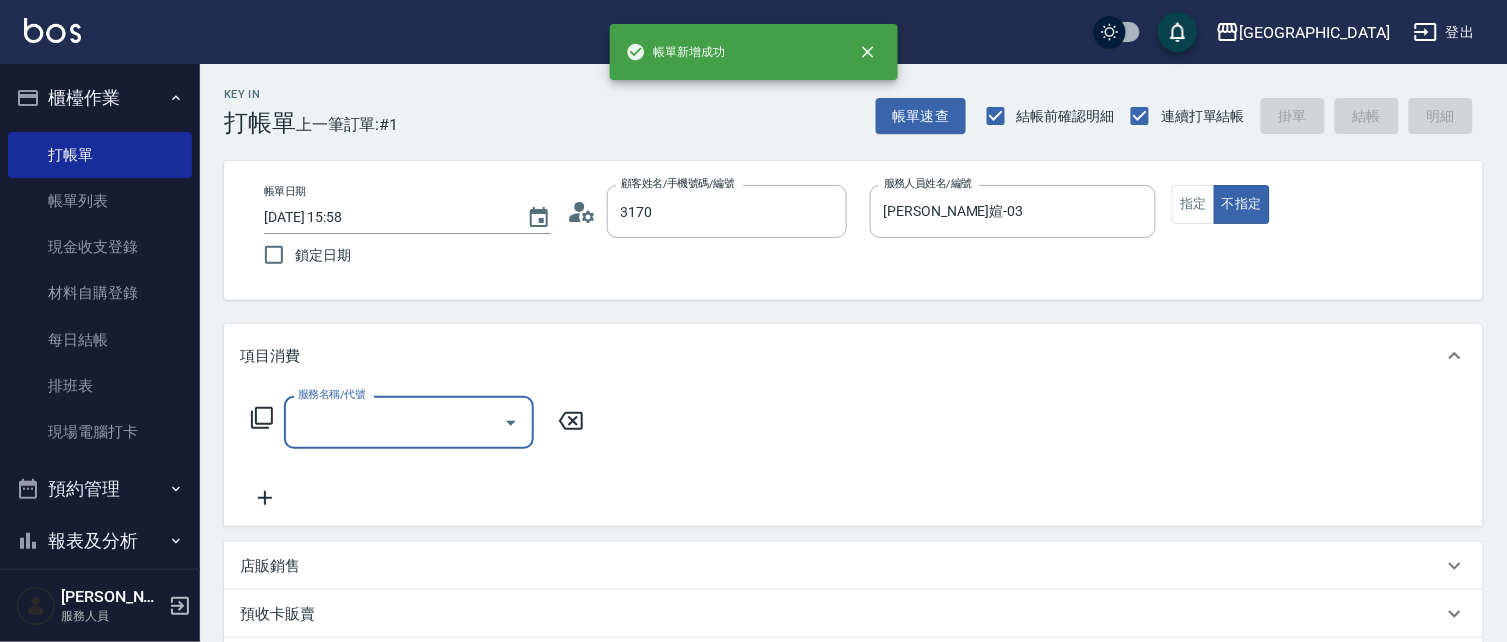 type on "[PERSON_NAME]/0932018099/3170" 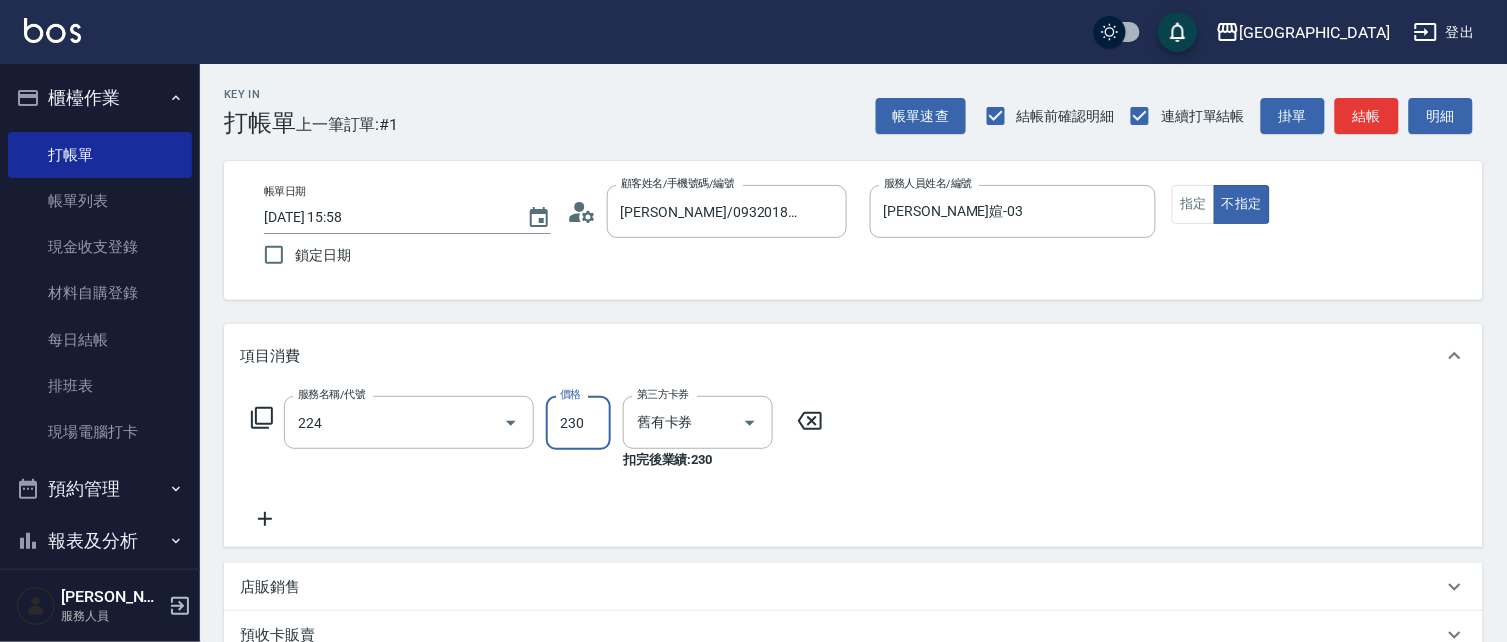 type on "洗髮(卡)230(224)" 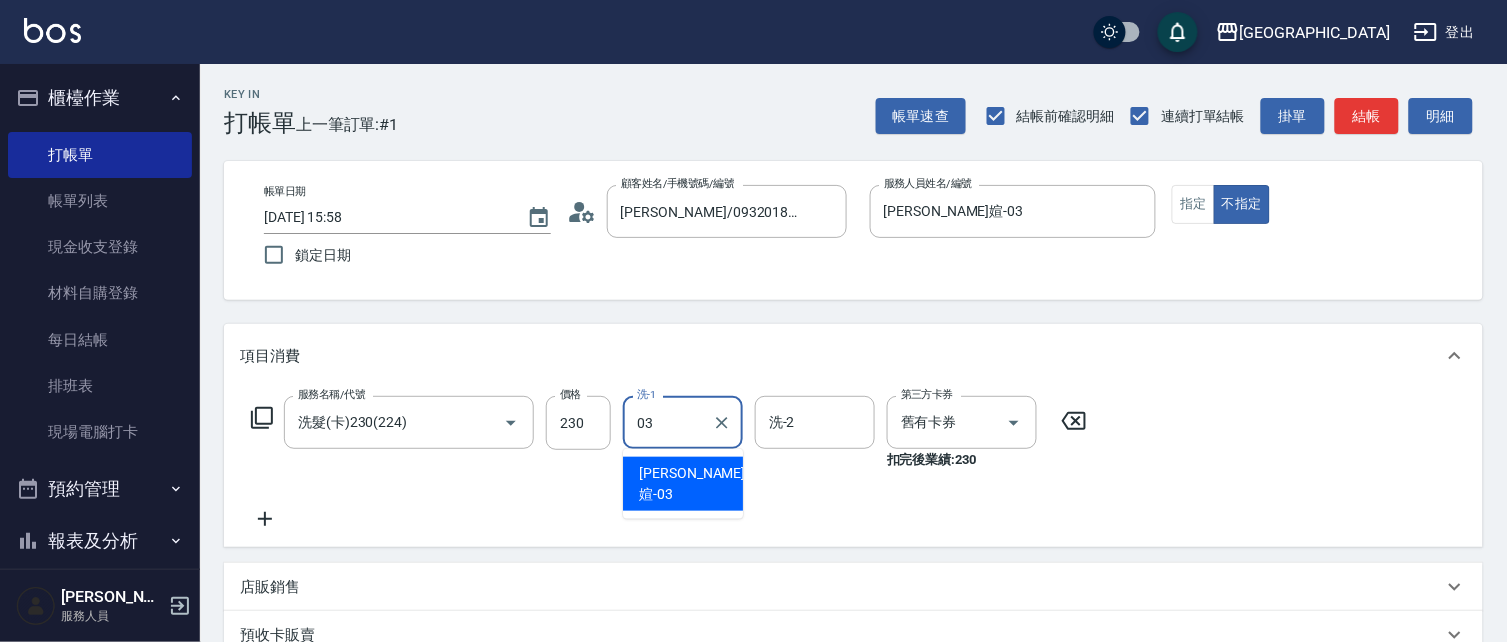 type on "[PERSON_NAME]媗-03" 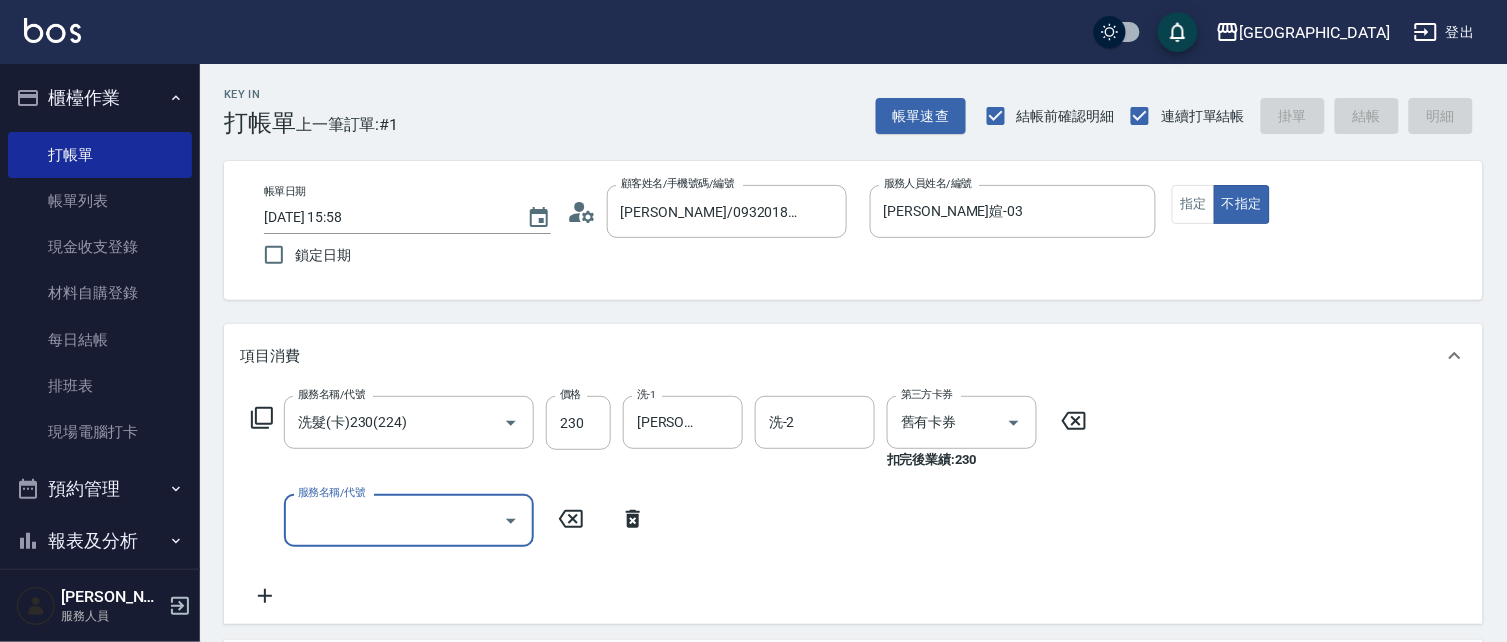 type 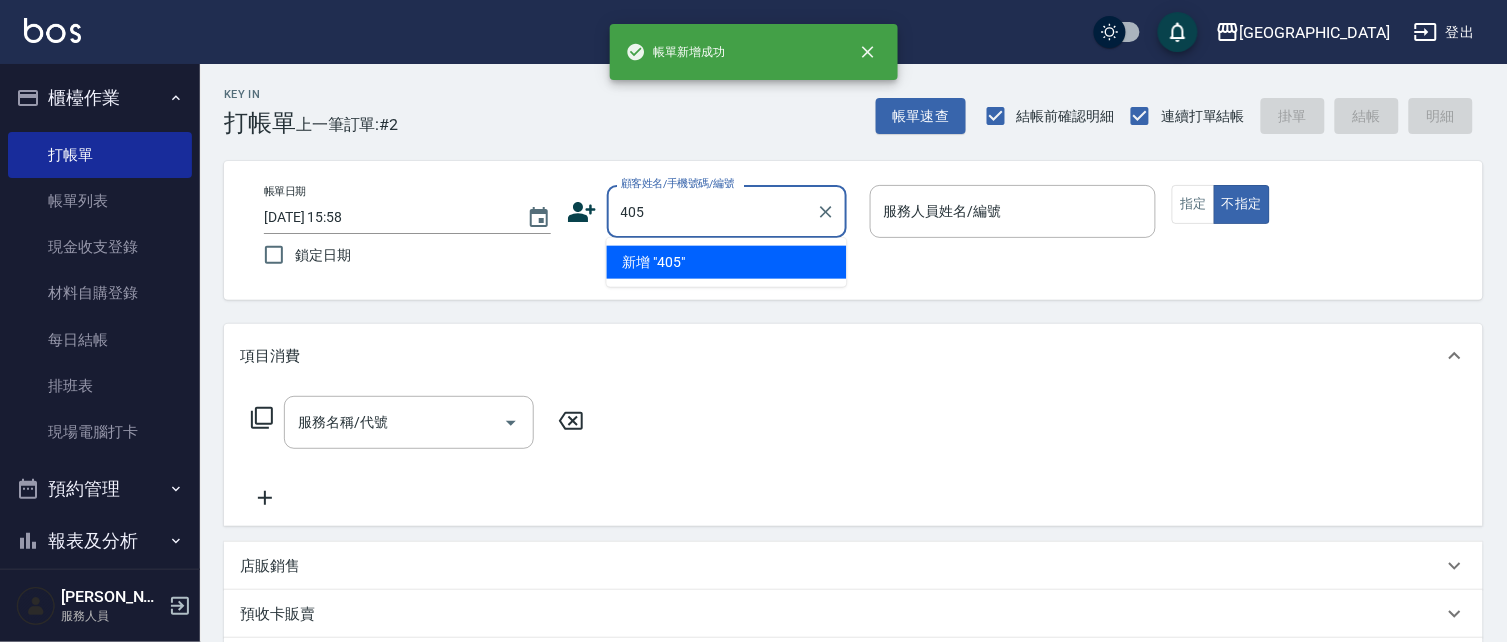 type on "405" 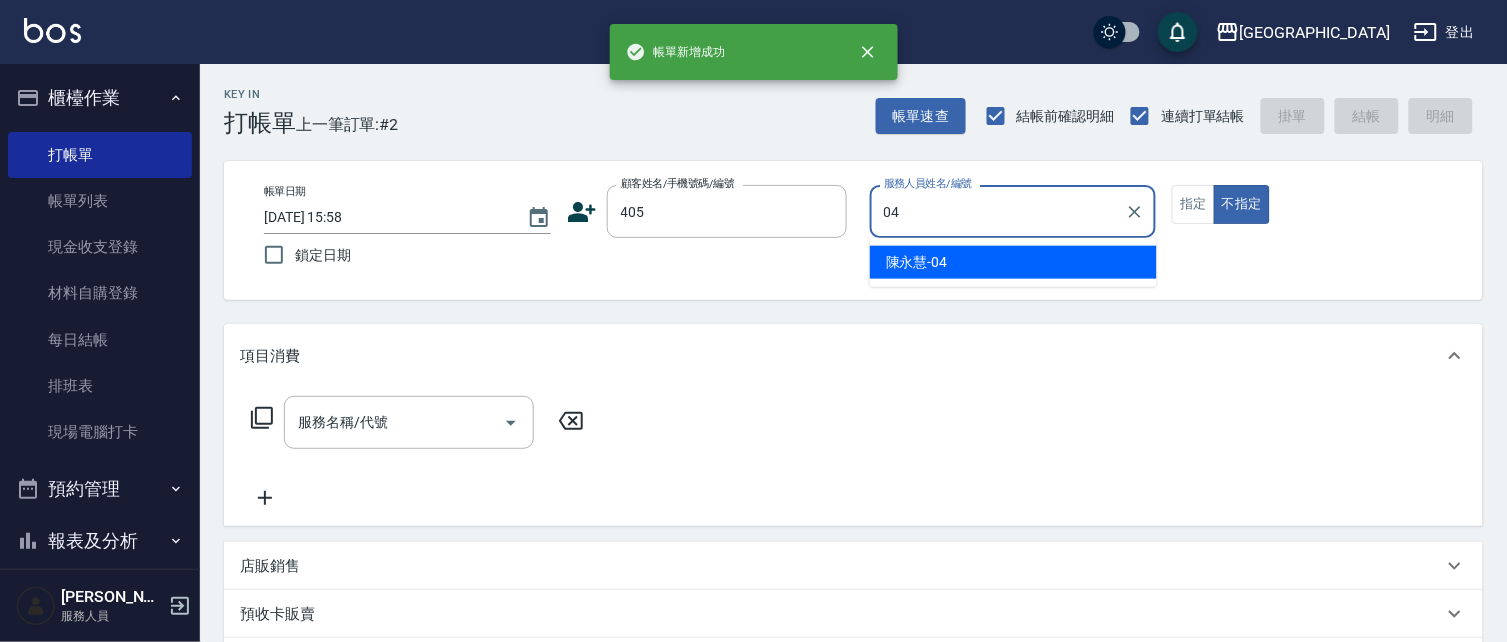 type on "[PERSON_NAME]-04" 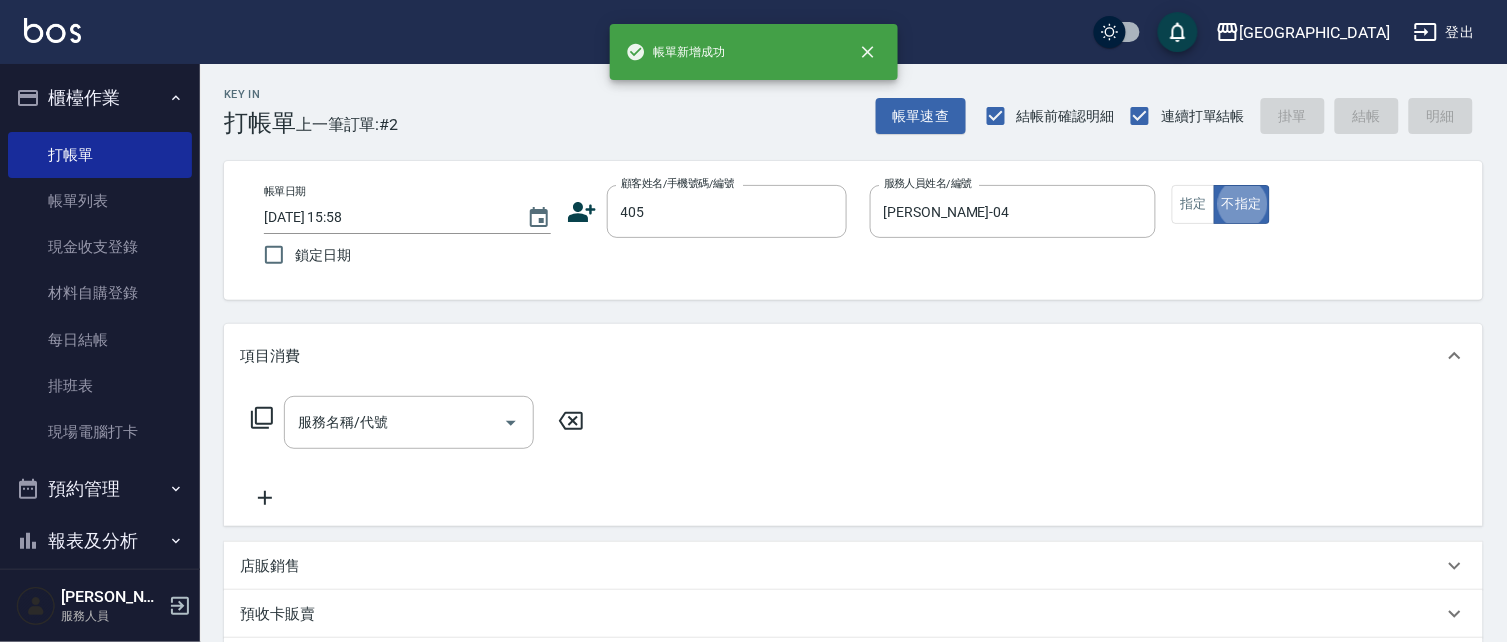 type on "false" 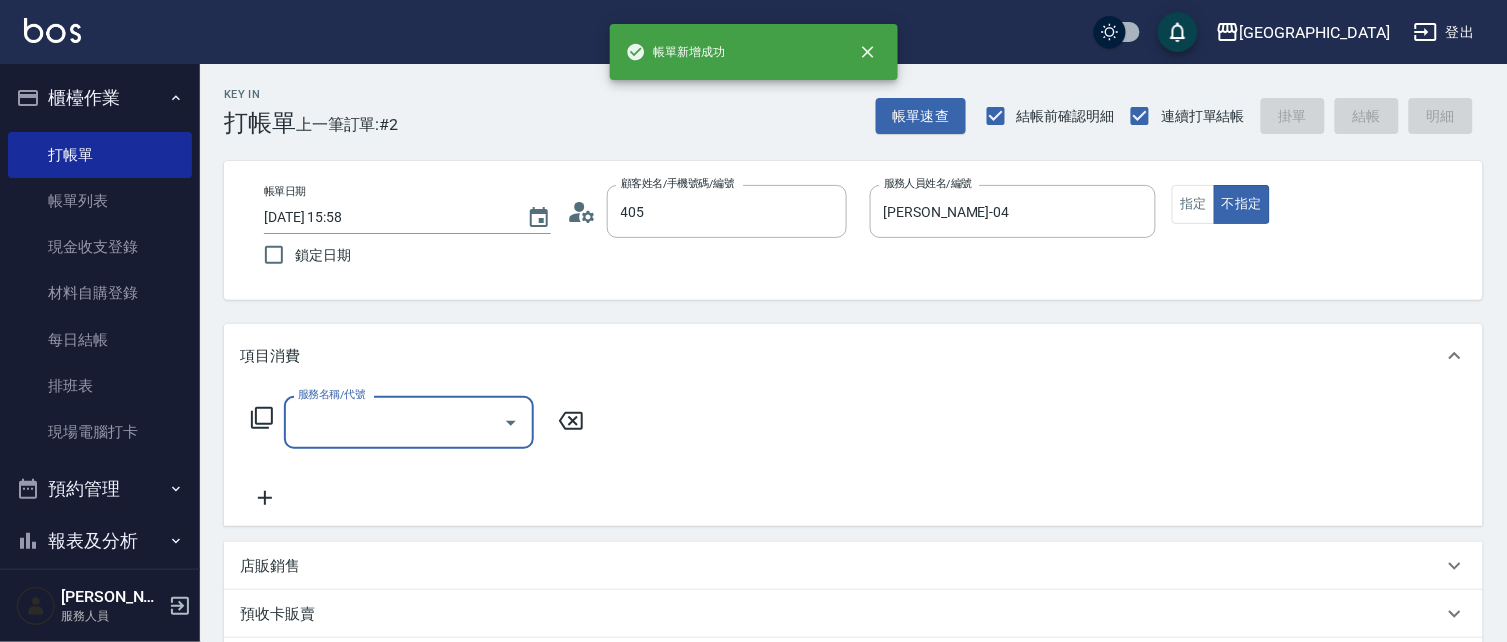 type on "[PERSON_NAME]/0936165149/405" 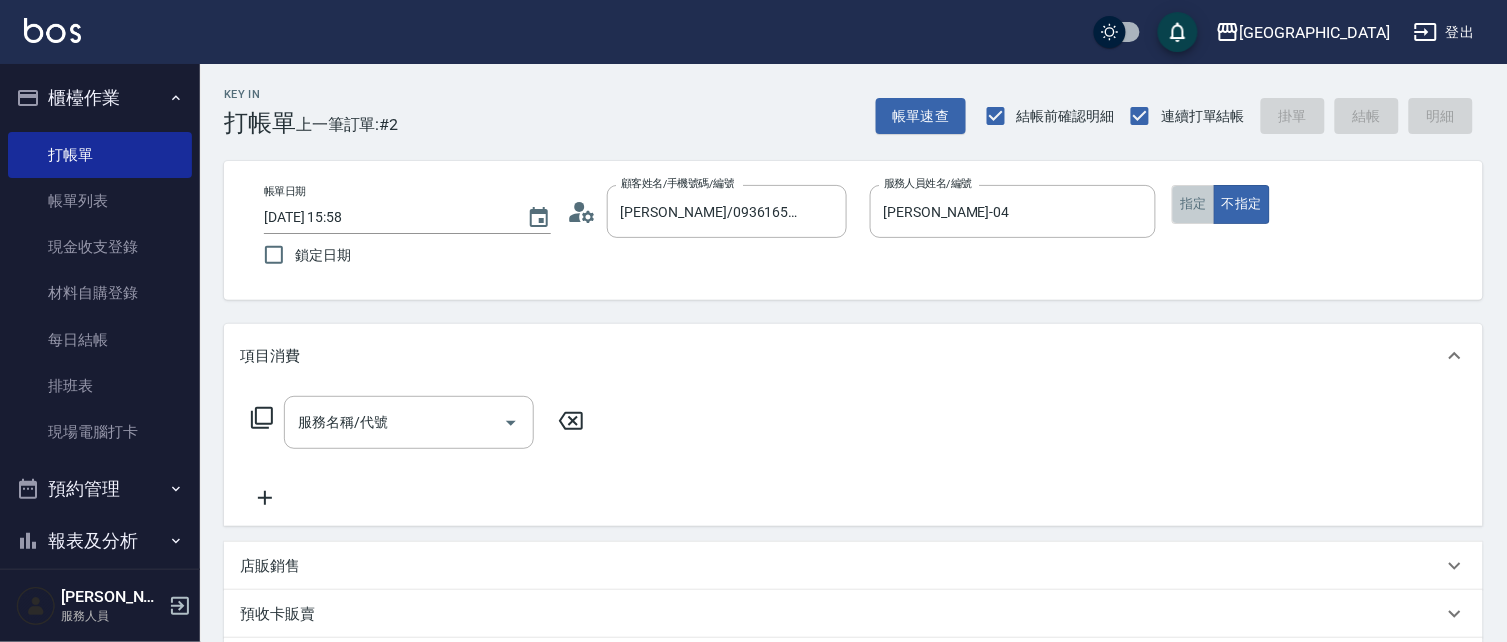 click on "指定" at bounding box center [1193, 204] 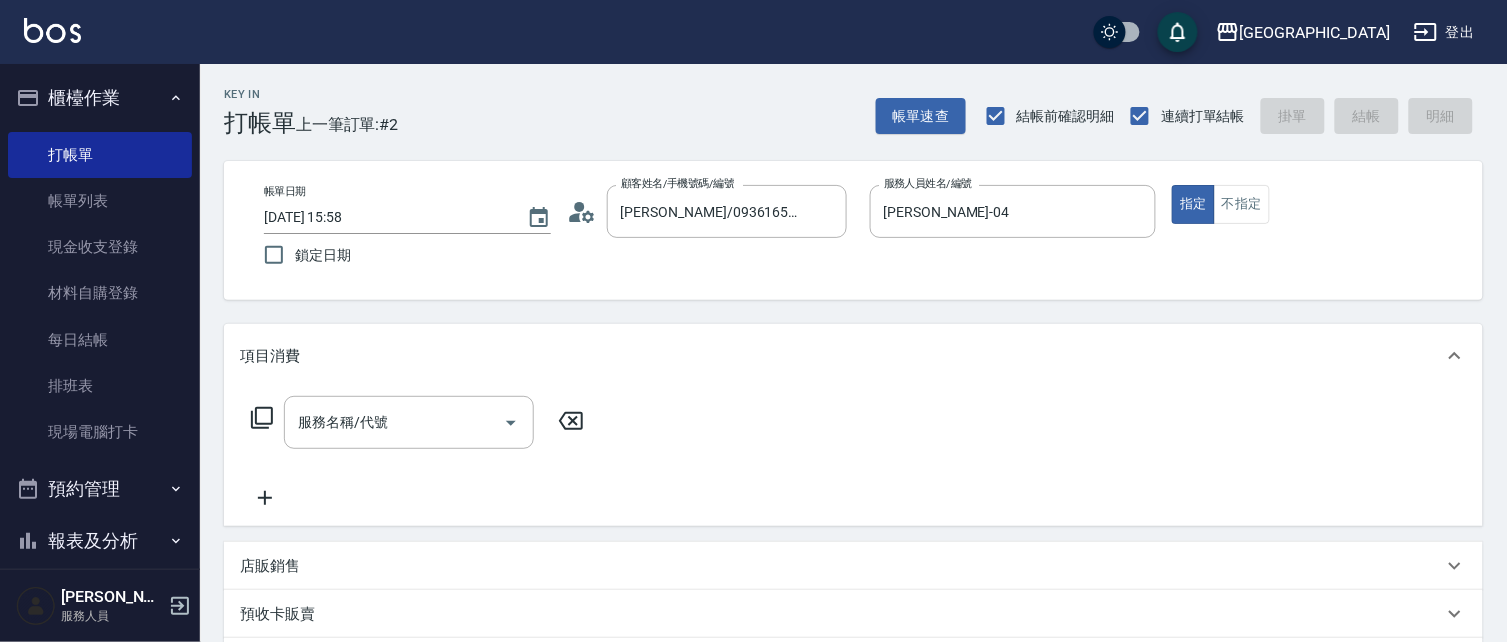 click on "服務名稱/代號 服務名稱/代號" at bounding box center [409, 422] 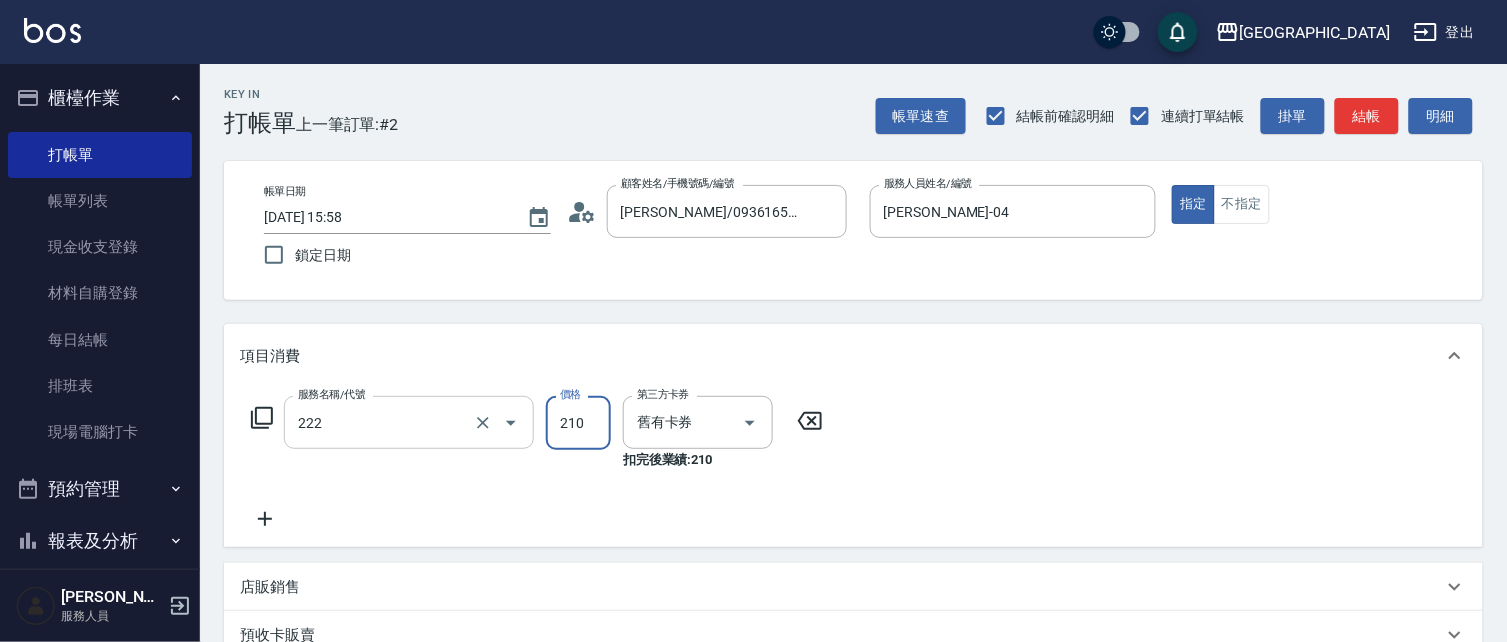 type on "洗髮卡券[210](222)" 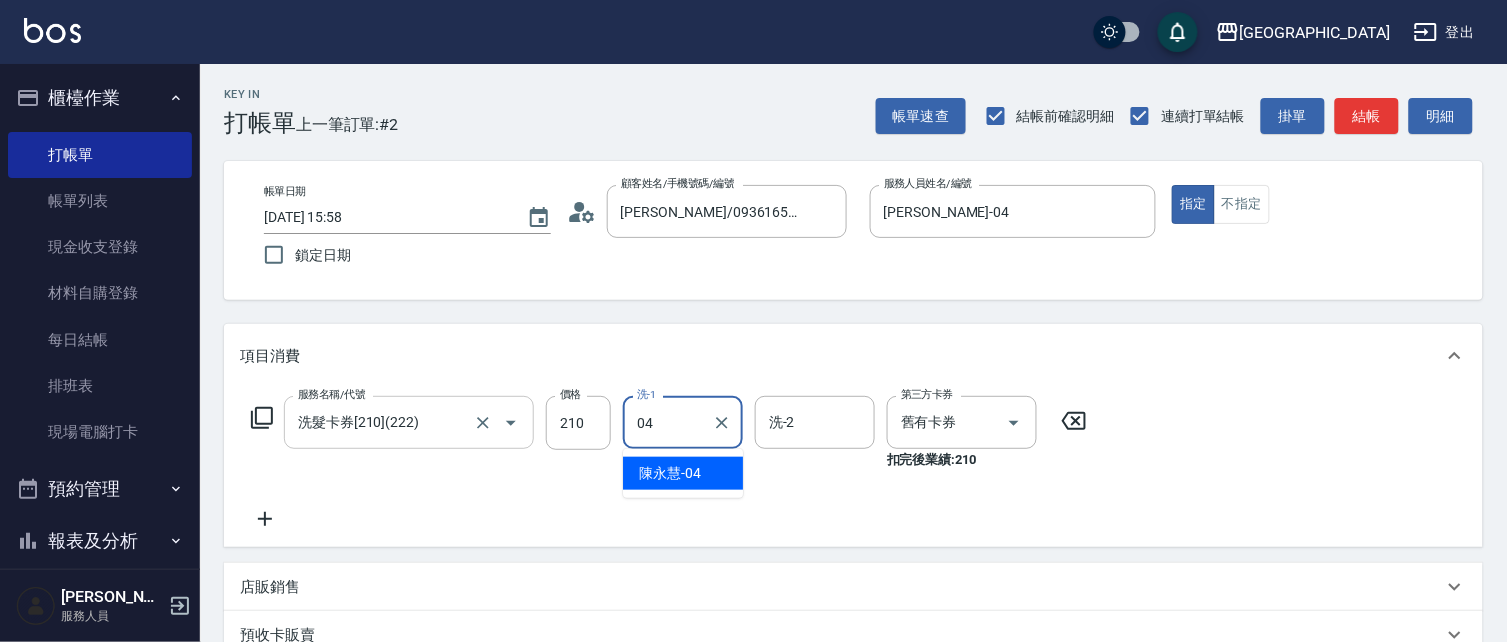 type on "[PERSON_NAME]-04" 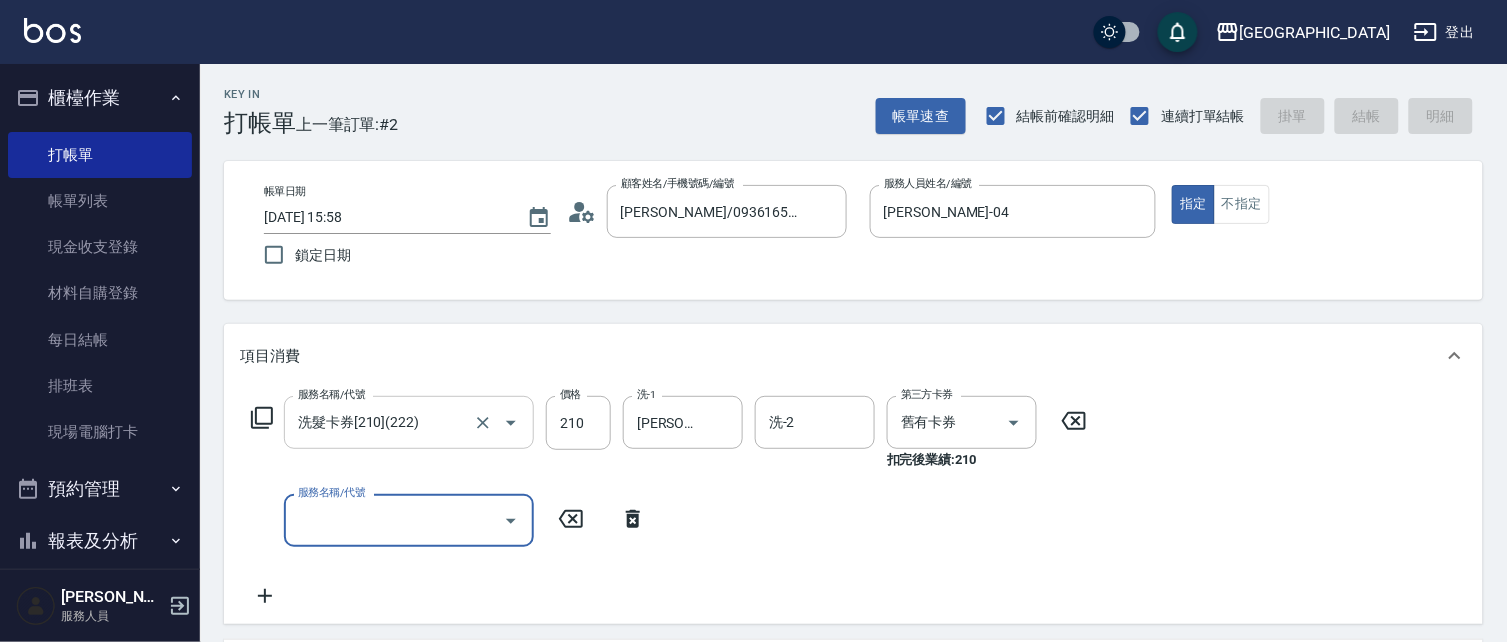 type on "[DATE] 15:59" 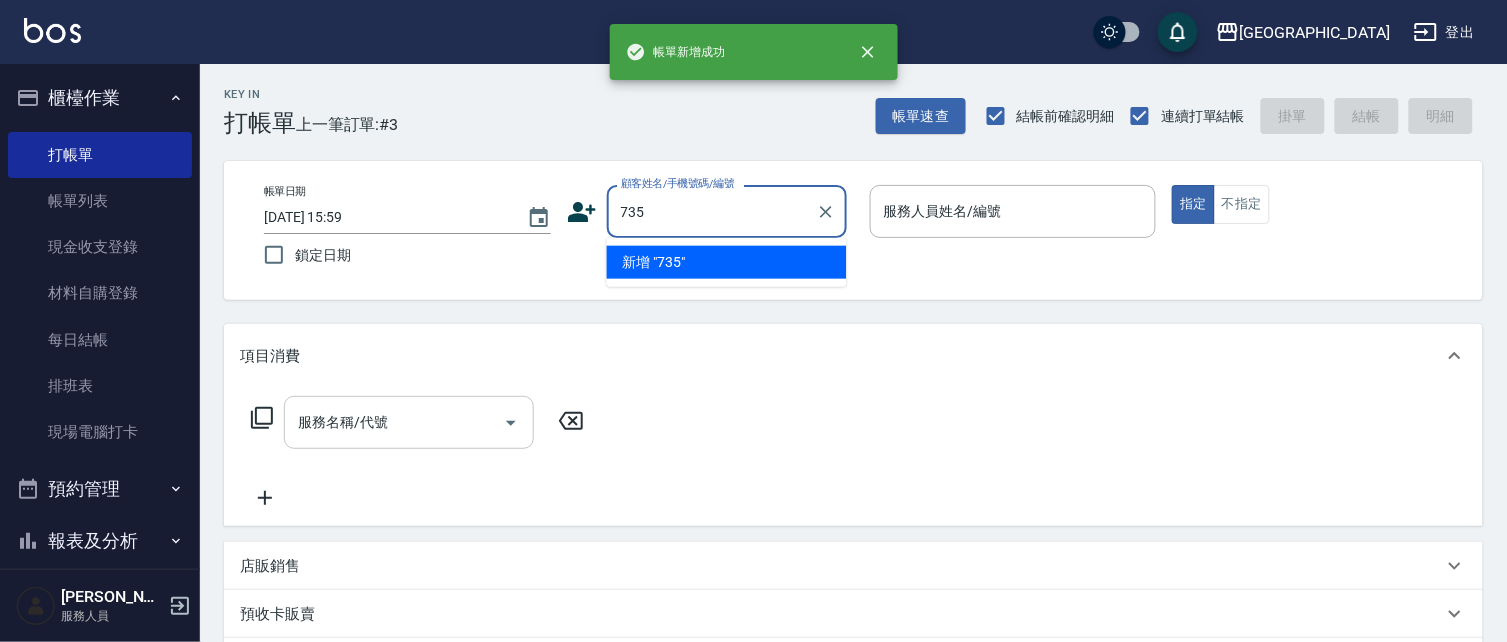 type on "735" 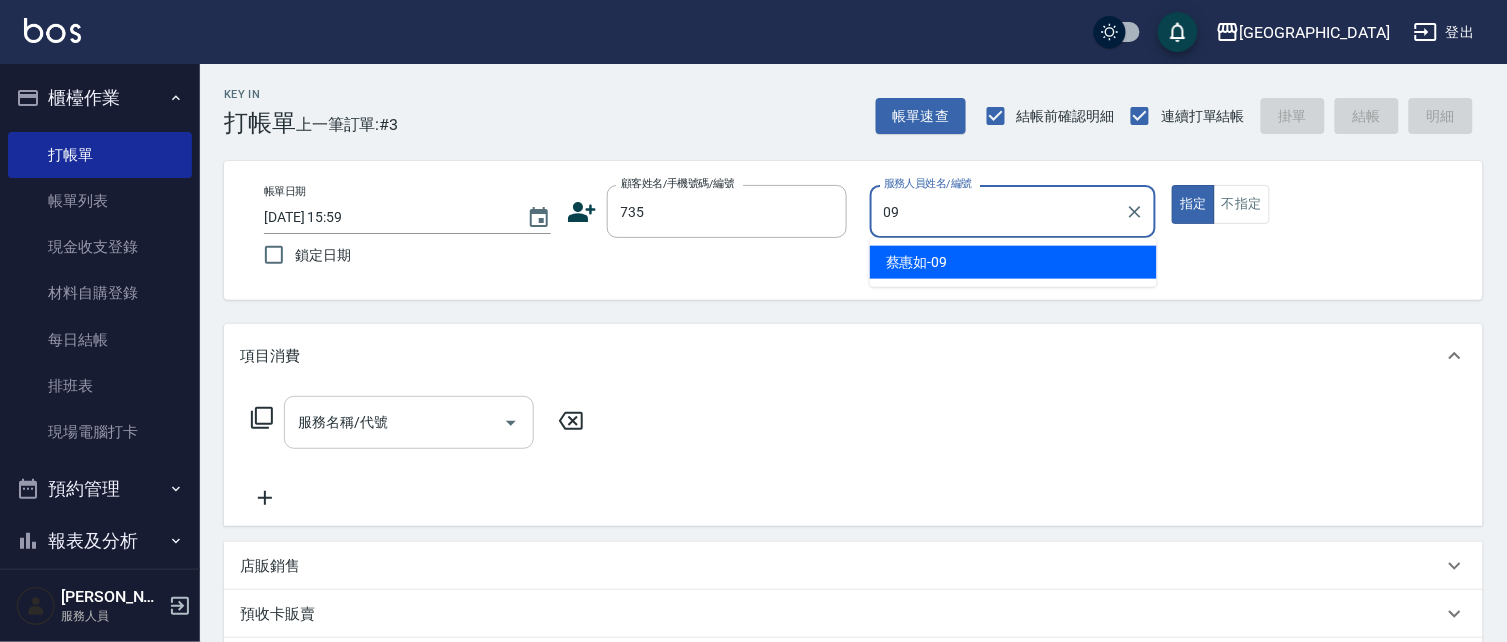 type on "[PERSON_NAME]-09" 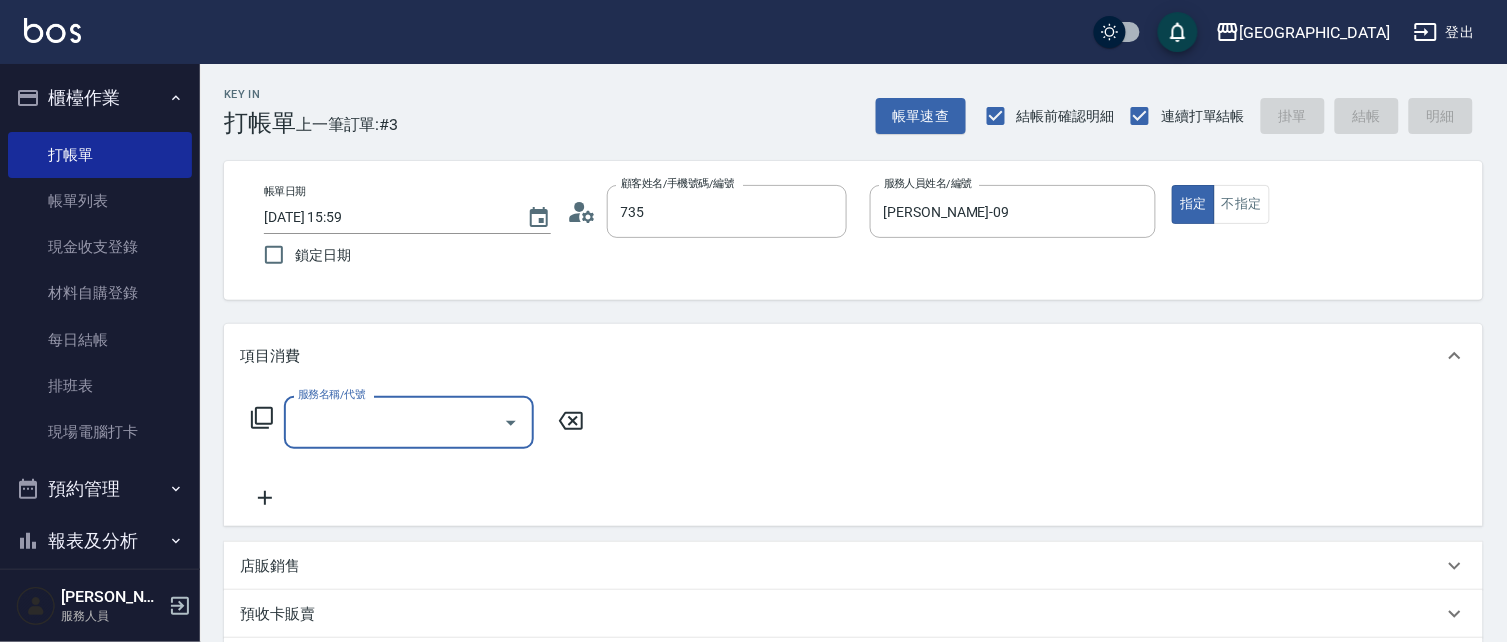 type on "[PERSON_NAME]/ 0958338986/735" 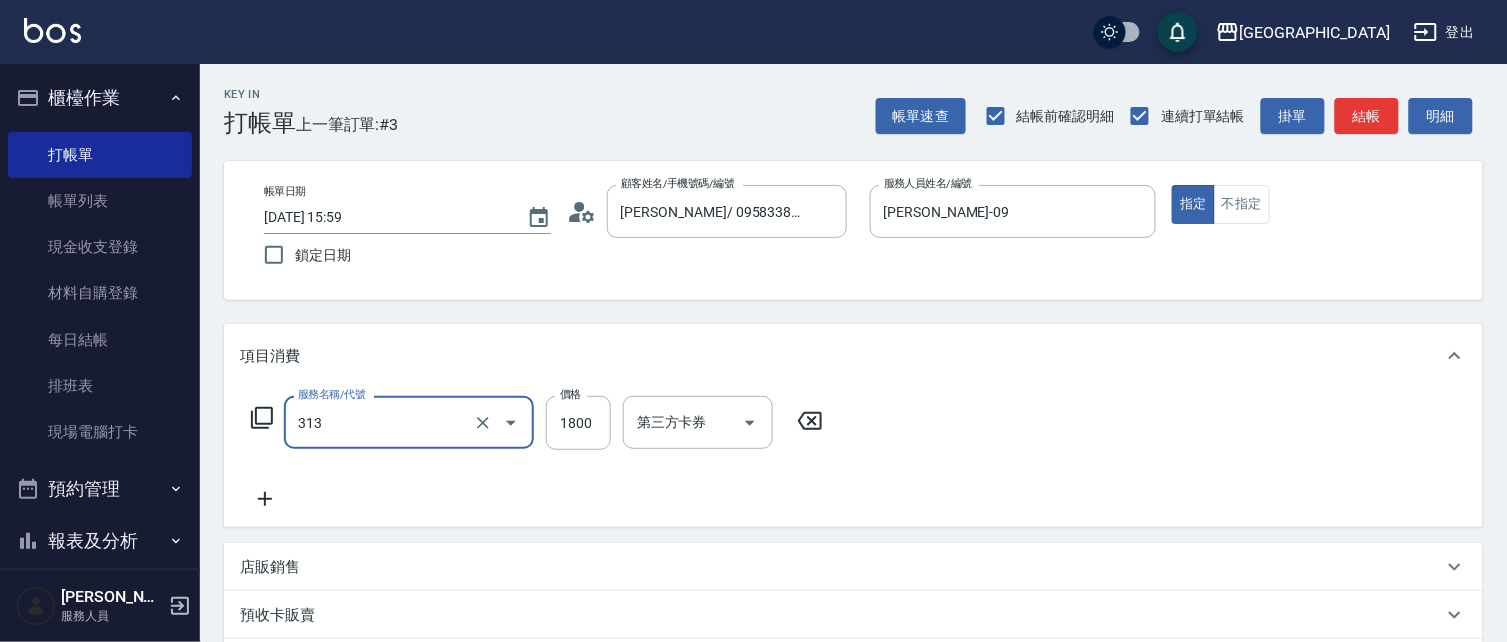 type on "燙髮[1800](313)" 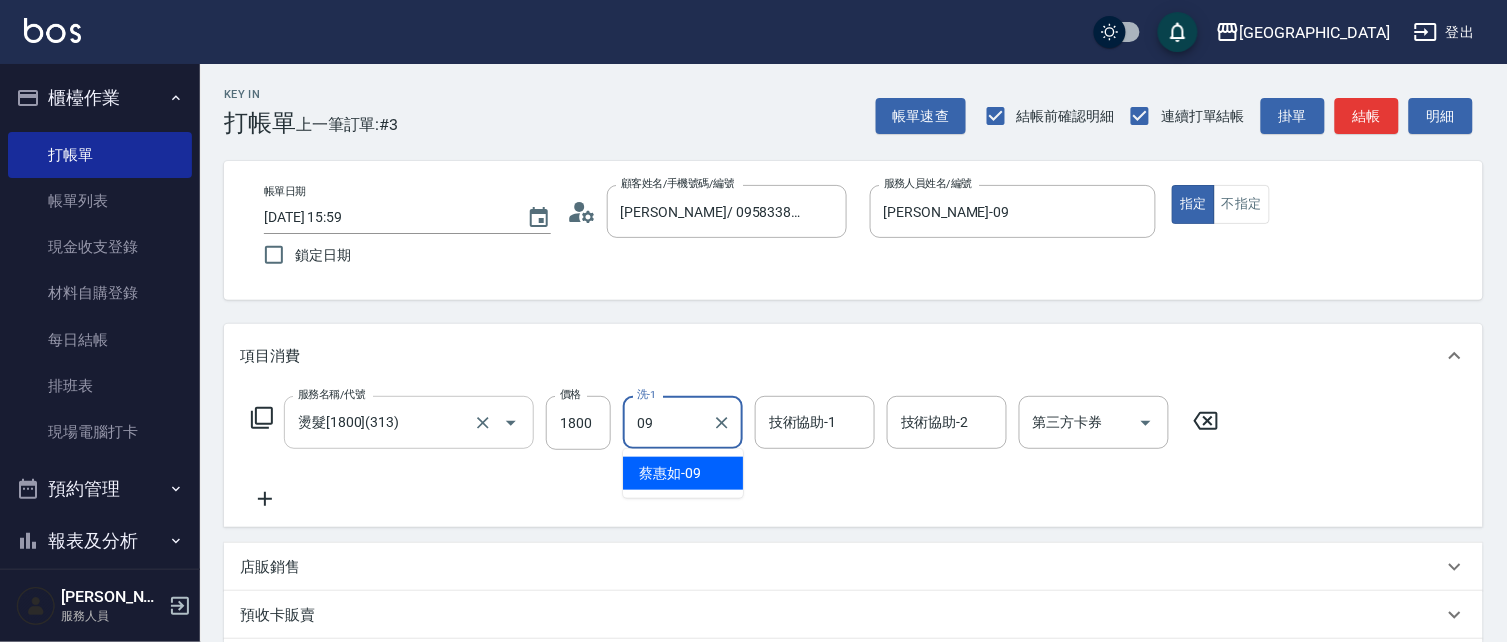 type on "[PERSON_NAME]-09" 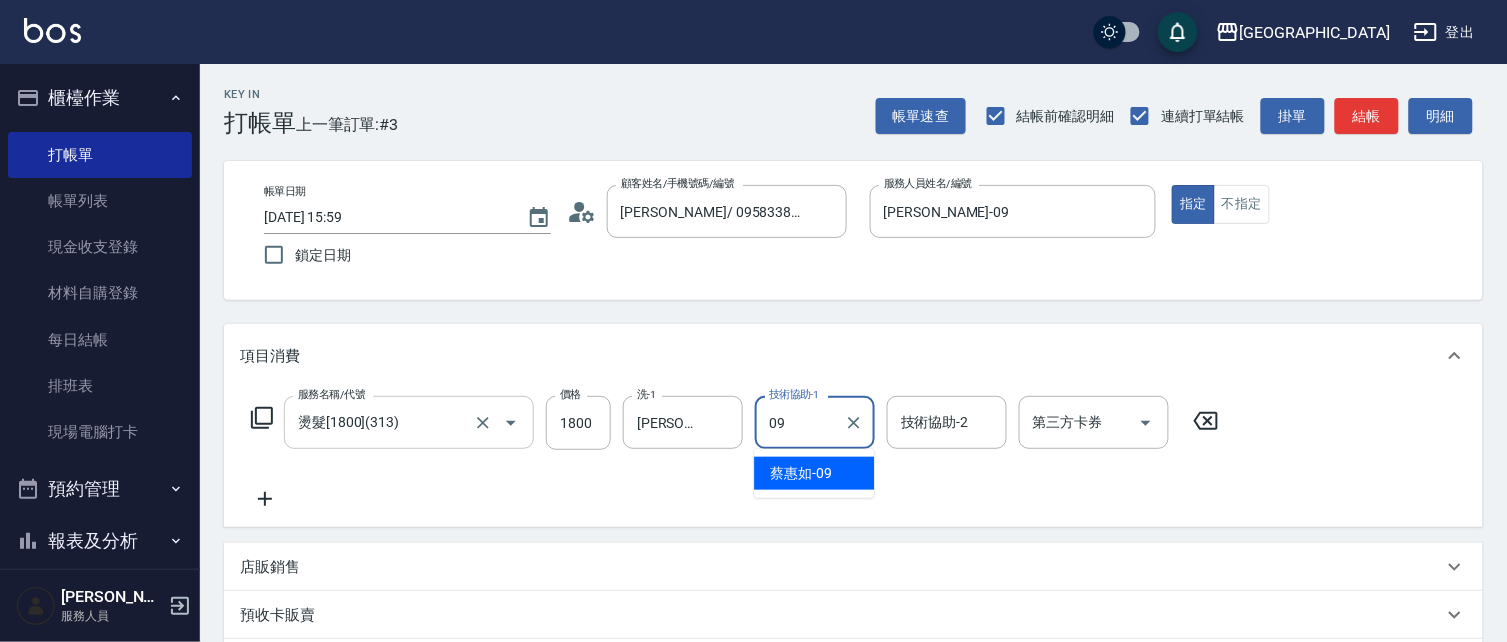 type on "[PERSON_NAME]-09" 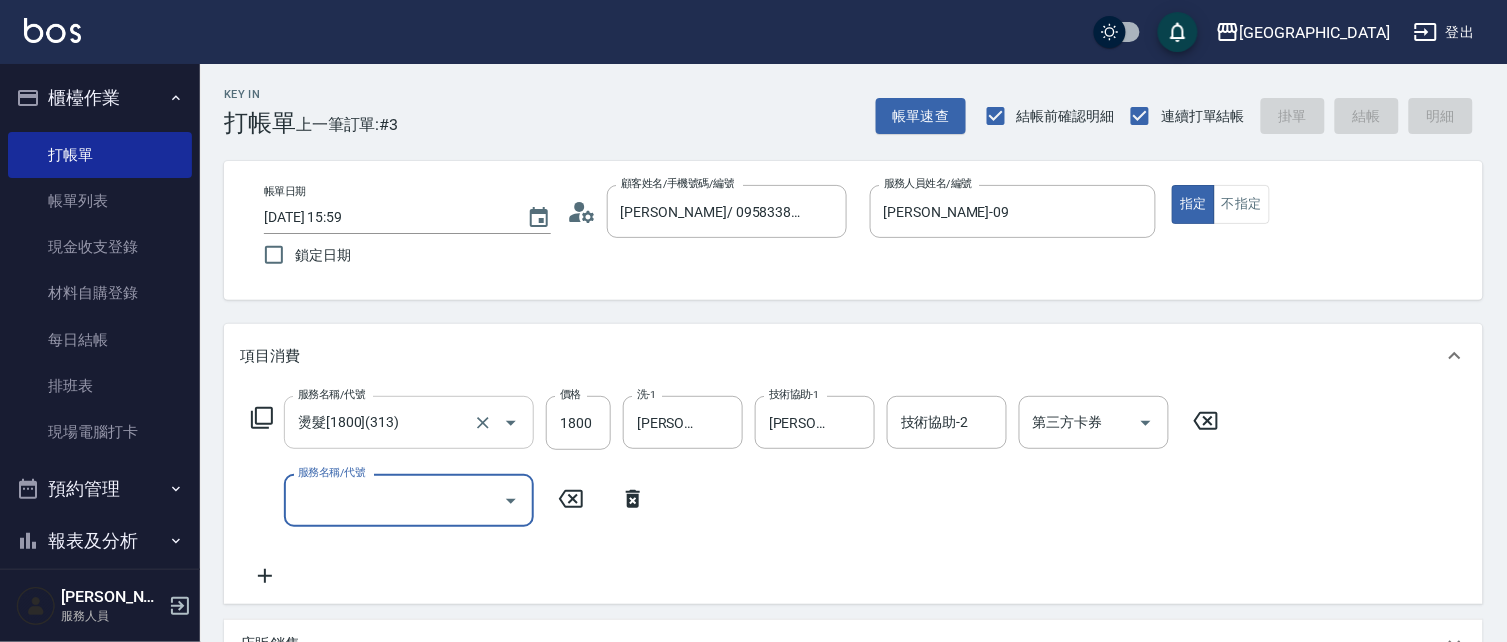 type 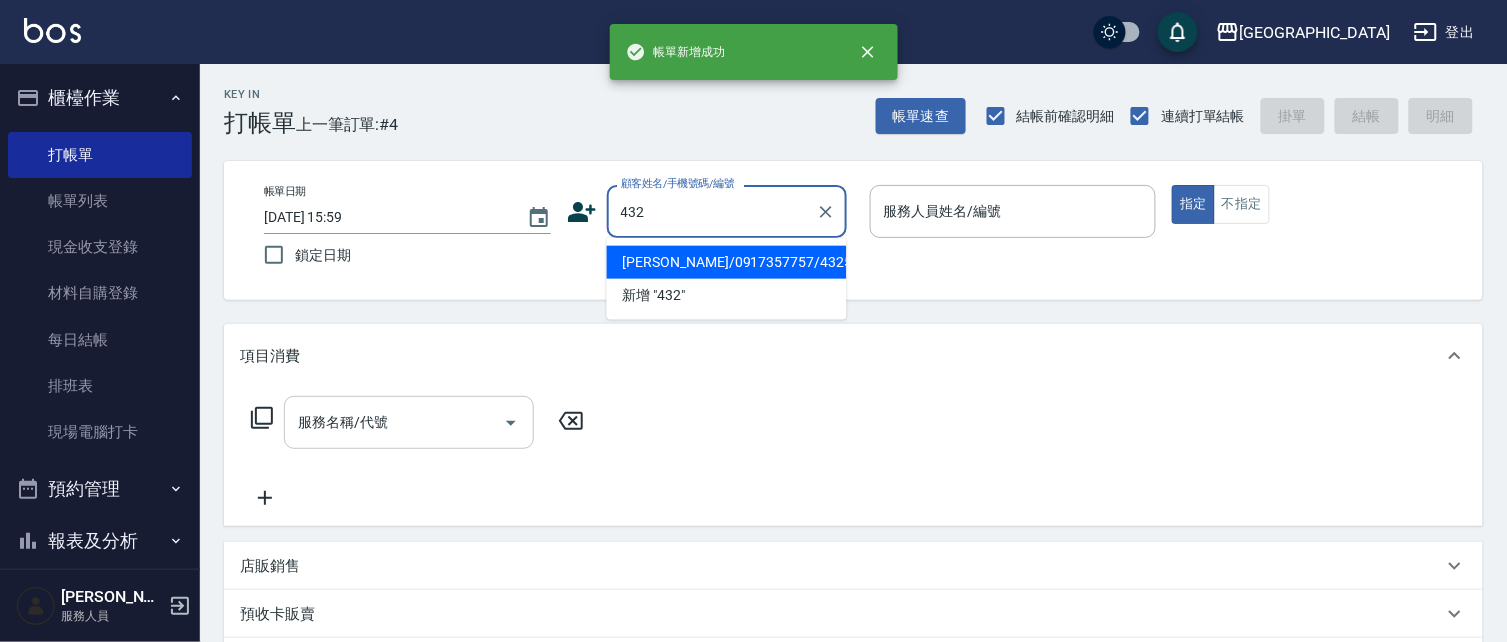 type on "[PERSON_NAME]/0917357757/4325" 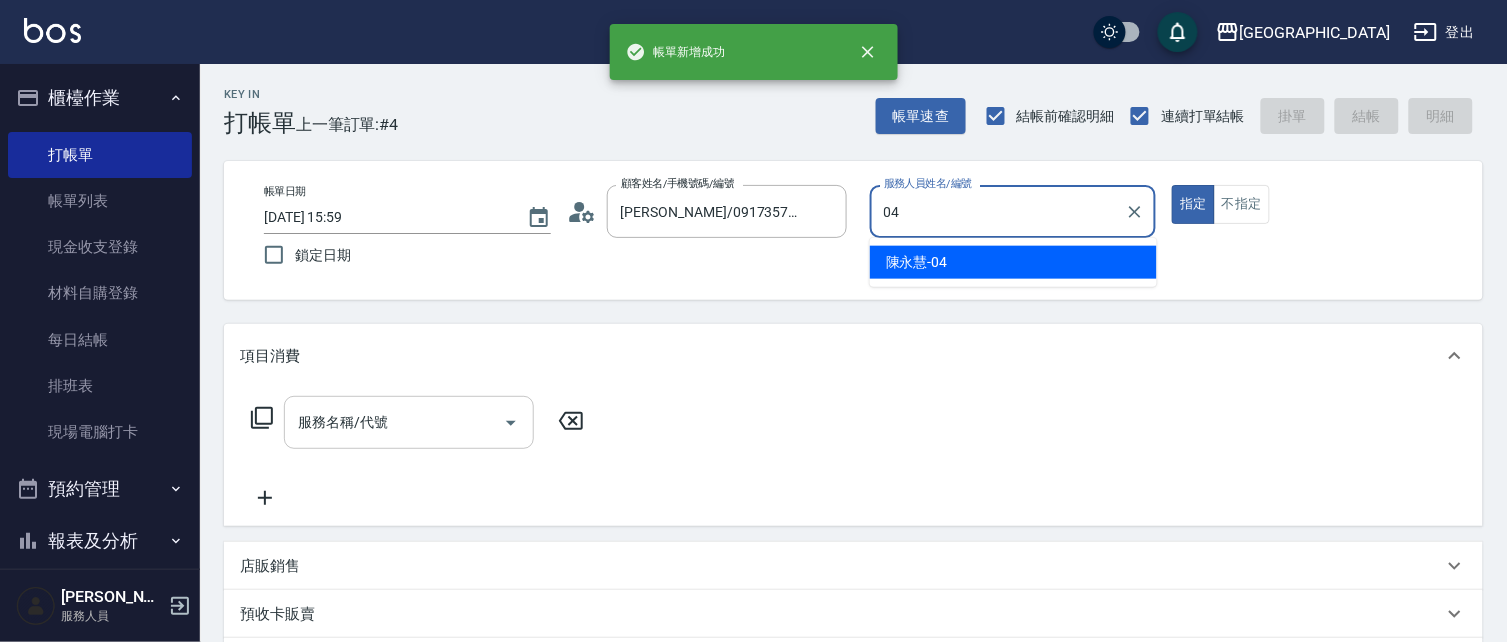 type on "[PERSON_NAME]-04" 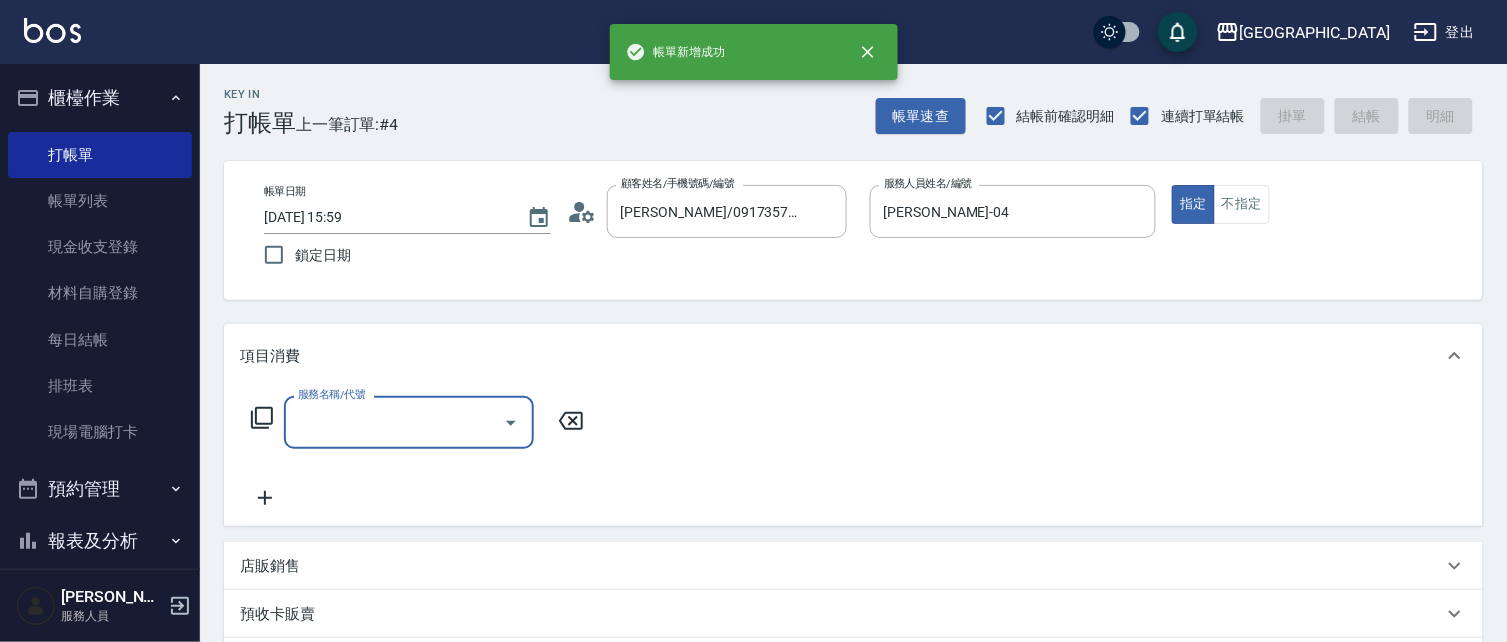 type on "[PERSON_NAME]/27635673/432" 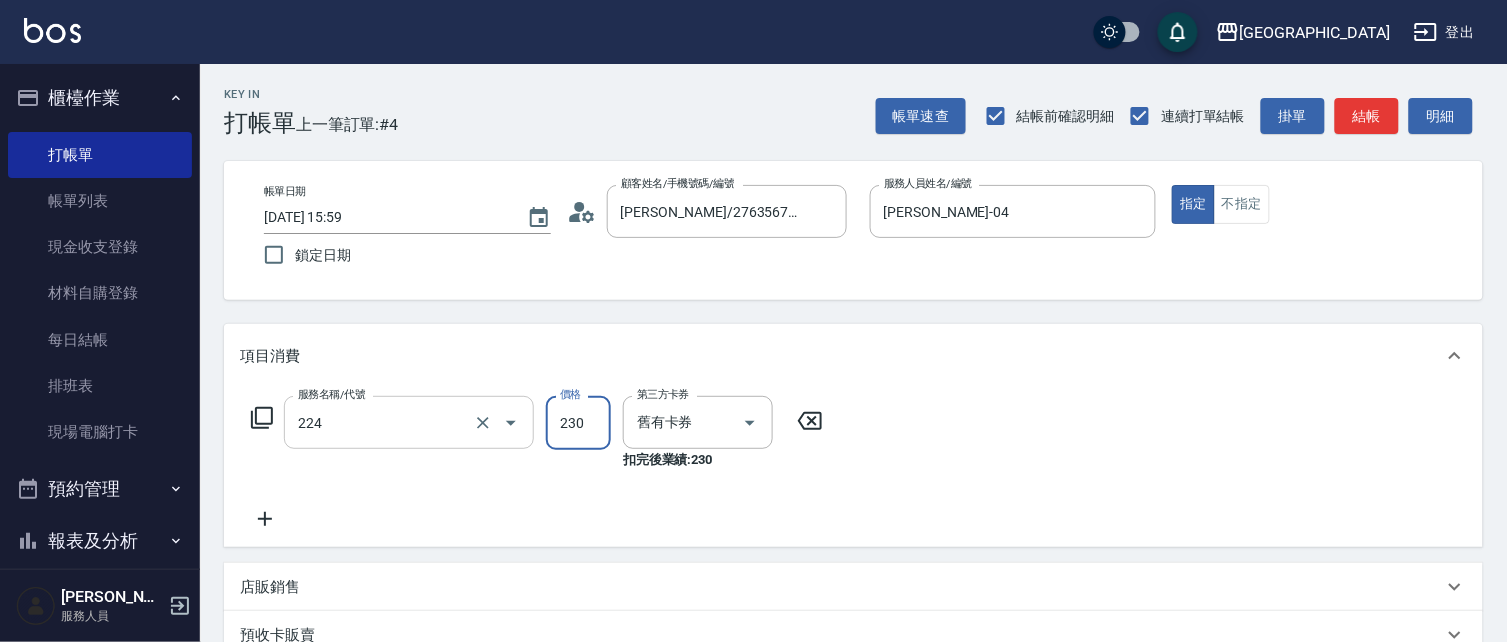 type on "洗髮(卡)230(224)" 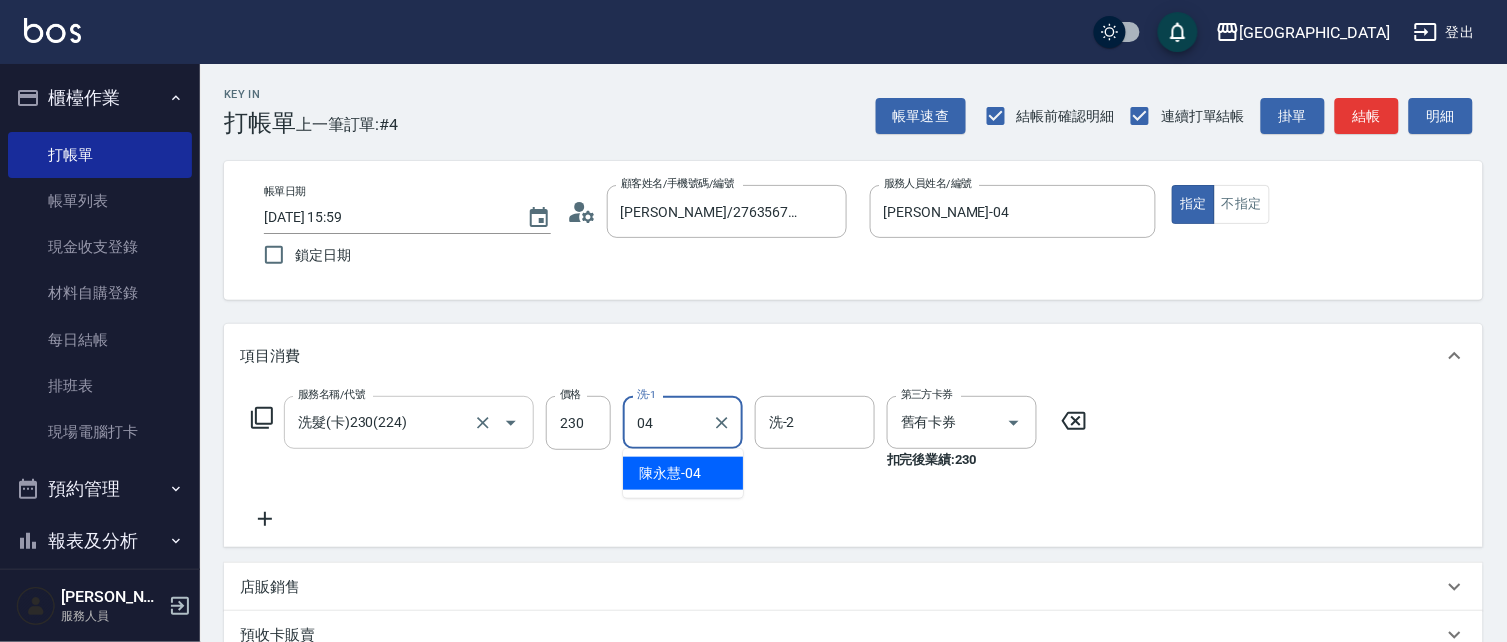type on "[PERSON_NAME]-04" 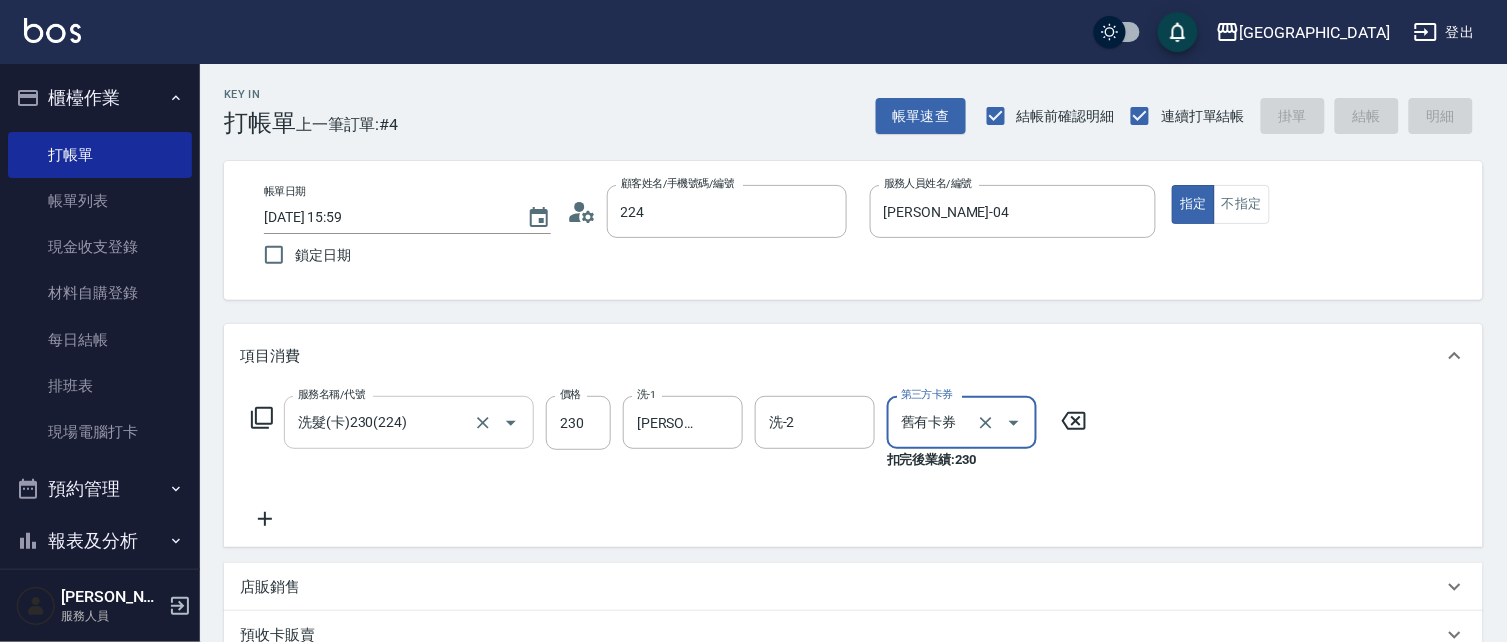 type on "2245" 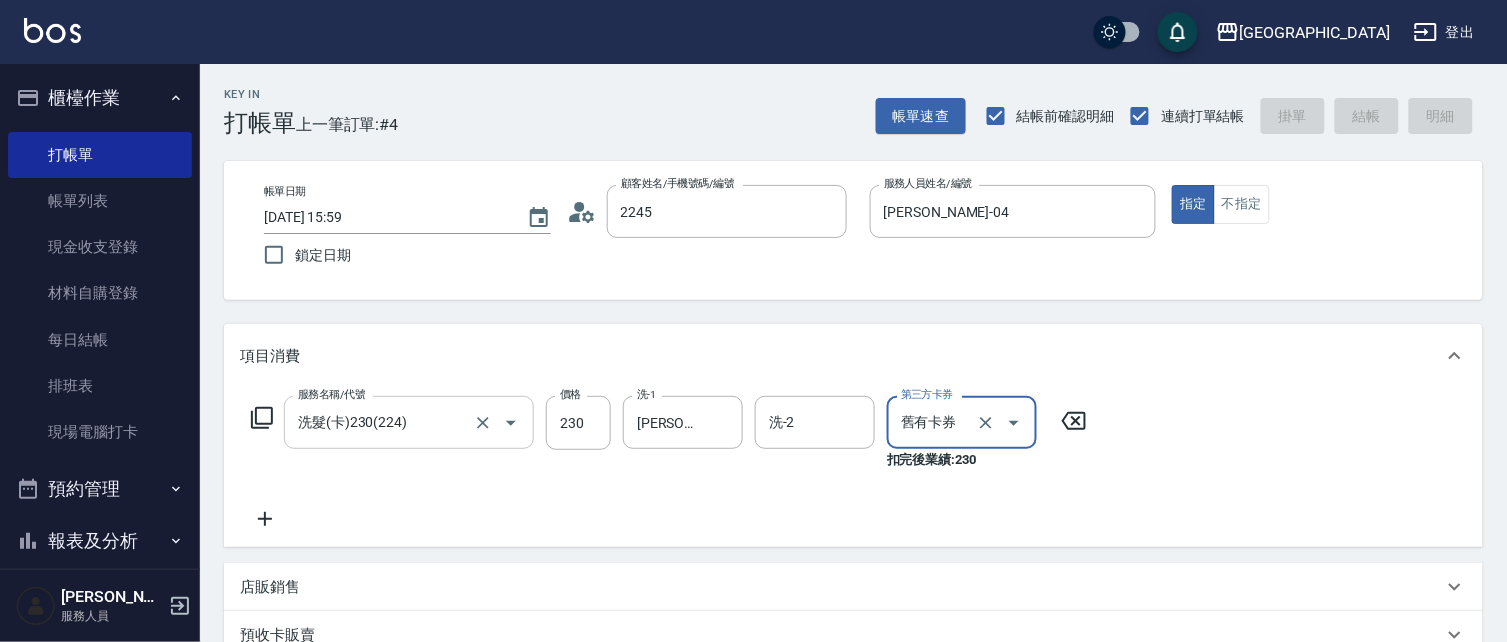 type 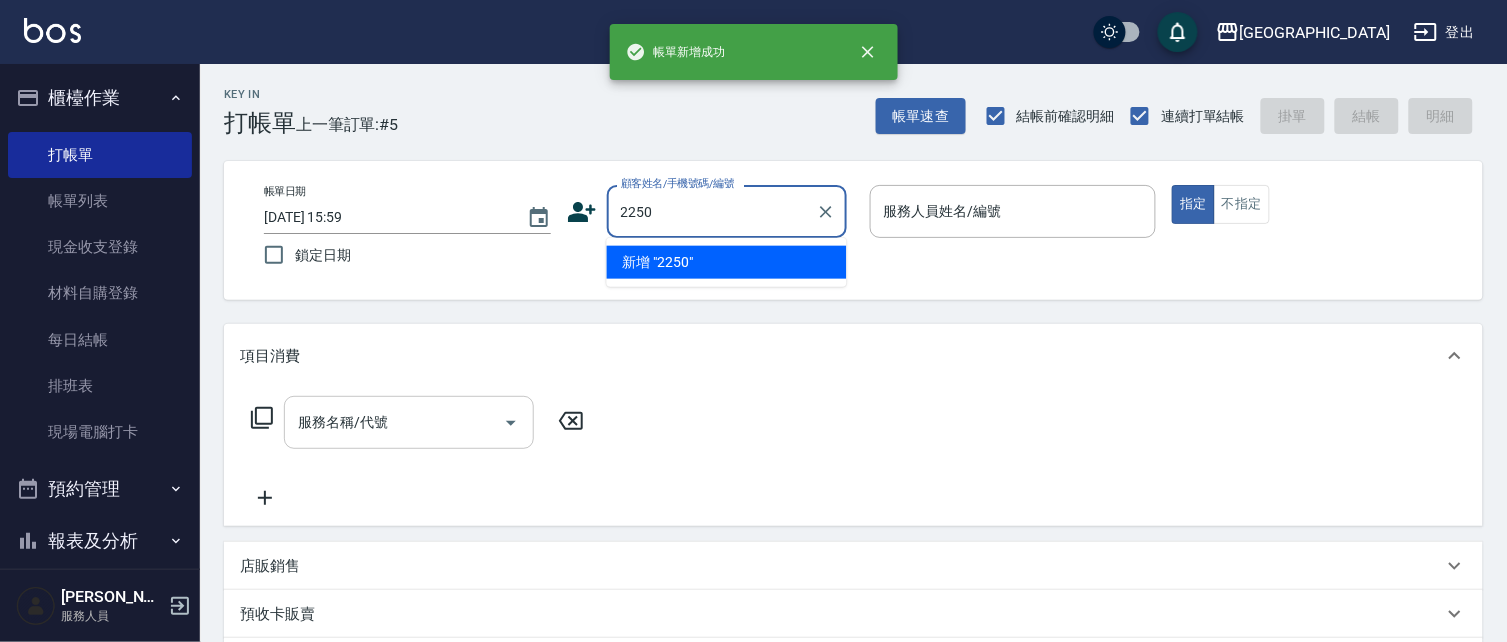 type on "2250" 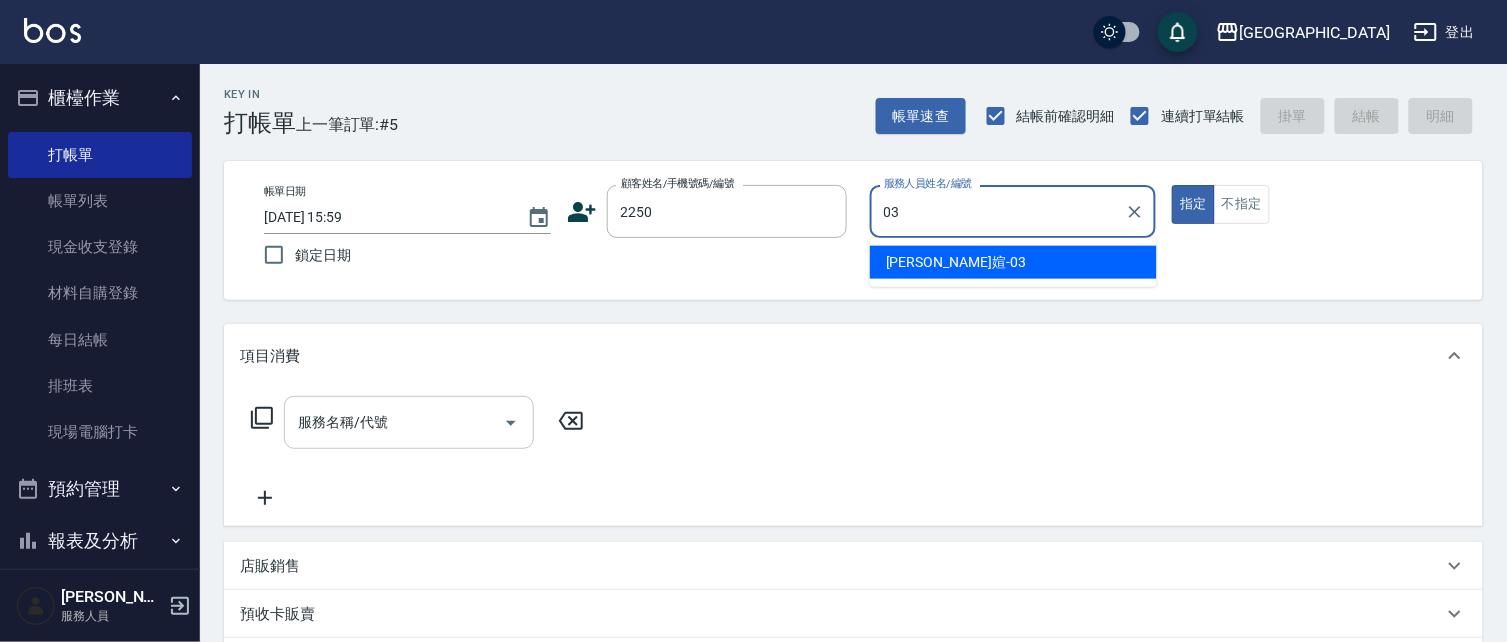 type on "[PERSON_NAME]媗-03" 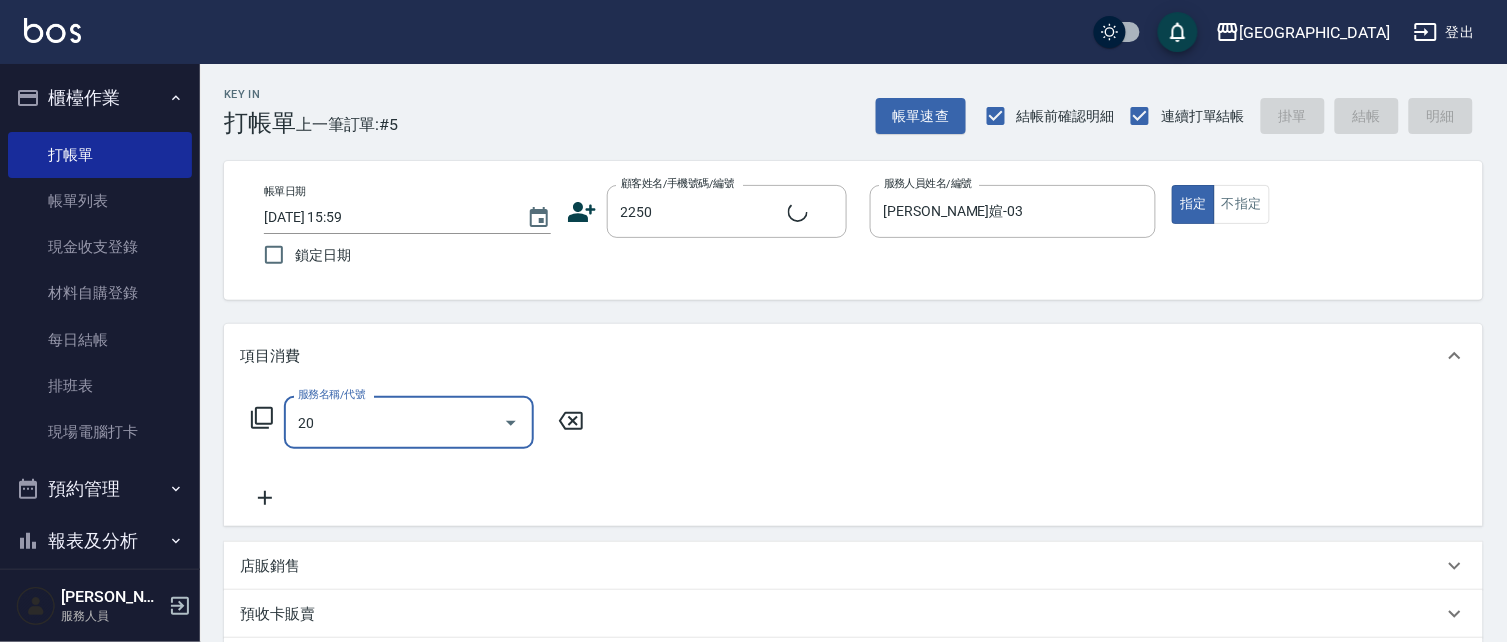 type on "201" 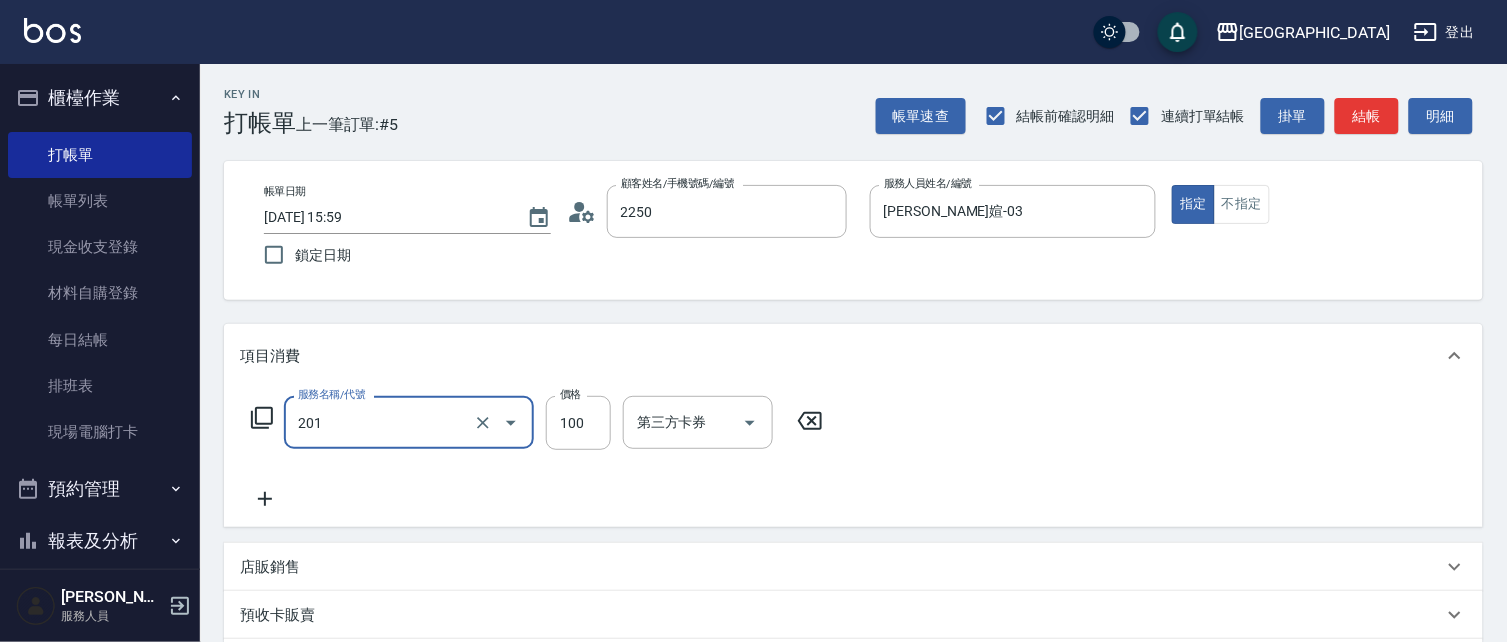 type on "[PERSON_NAME]媗/0911843052/2250" 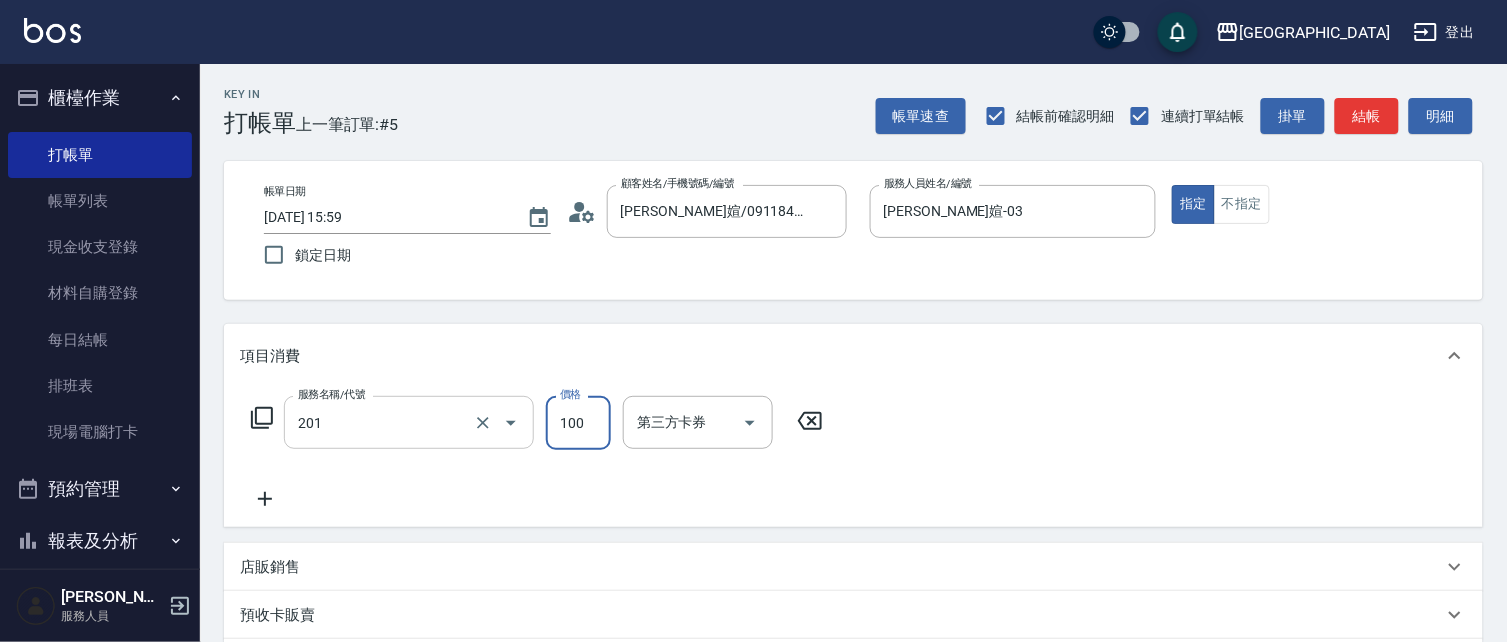 type on "洗髮[100](201)" 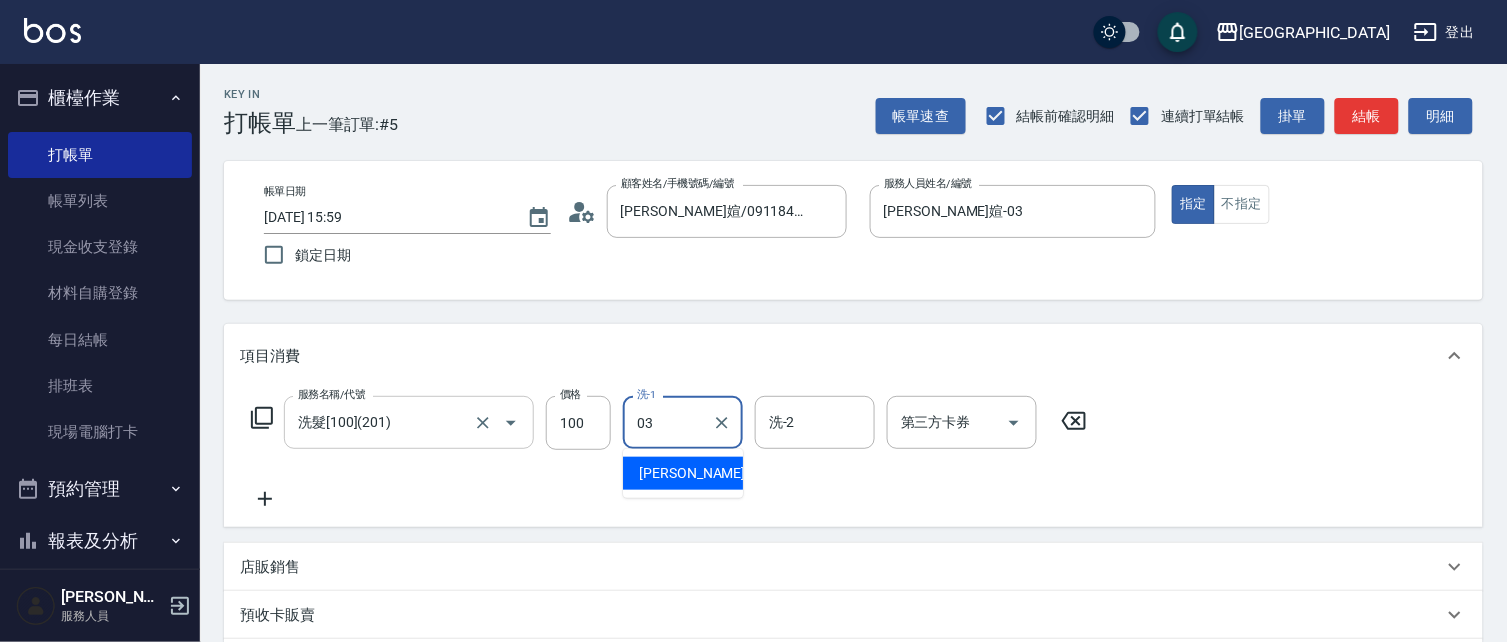 type on "[PERSON_NAME]媗-03" 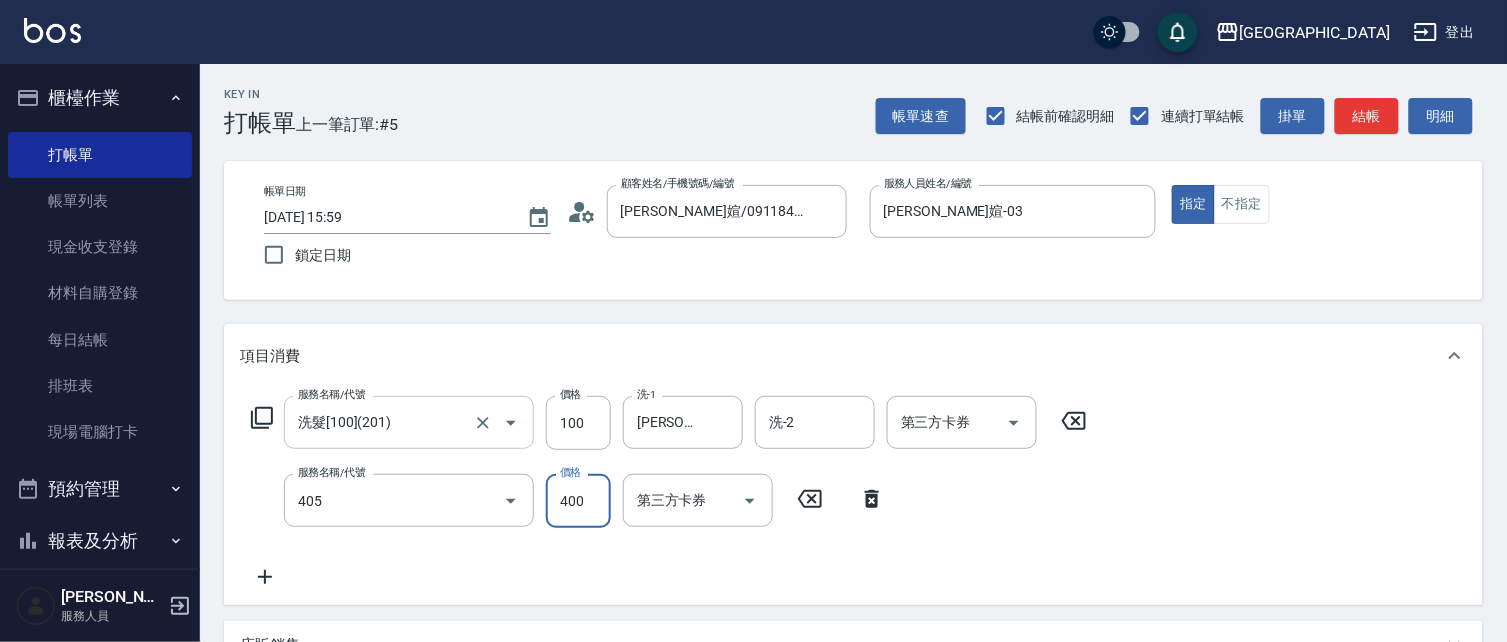 type on "剪髮(400)(405)" 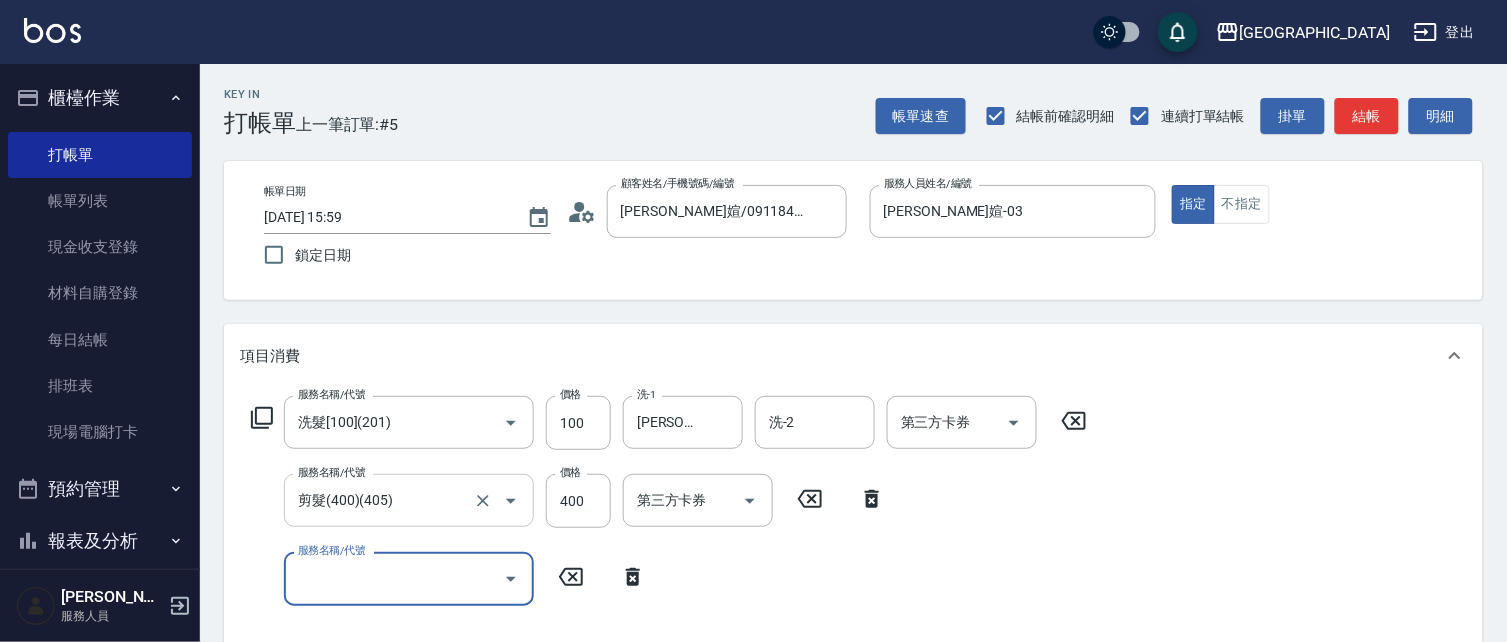 click on "剪髮(400)(405)" at bounding box center [381, 500] 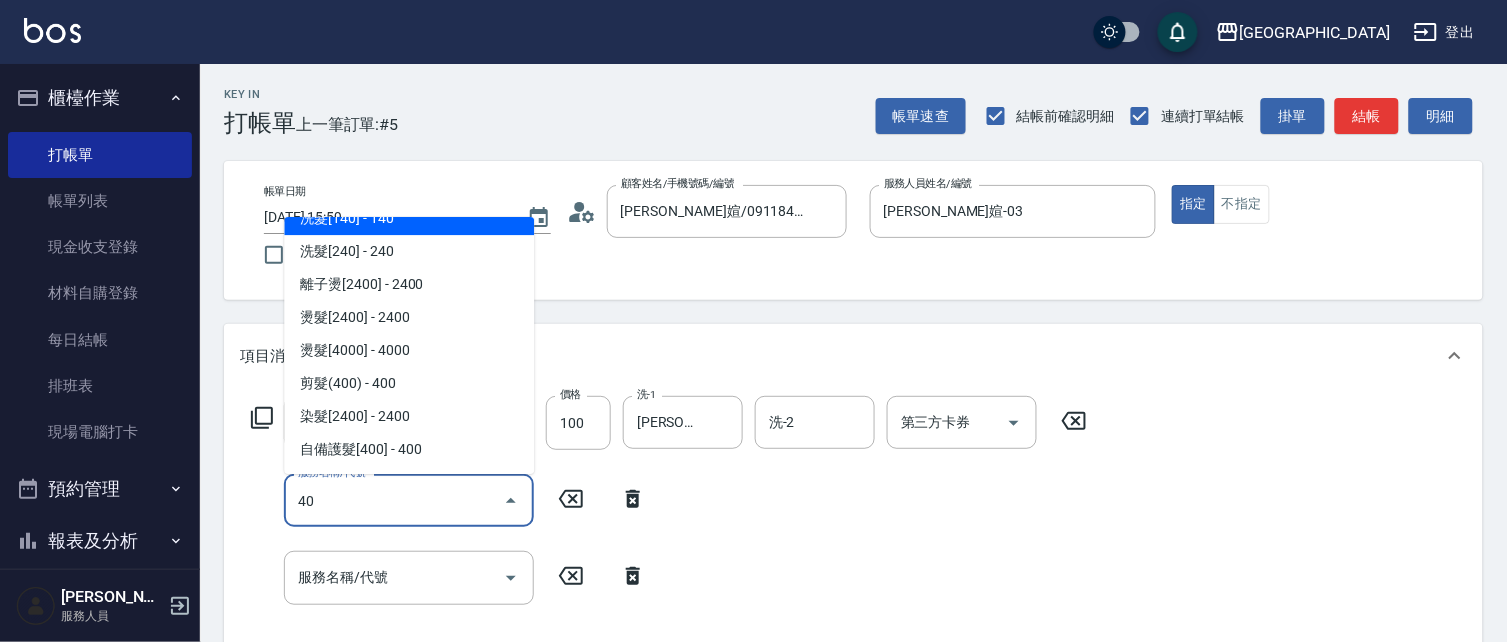 scroll, scrollTop: 0, scrollLeft: 0, axis: both 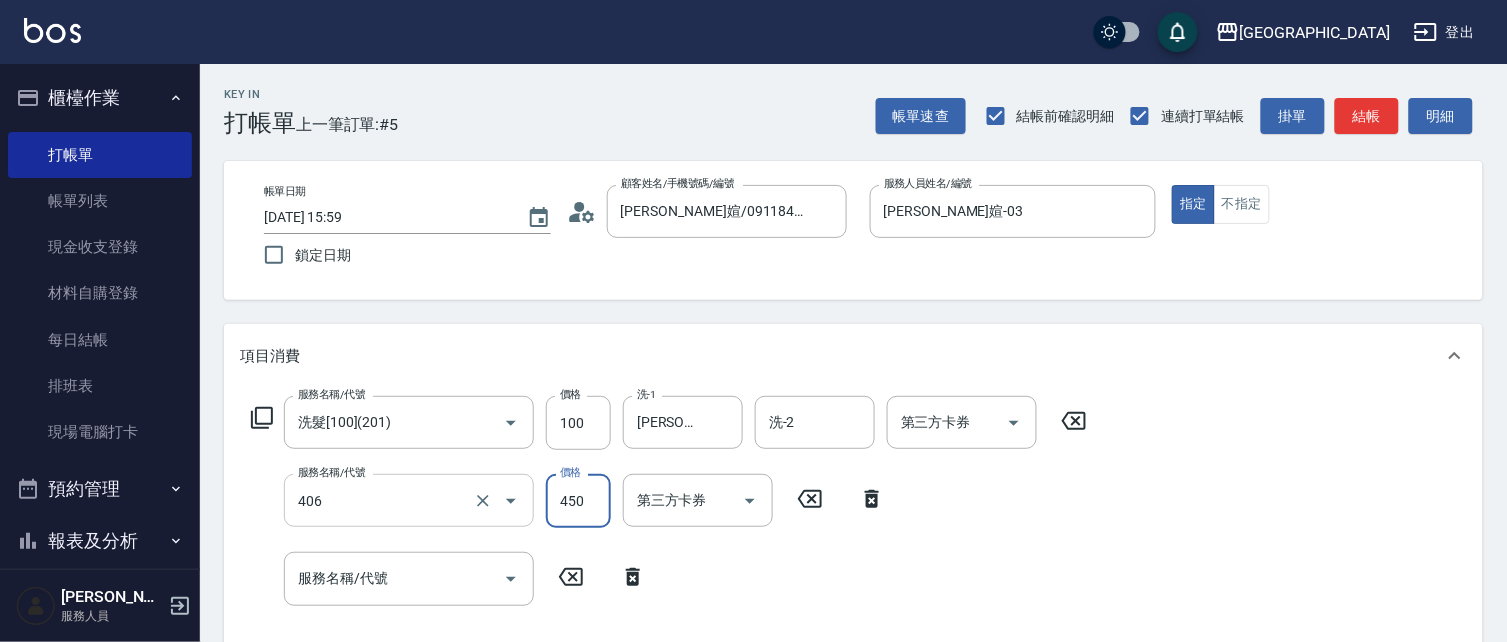 type on "剪髮(450)(406)" 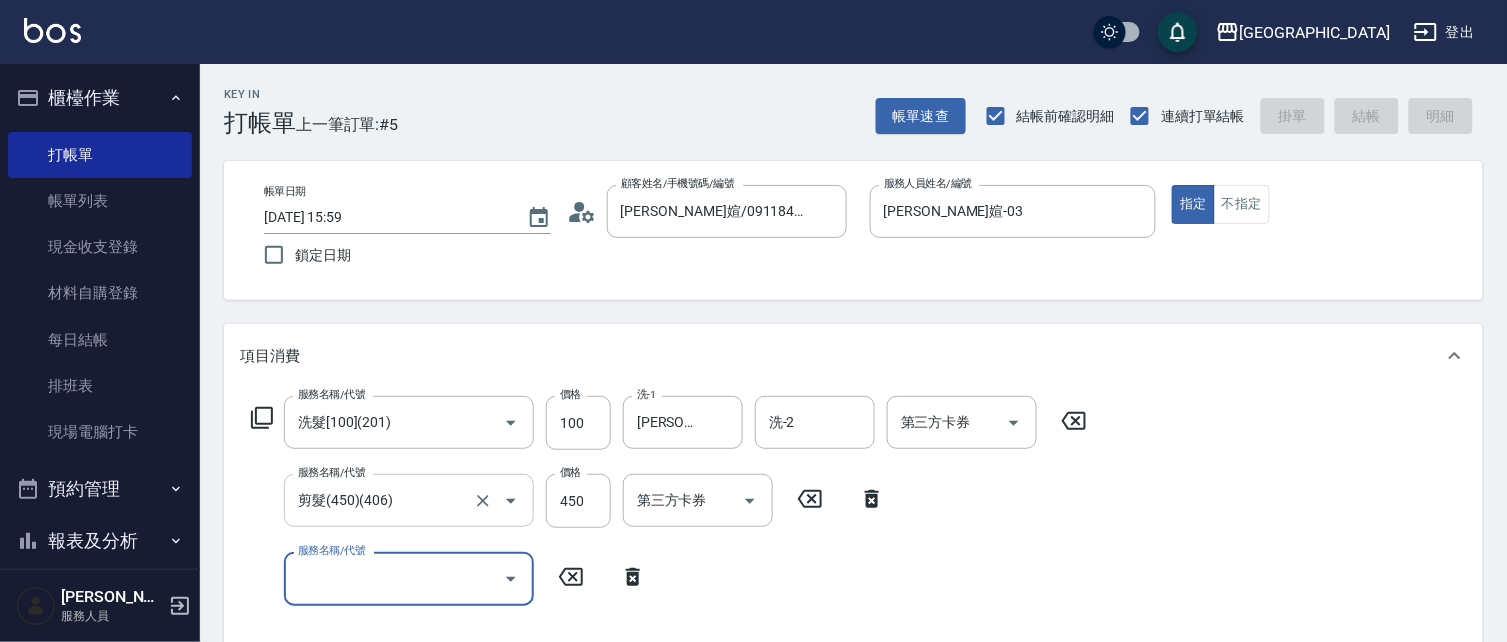 type 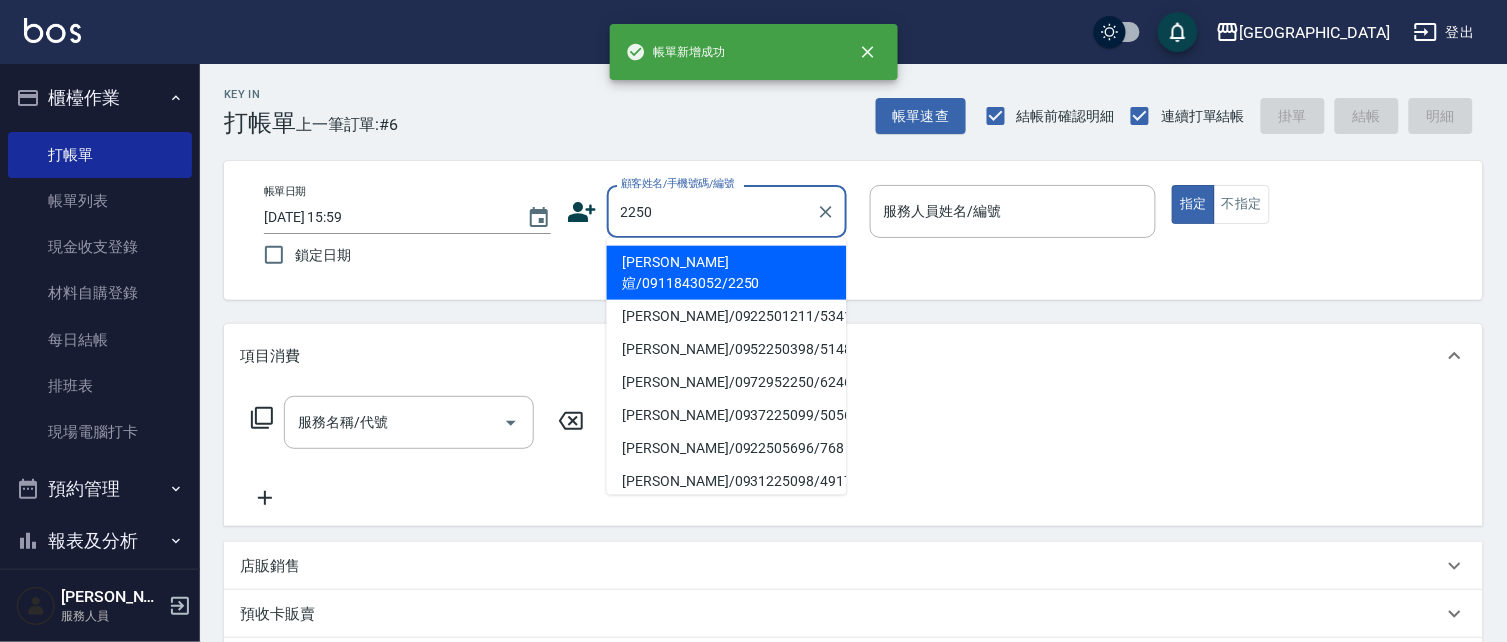 type on "2250" 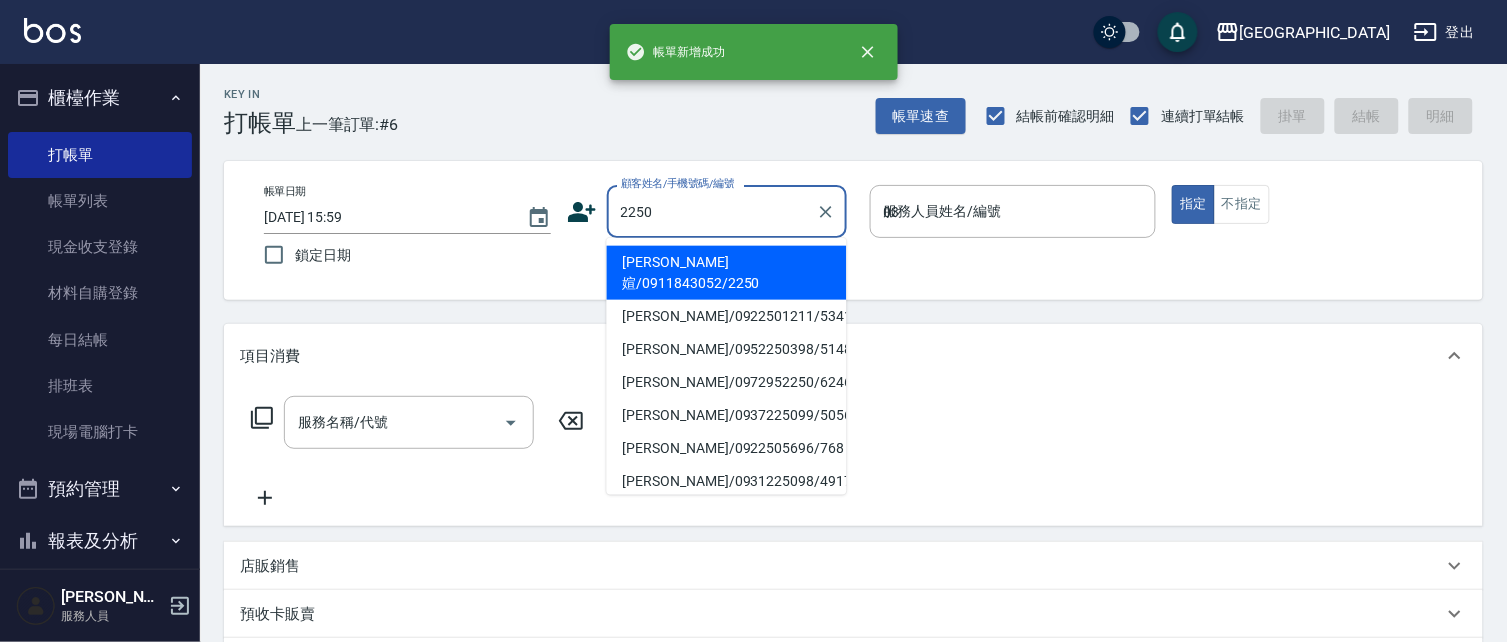 type on "03" 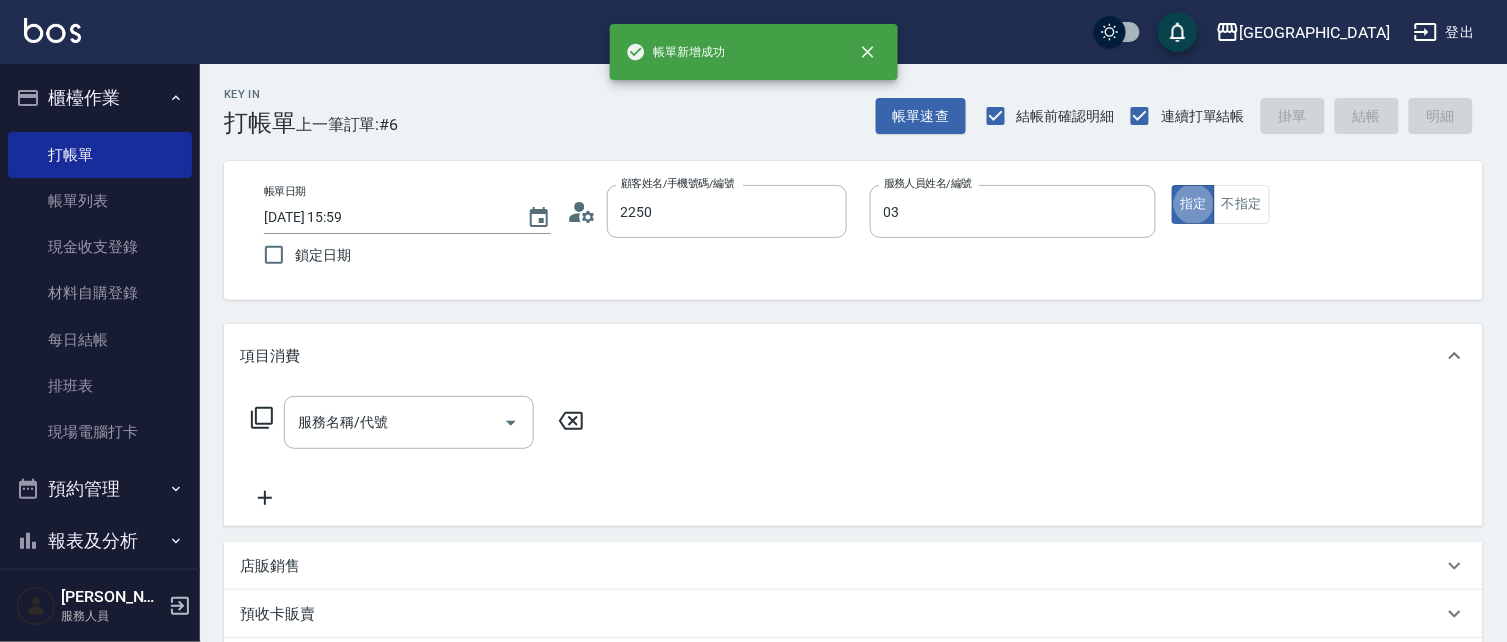 type on "[PERSON_NAME]媗/0911843052/2250" 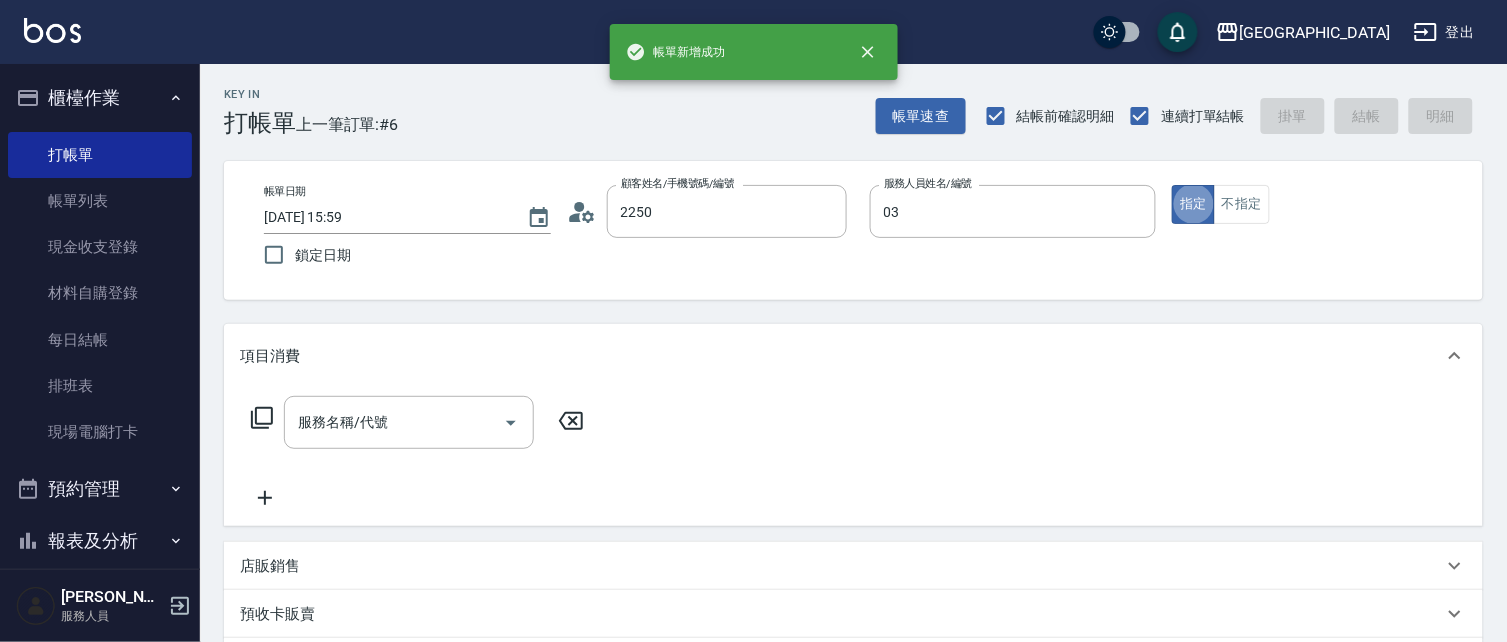 type on "[PERSON_NAME]媗-03" 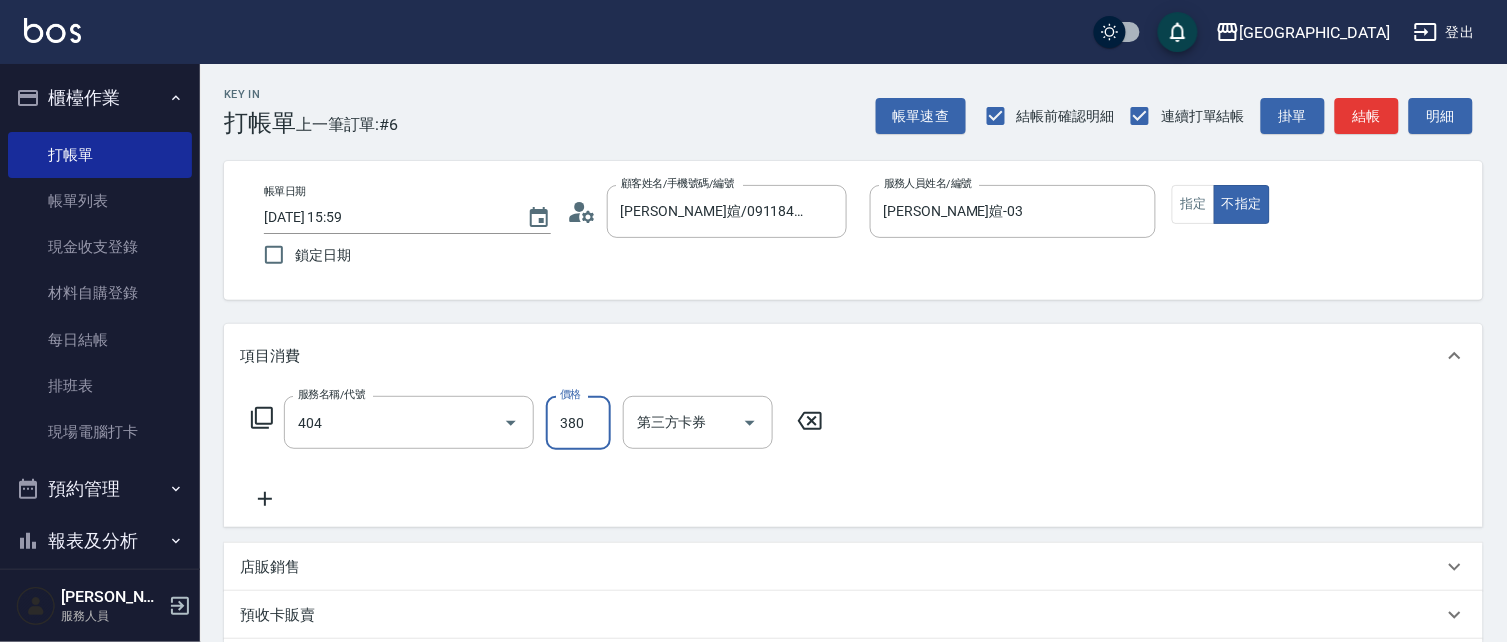 type on "剪髮(380)(404)" 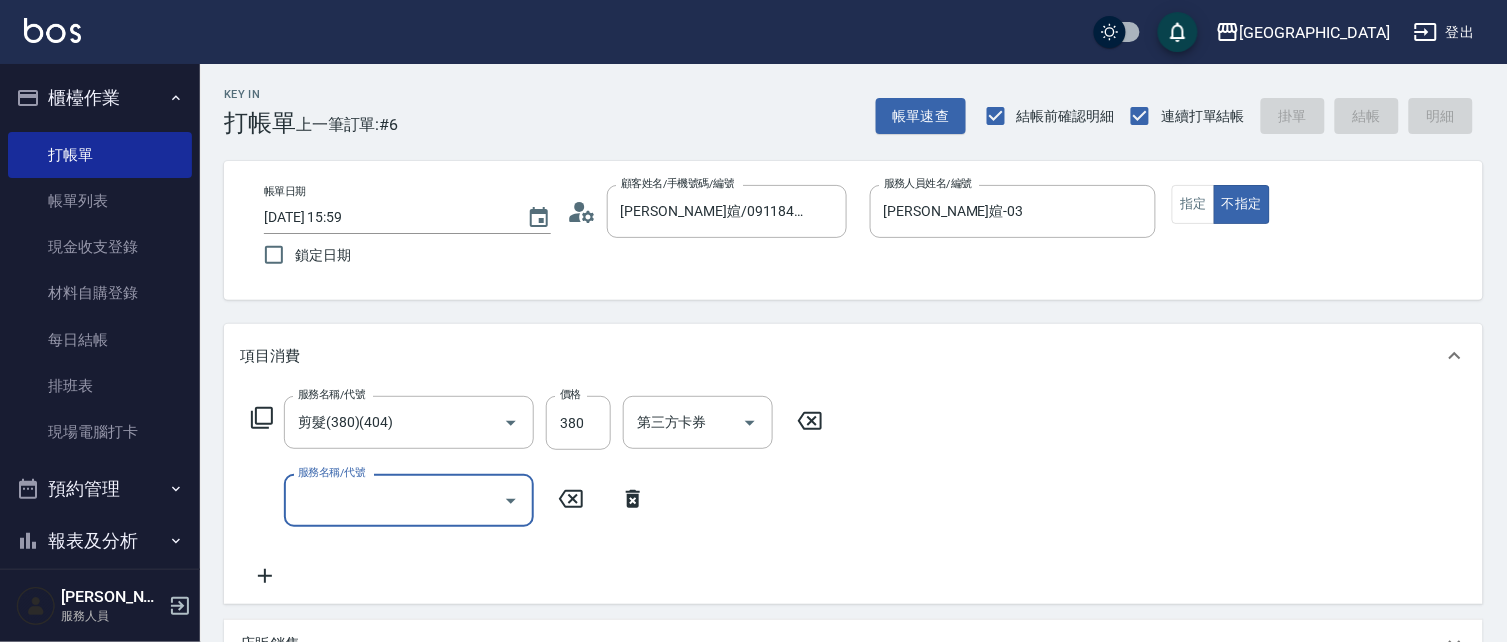 type 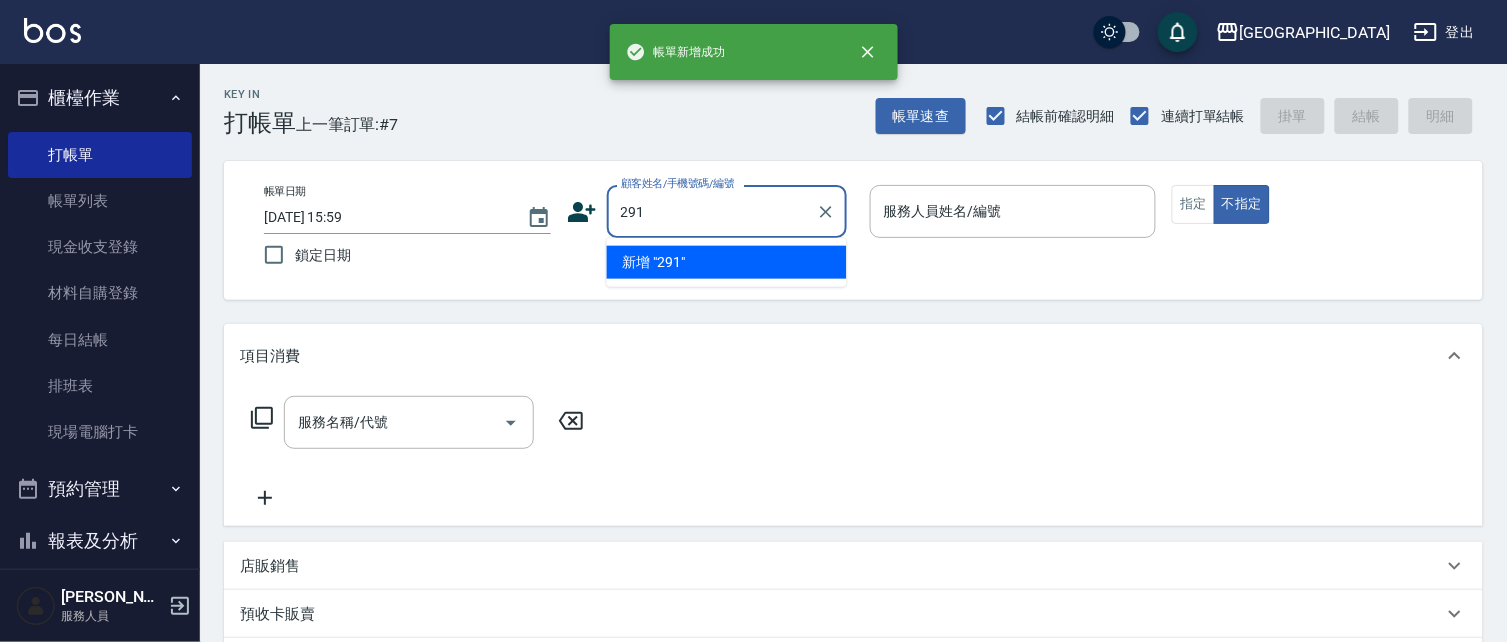 type on "291" 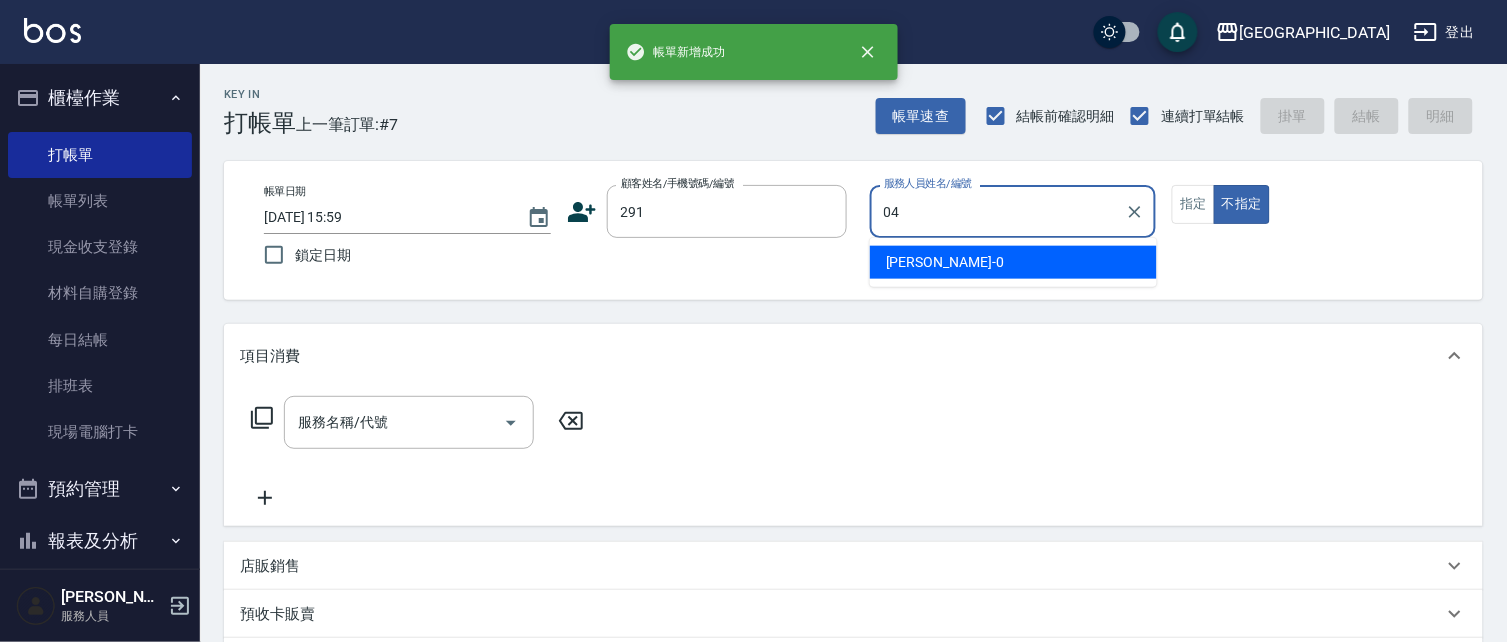 type on "[PERSON_NAME]-04" 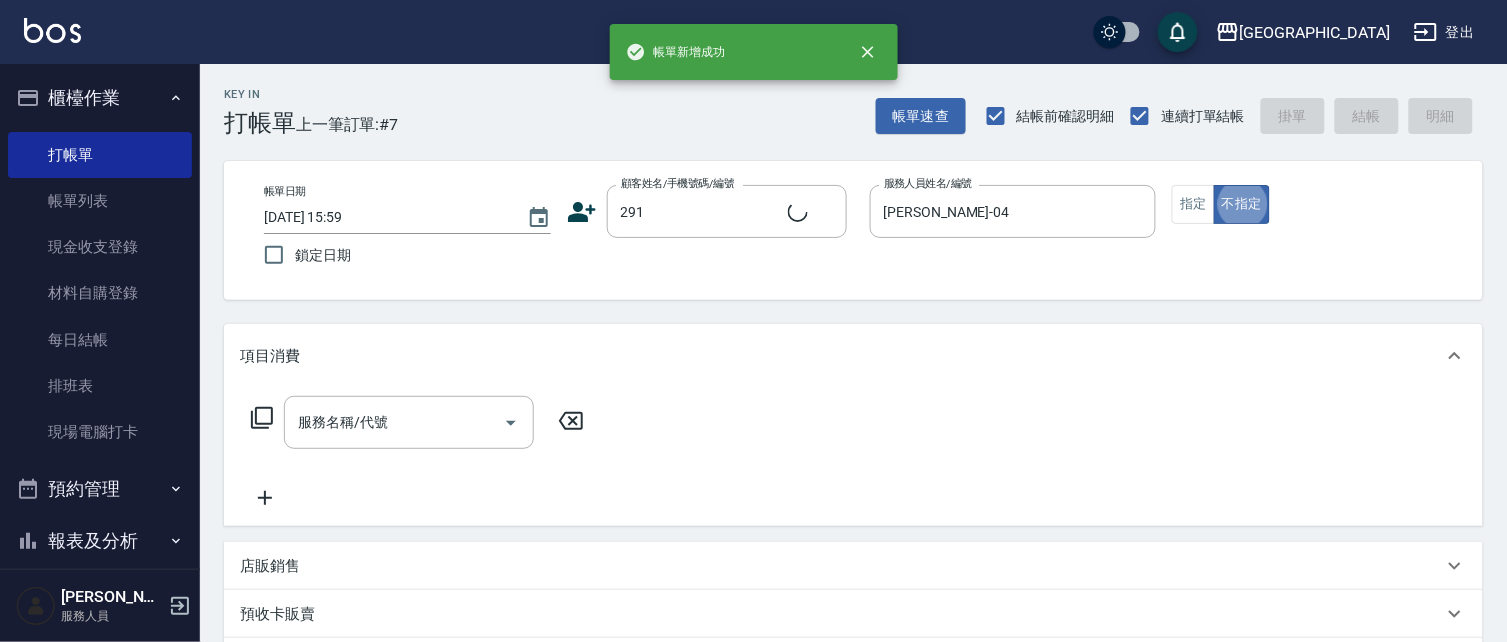 type on "[PERSON_NAME]/291/291" 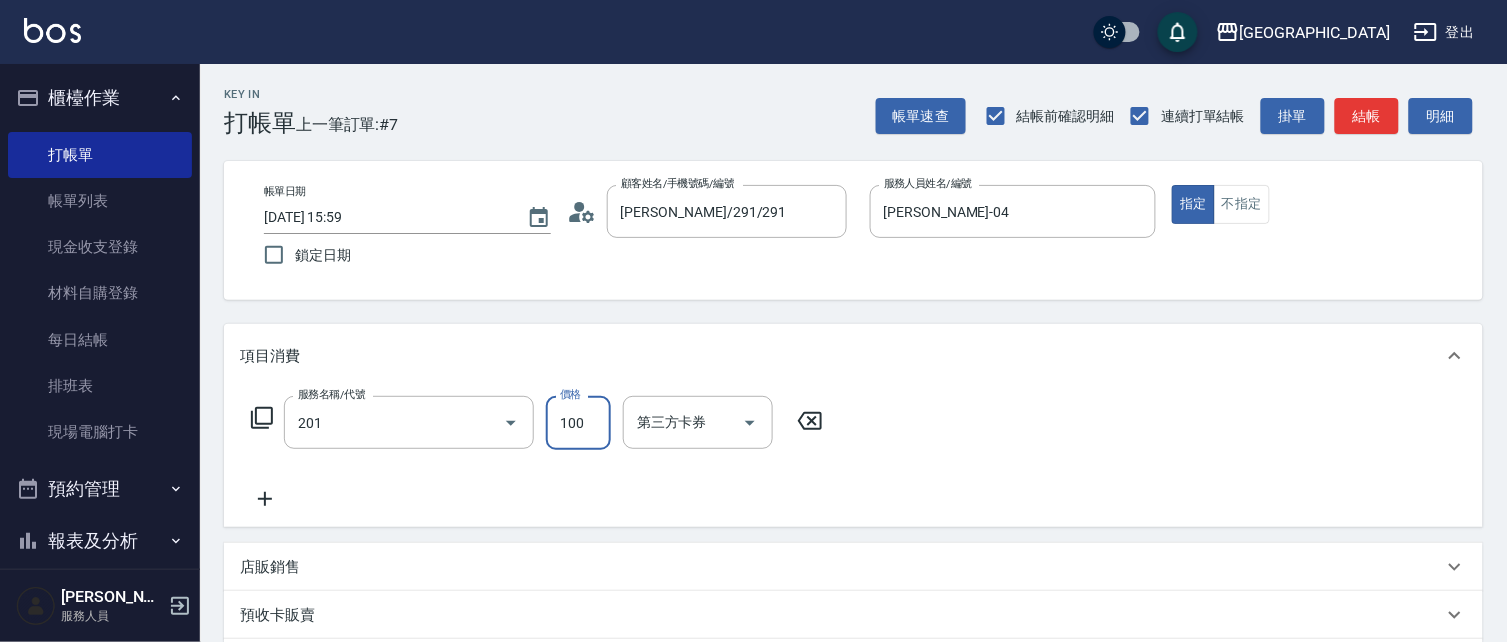 type on "洗髮[100](201)" 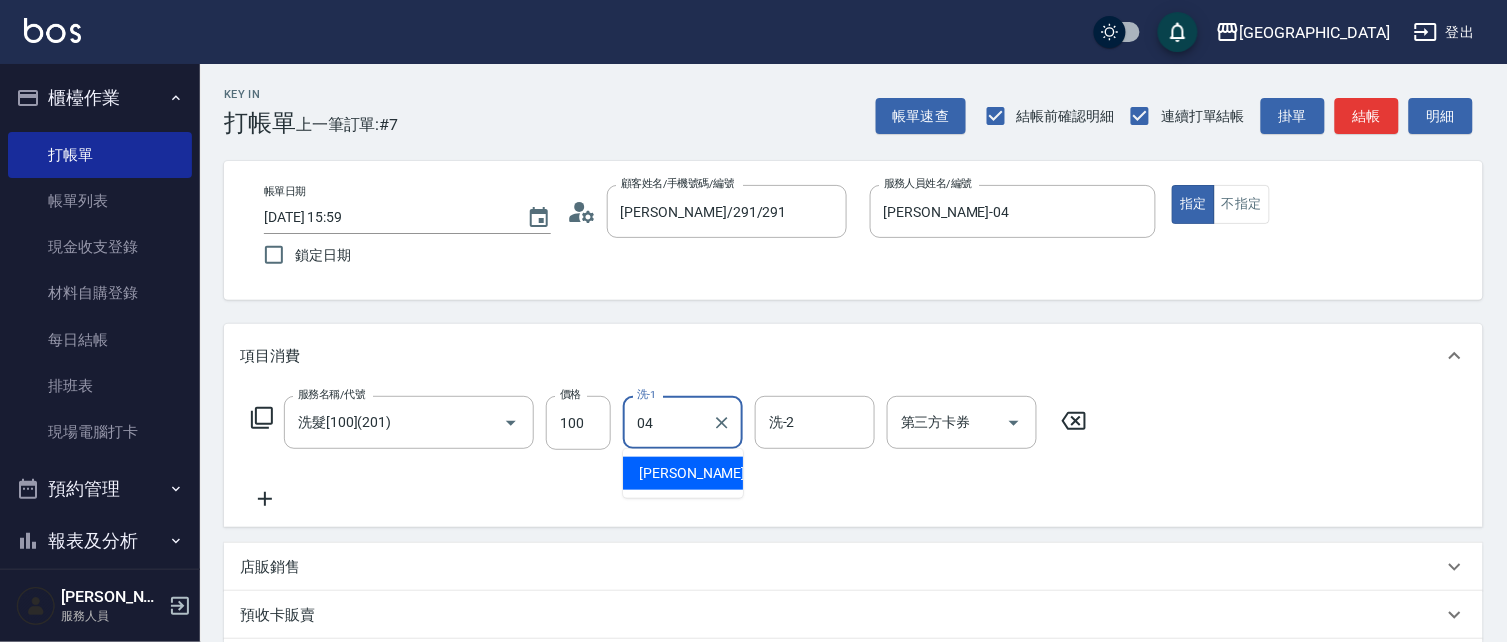 type on "[PERSON_NAME]-04" 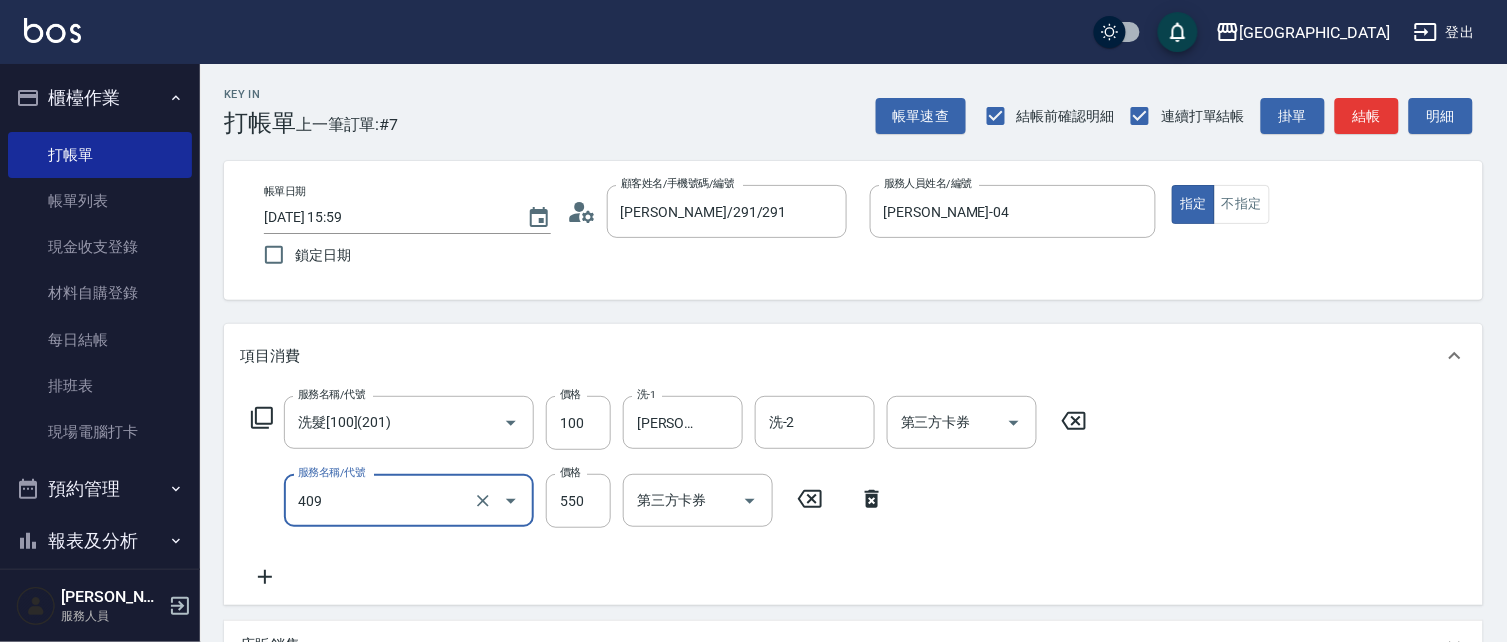 type on "409" 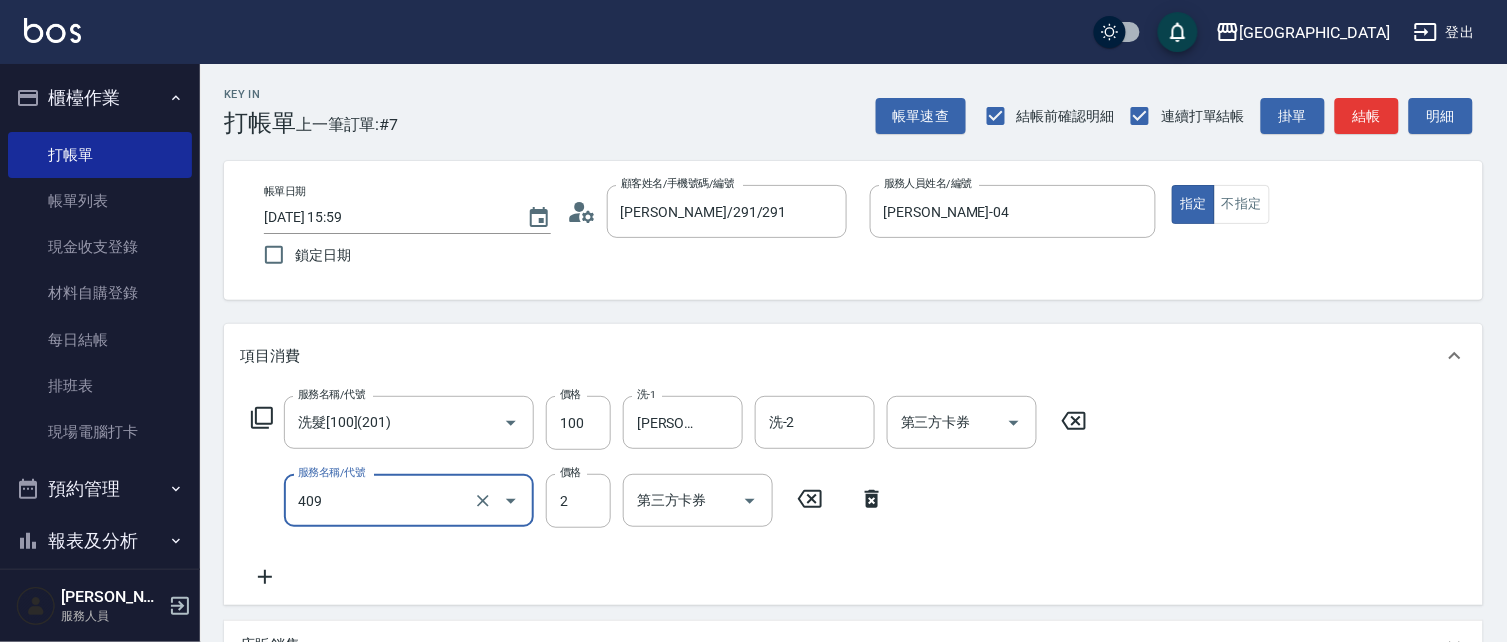 type on "25" 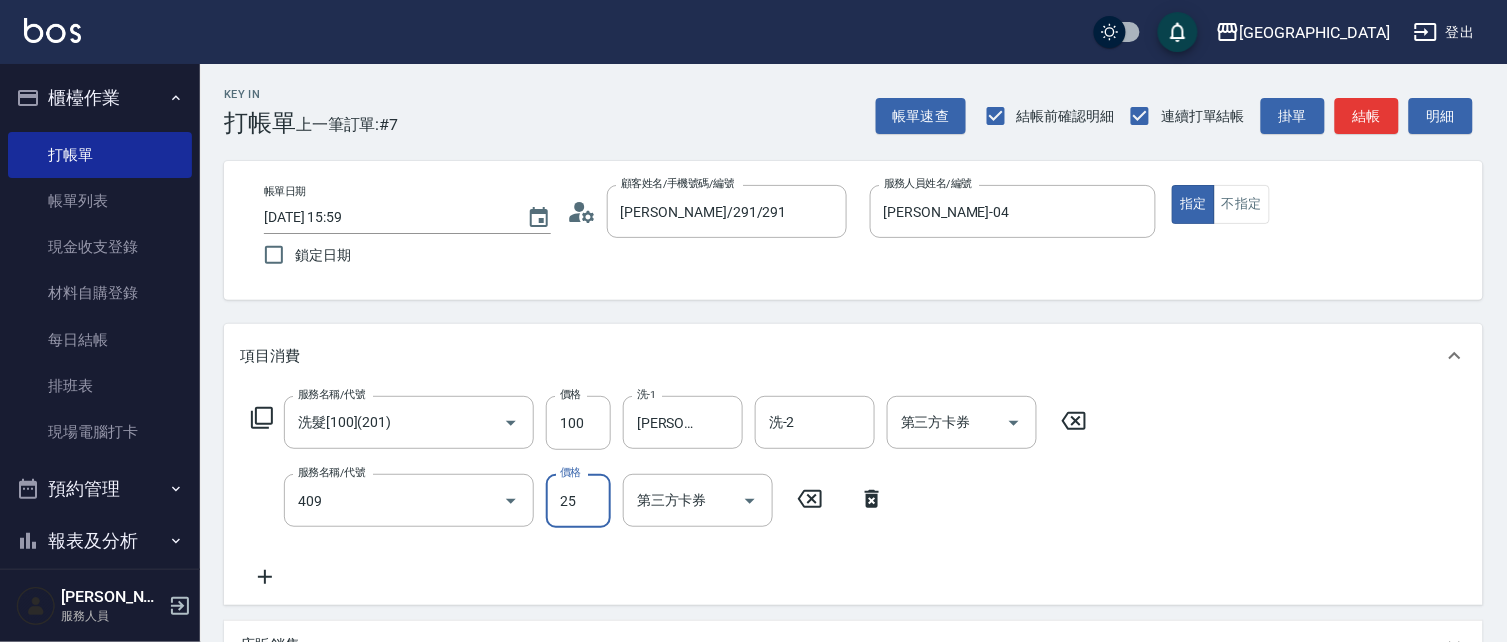 type on "剪髮(550)(409)" 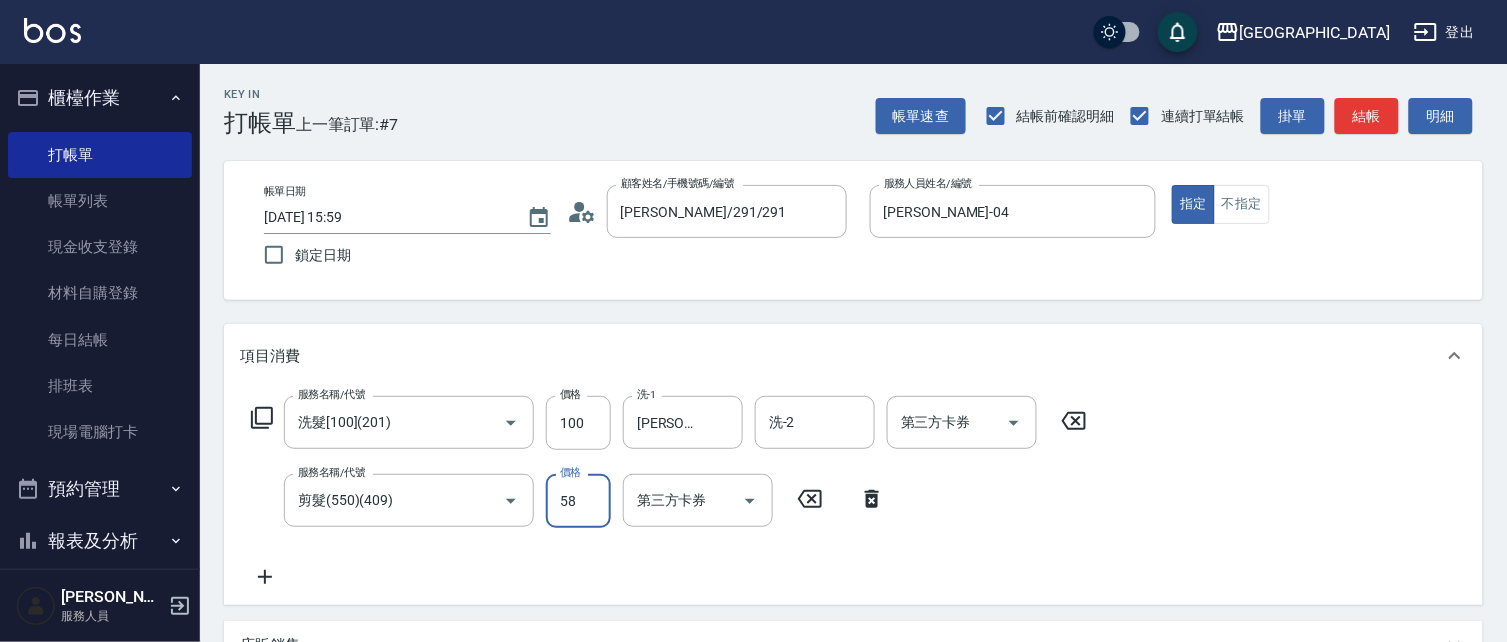 type on "580" 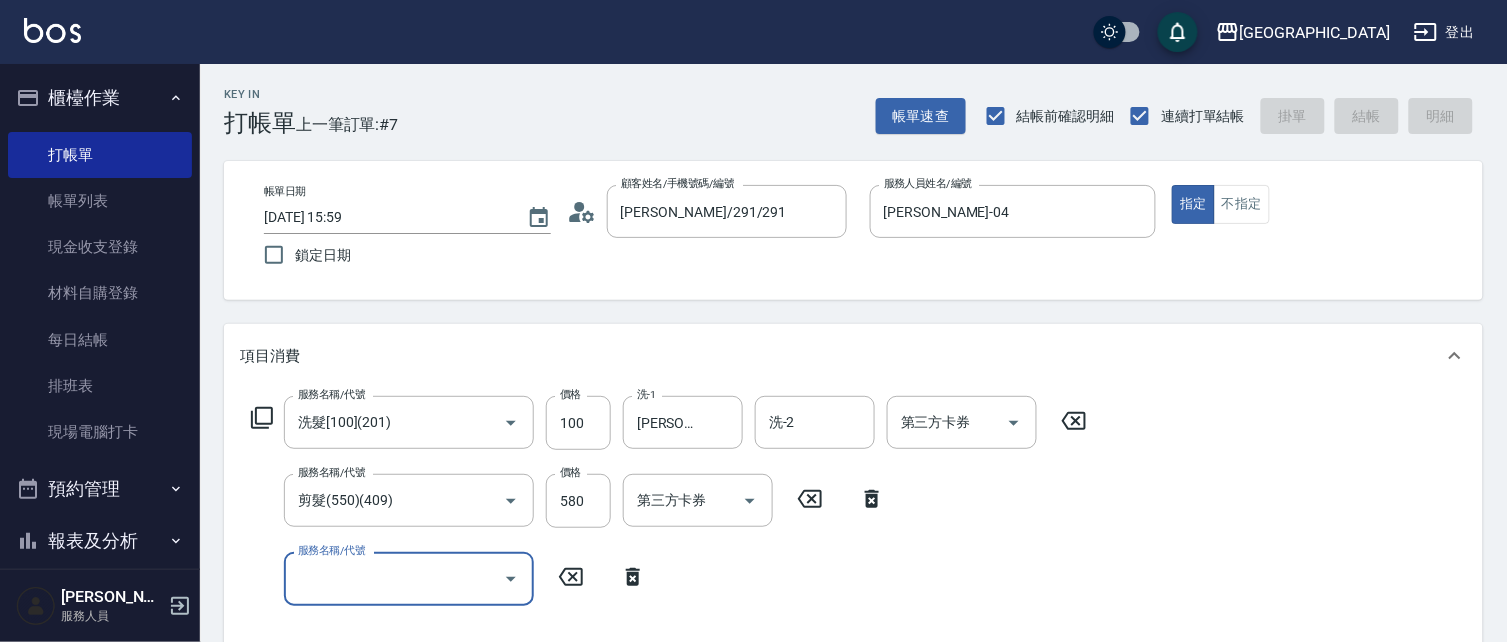 type 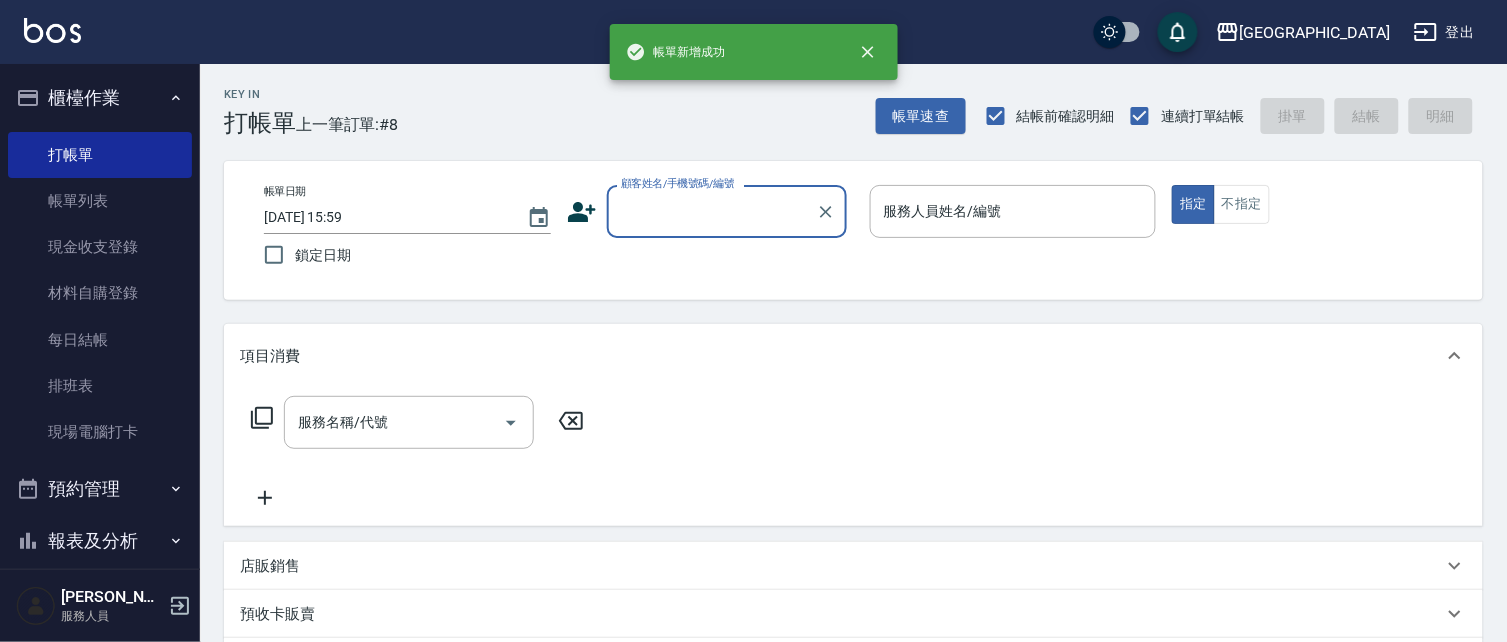type on "8" 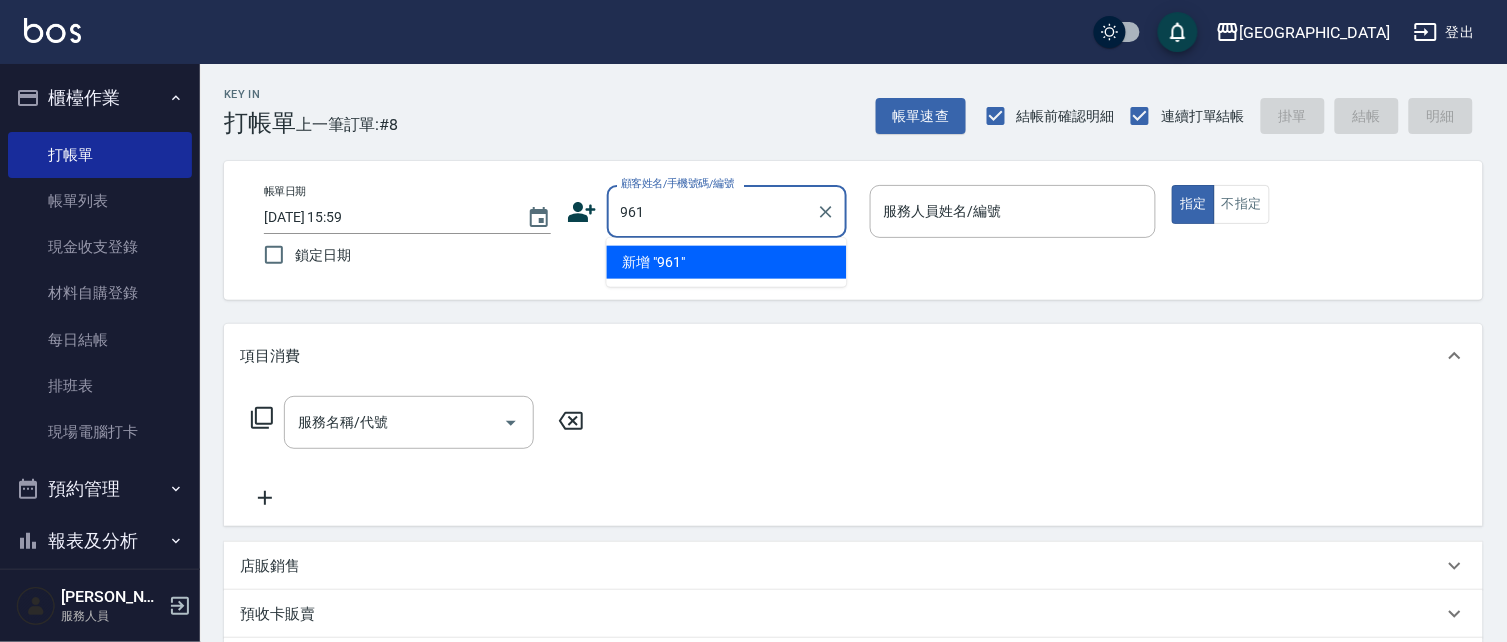type on "961" 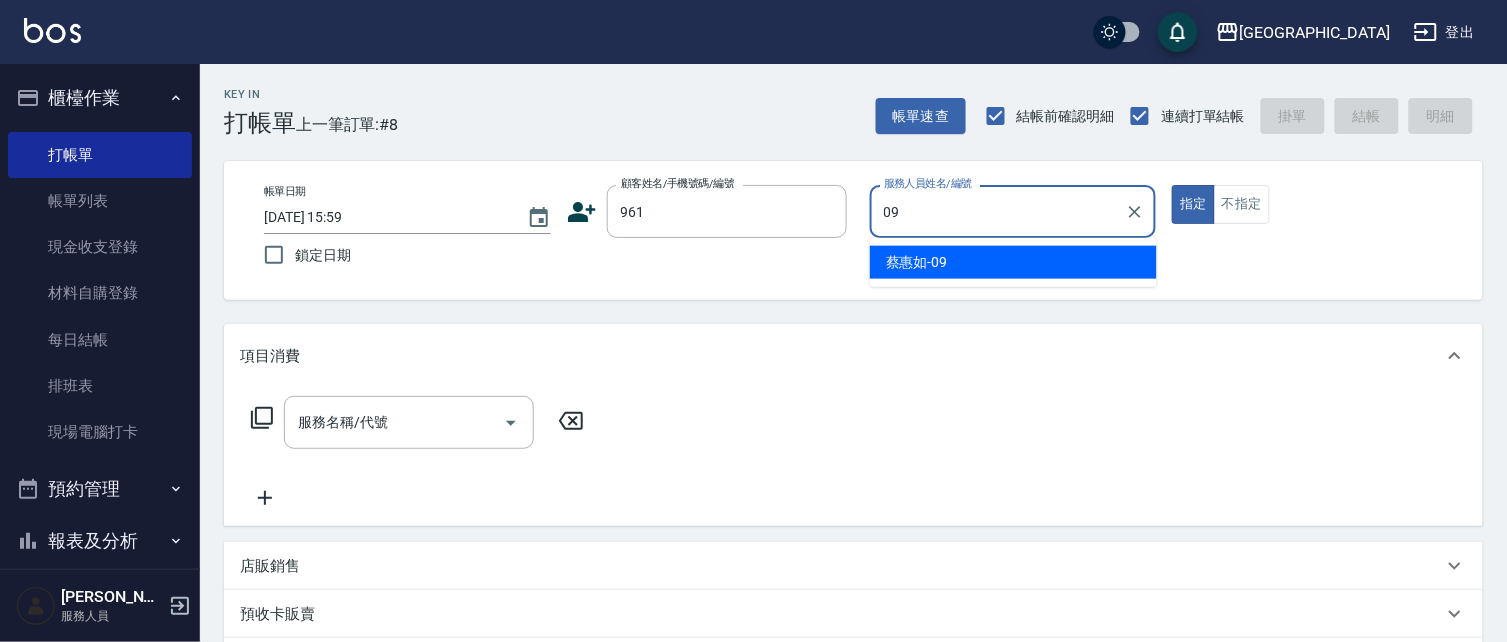 type on "[PERSON_NAME]-09" 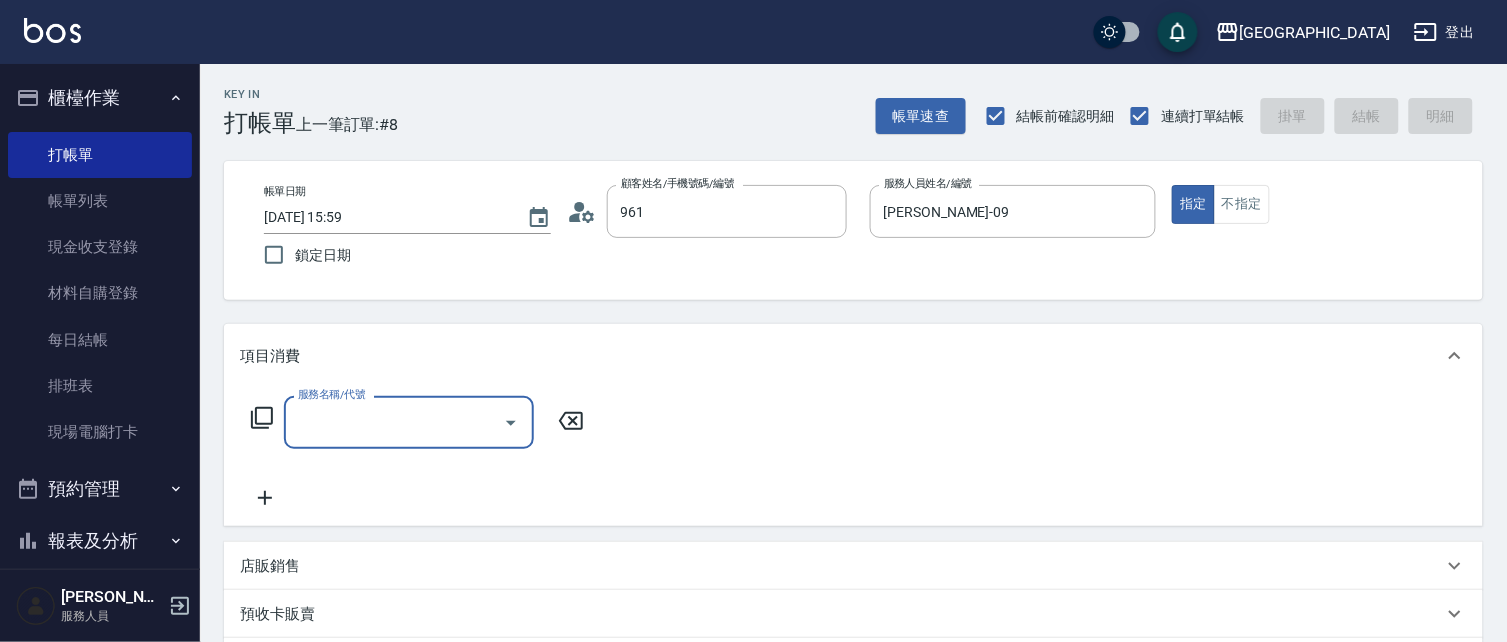 type on "[PERSON_NAME]/0933822228/961" 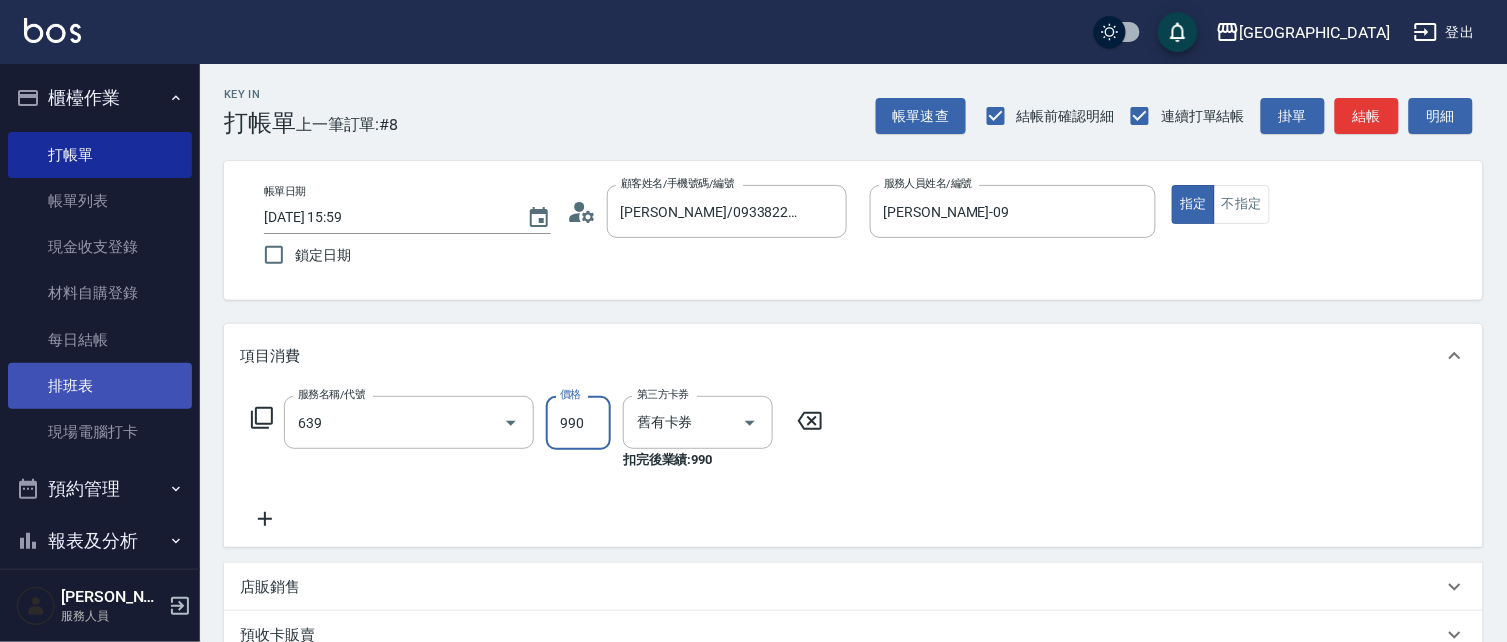 type on "(芙)蘆薈髮膜套卡(自材)(639)" 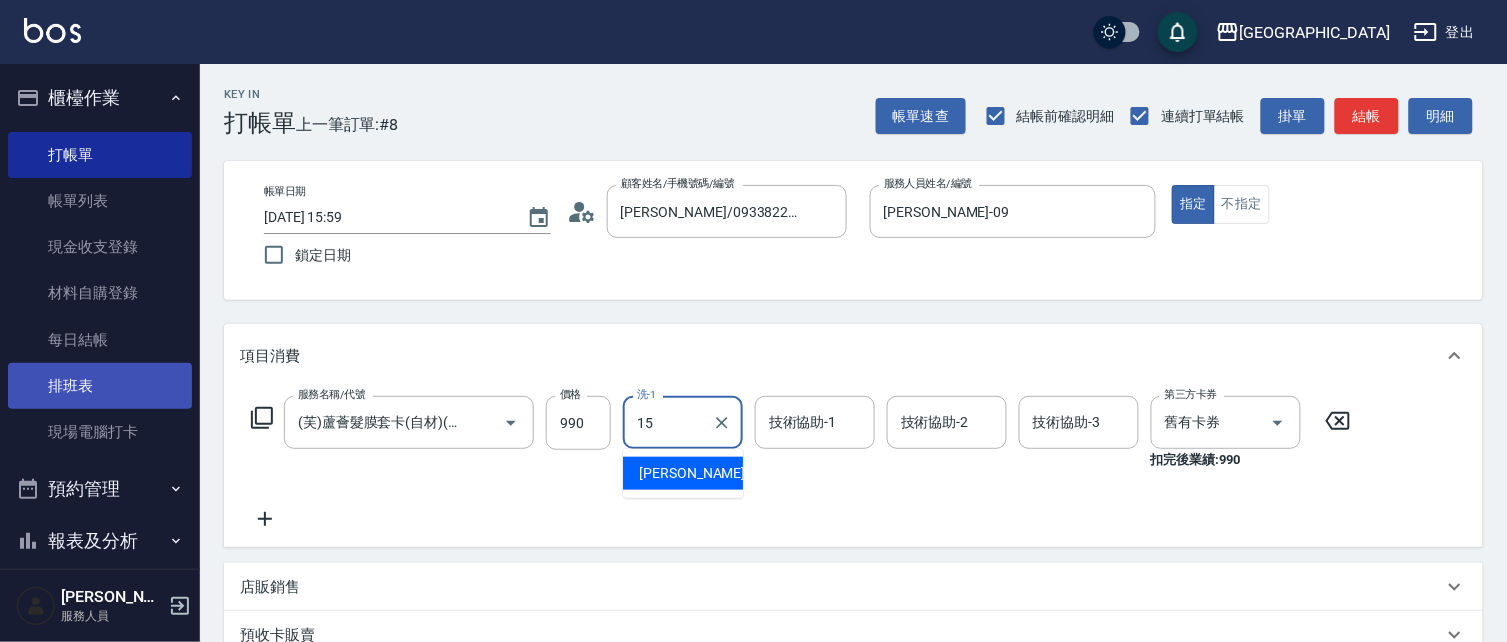 type on "[PERSON_NAME]-15" 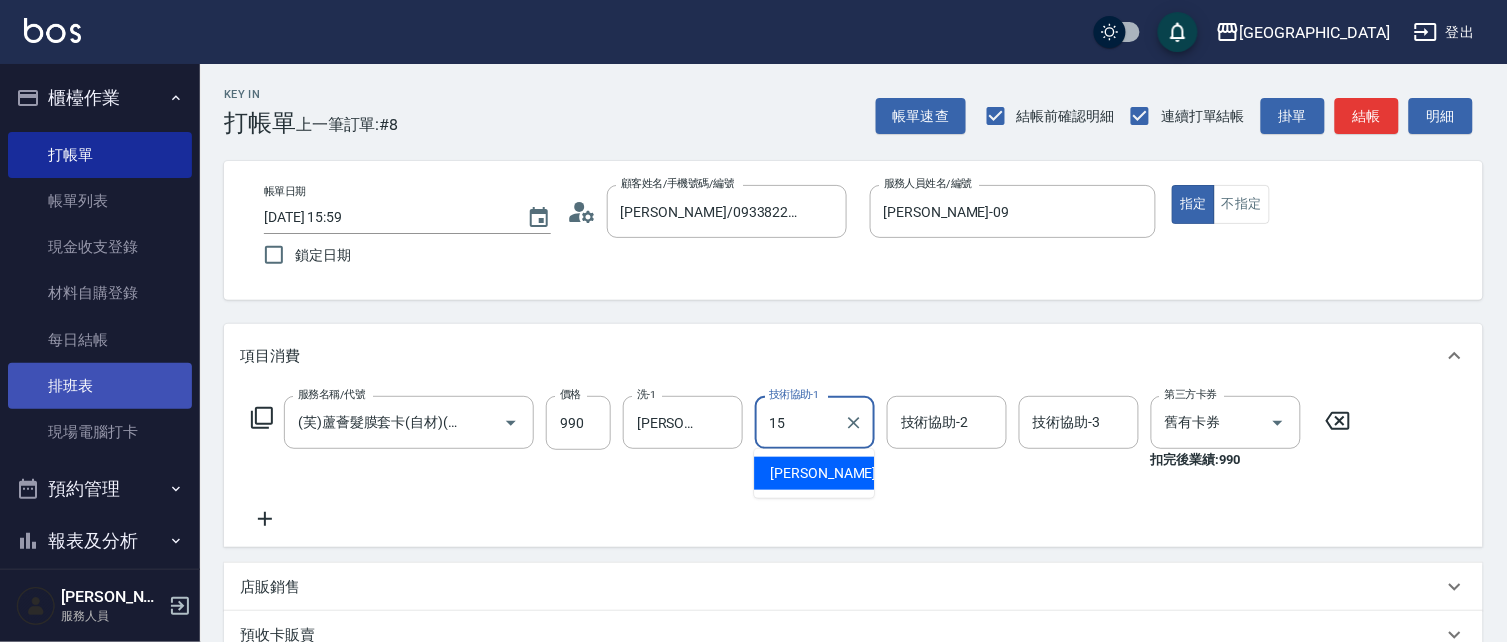 type on "[PERSON_NAME]-15" 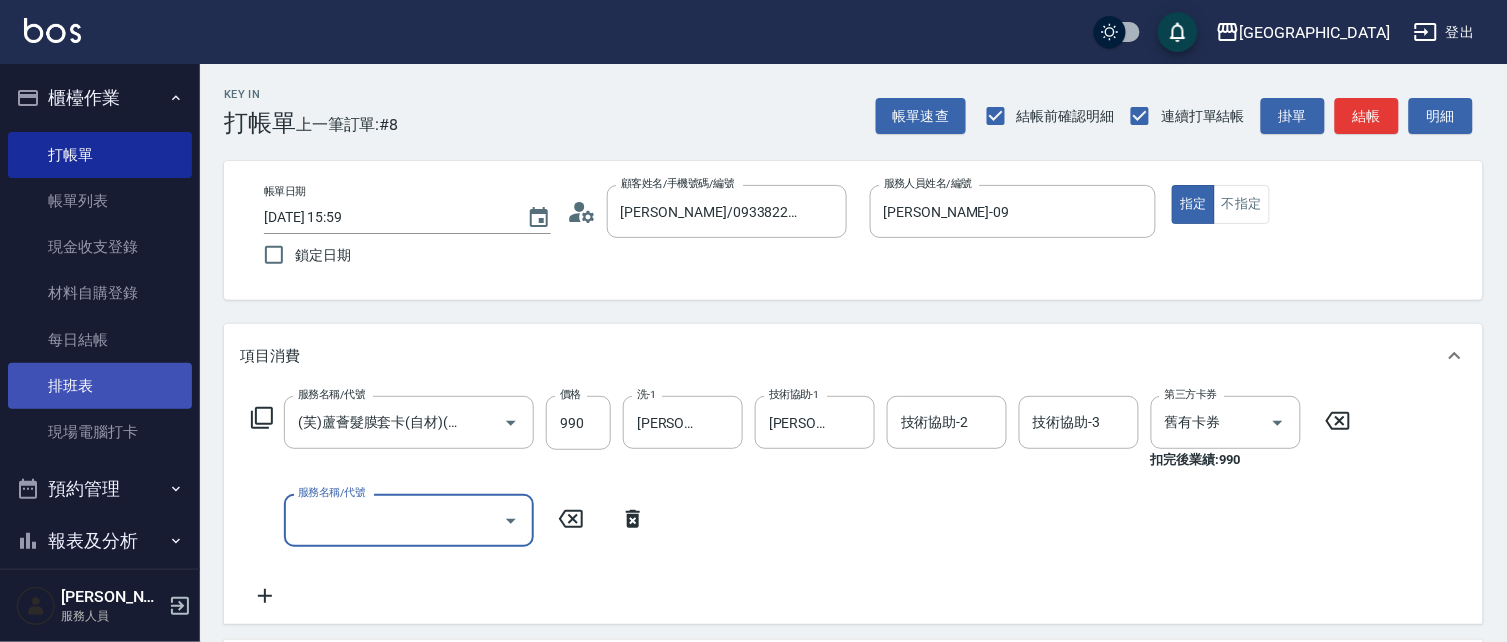 scroll, scrollTop: 0, scrollLeft: 0, axis: both 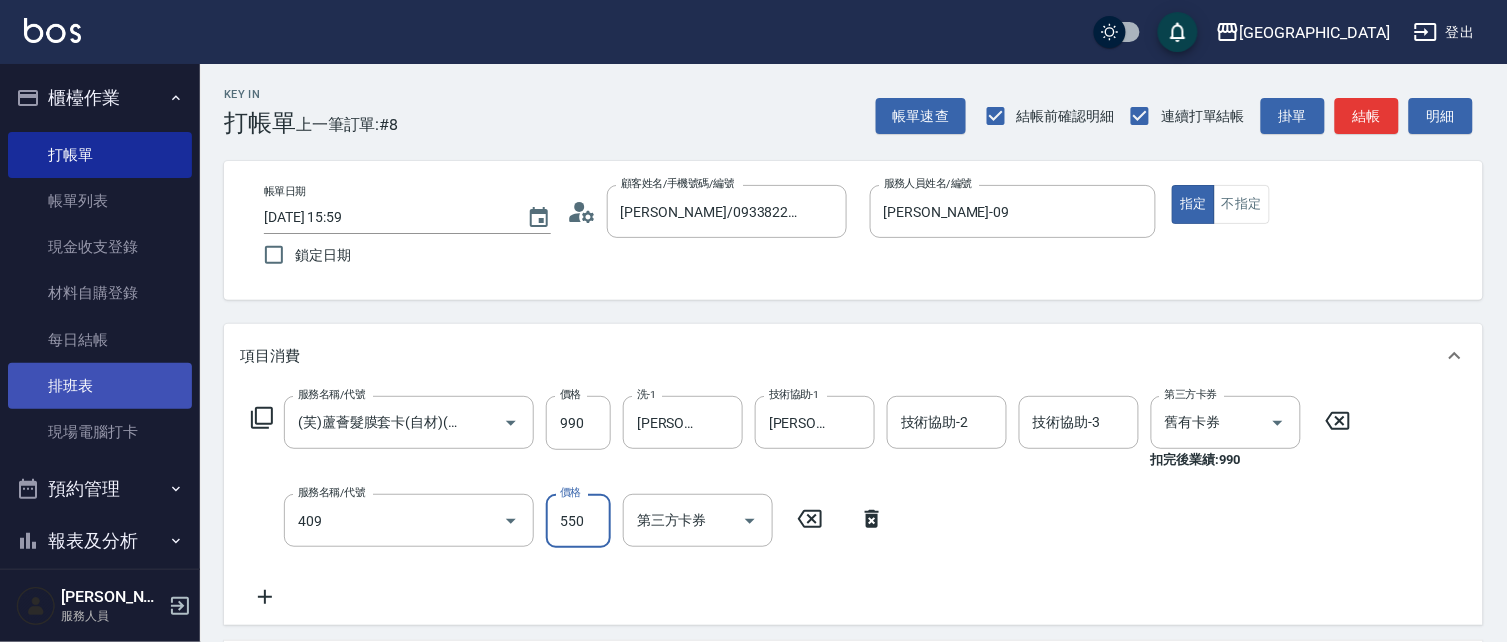 type on "剪髮(550)(409)" 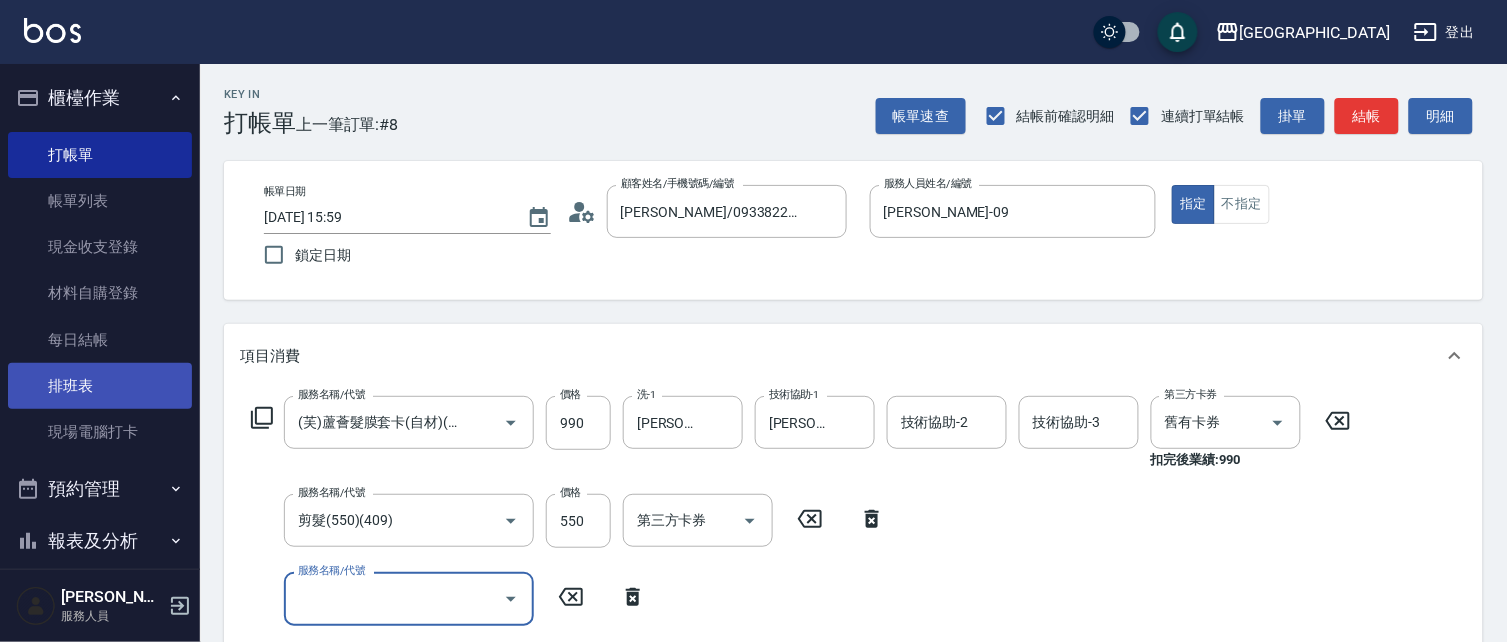 scroll, scrollTop: 0, scrollLeft: 0, axis: both 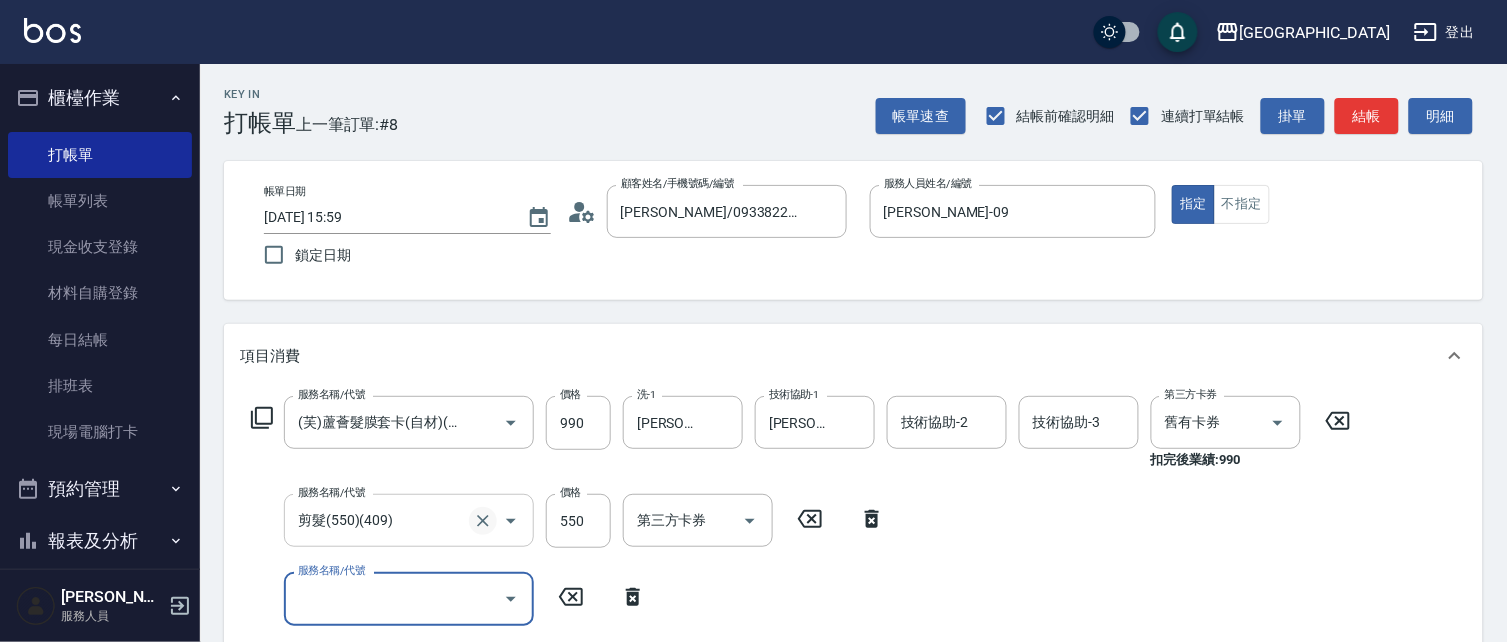click 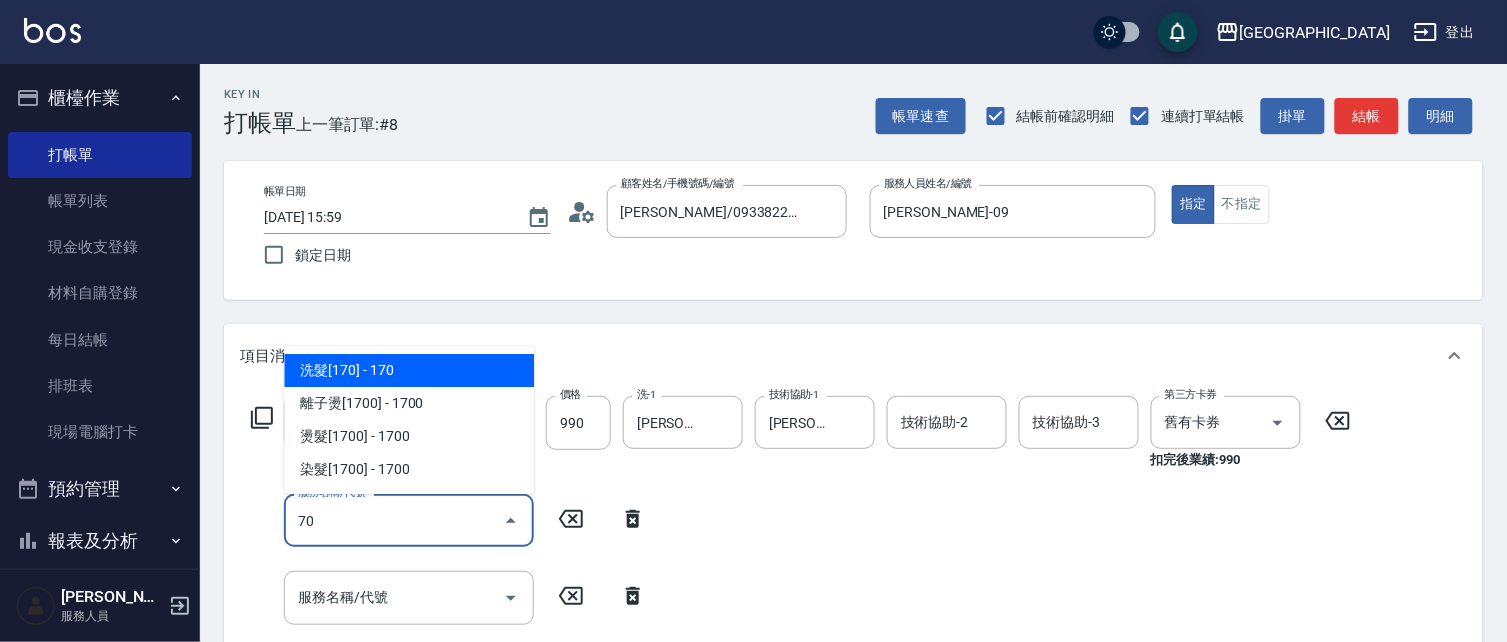 type on "7" 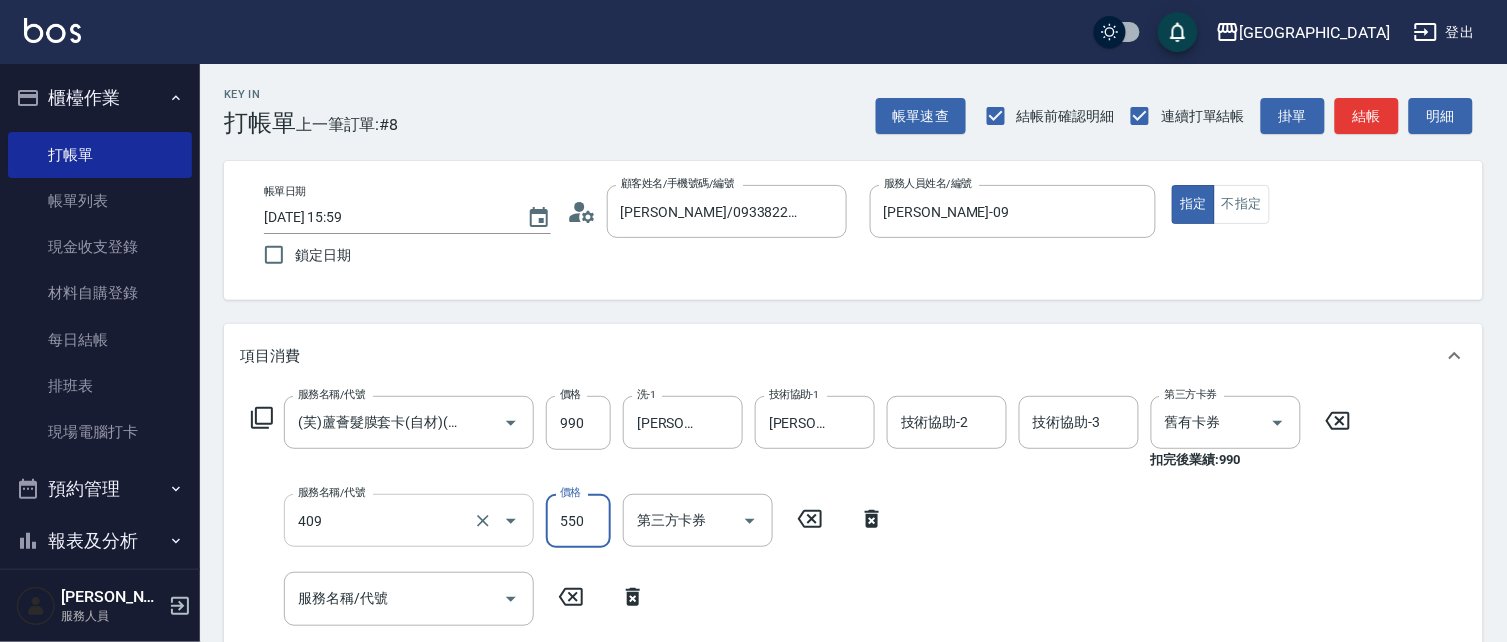 type on "剪髮(550)(409)" 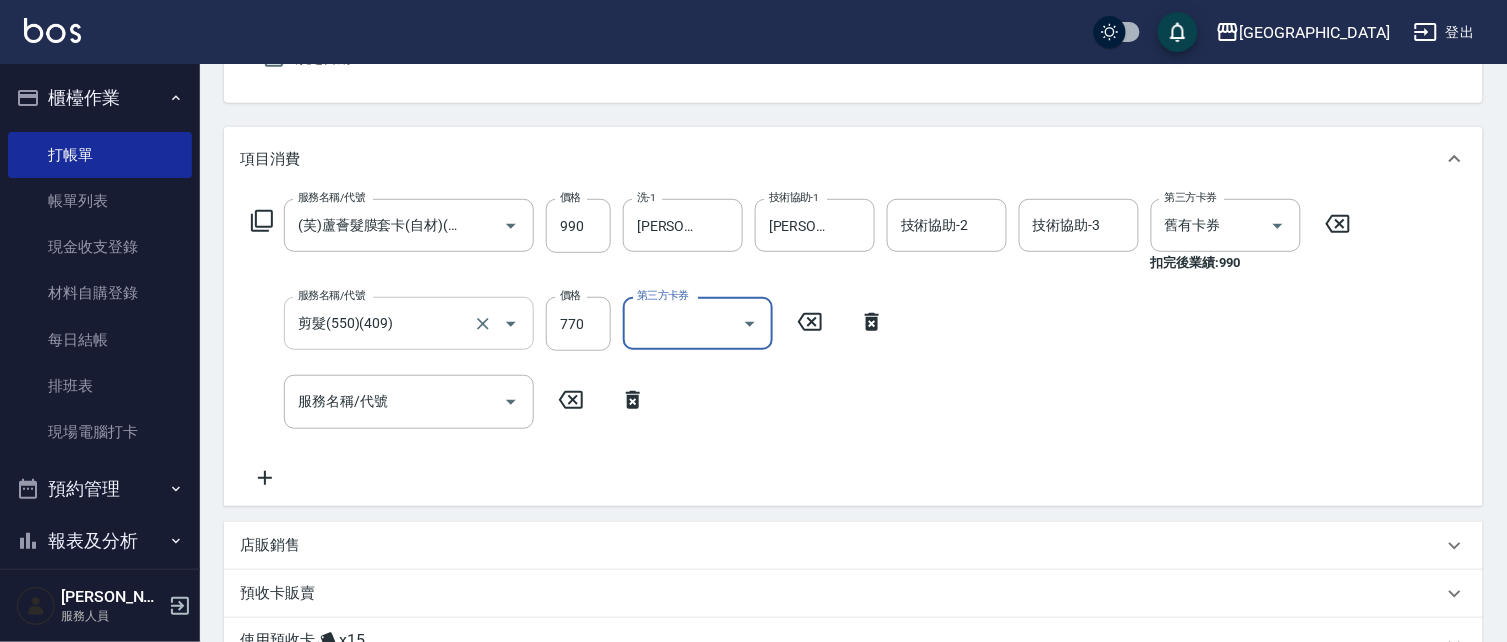 scroll, scrollTop: 160, scrollLeft: 0, axis: vertical 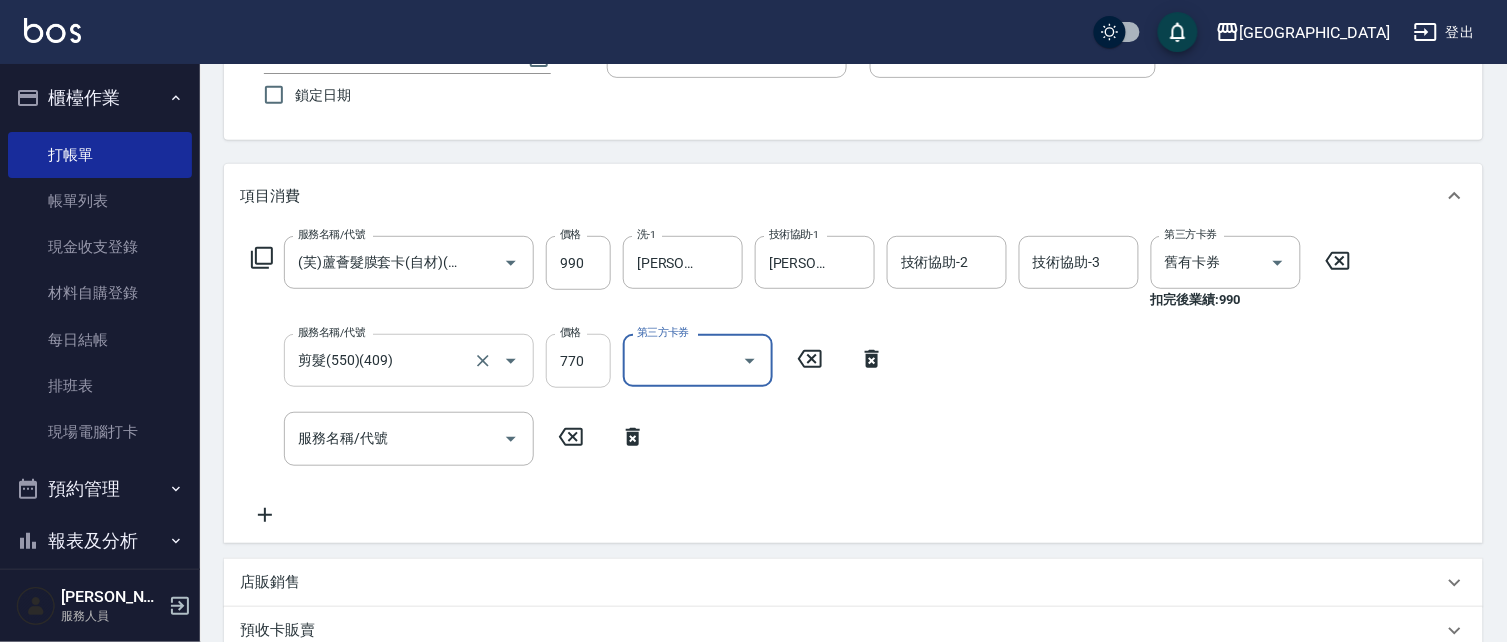 click on "770" at bounding box center [578, 361] 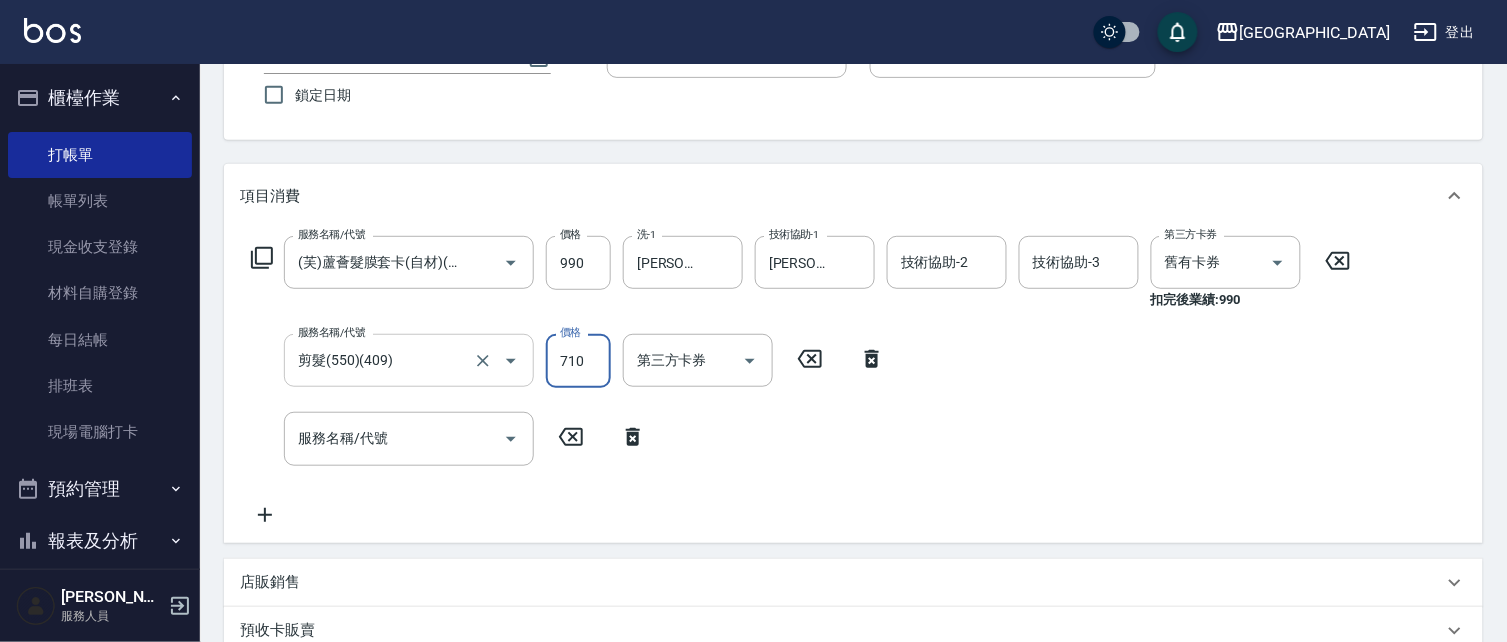type on "710" 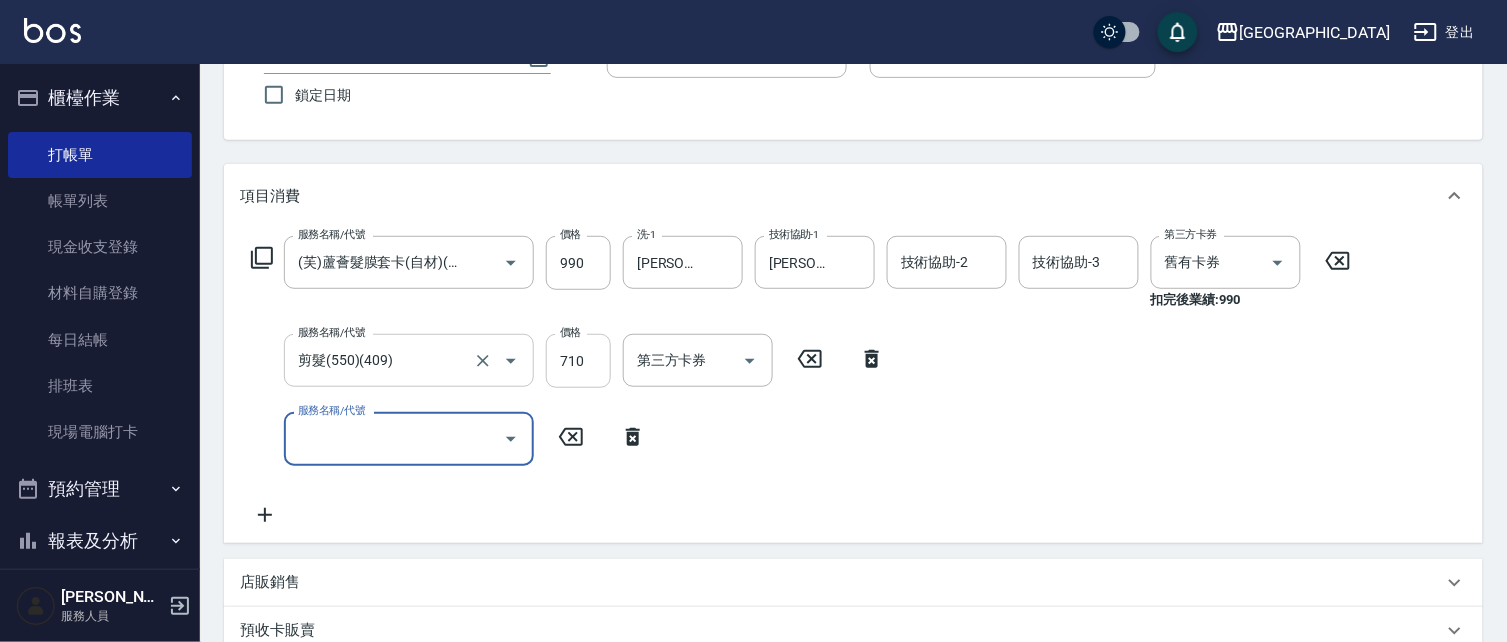 scroll, scrollTop: 0, scrollLeft: 0, axis: both 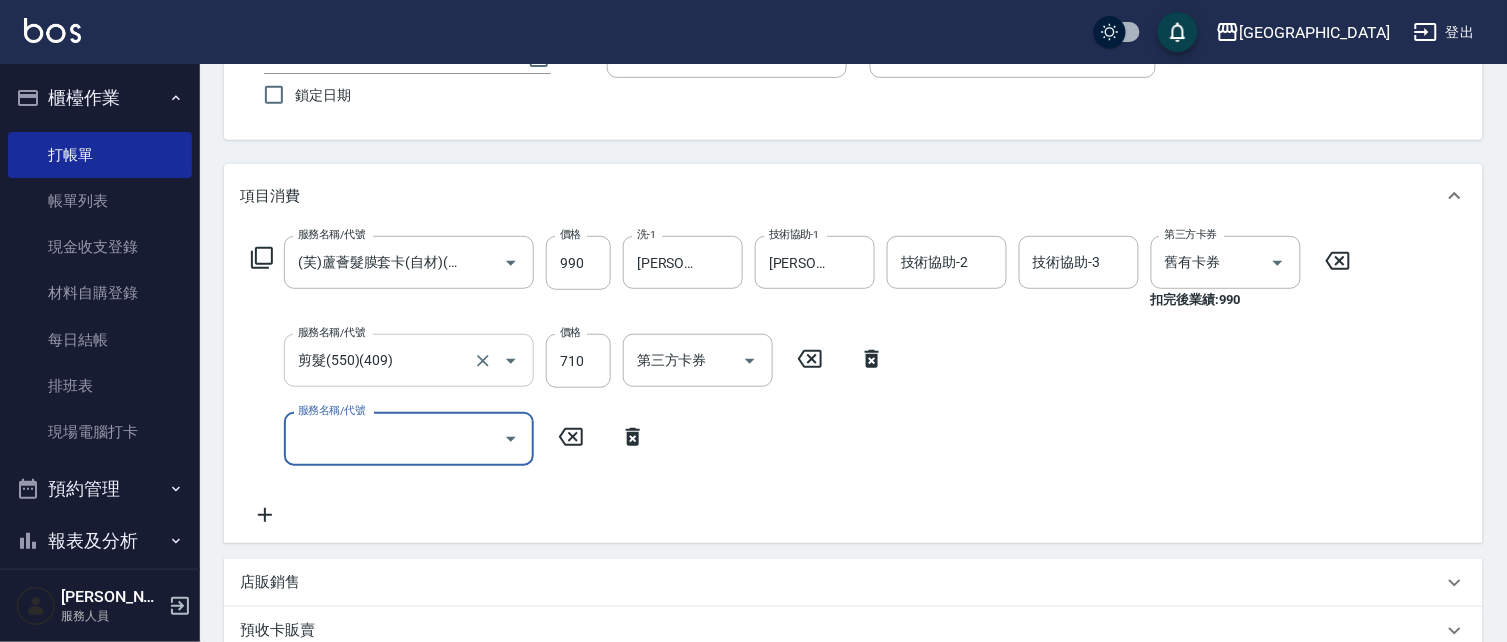 type on "[DATE] 16:01" 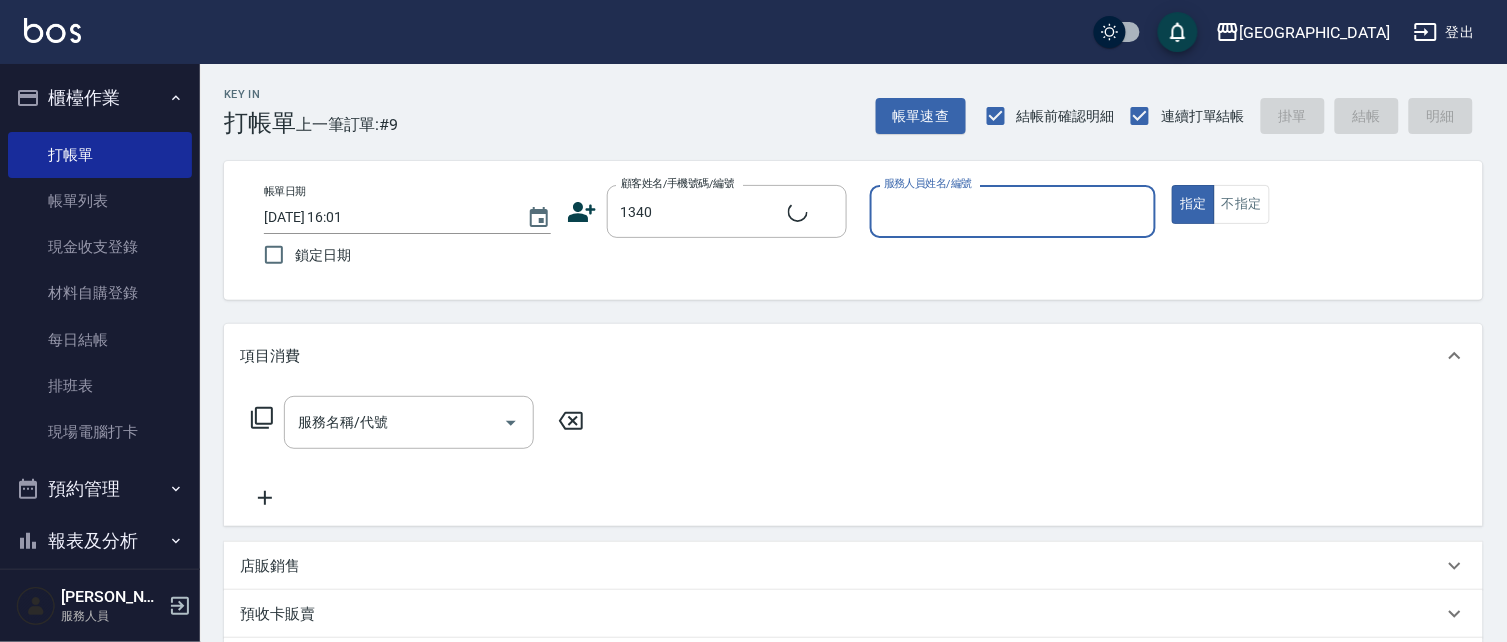 scroll, scrollTop: 0, scrollLeft: 0, axis: both 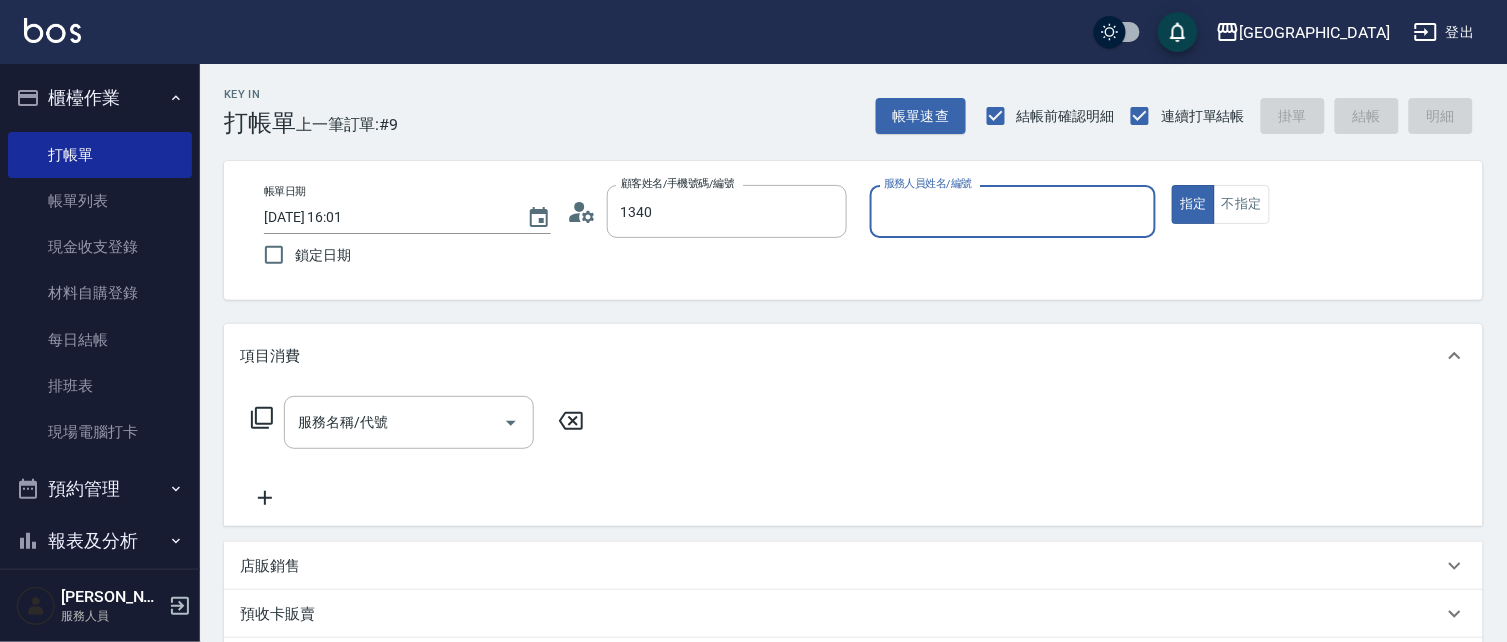 type on "[PERSON_NAME]/0916967939/1340" 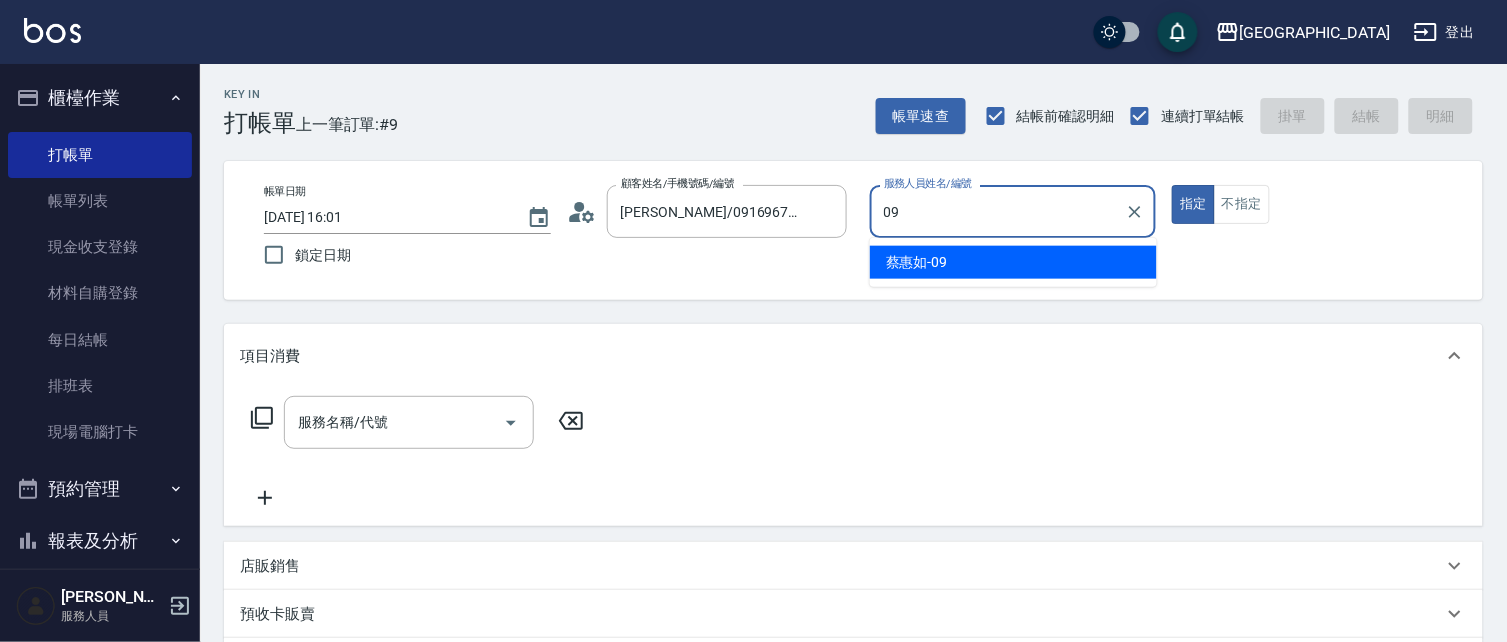 type on "[PERSON_NAME]-09" 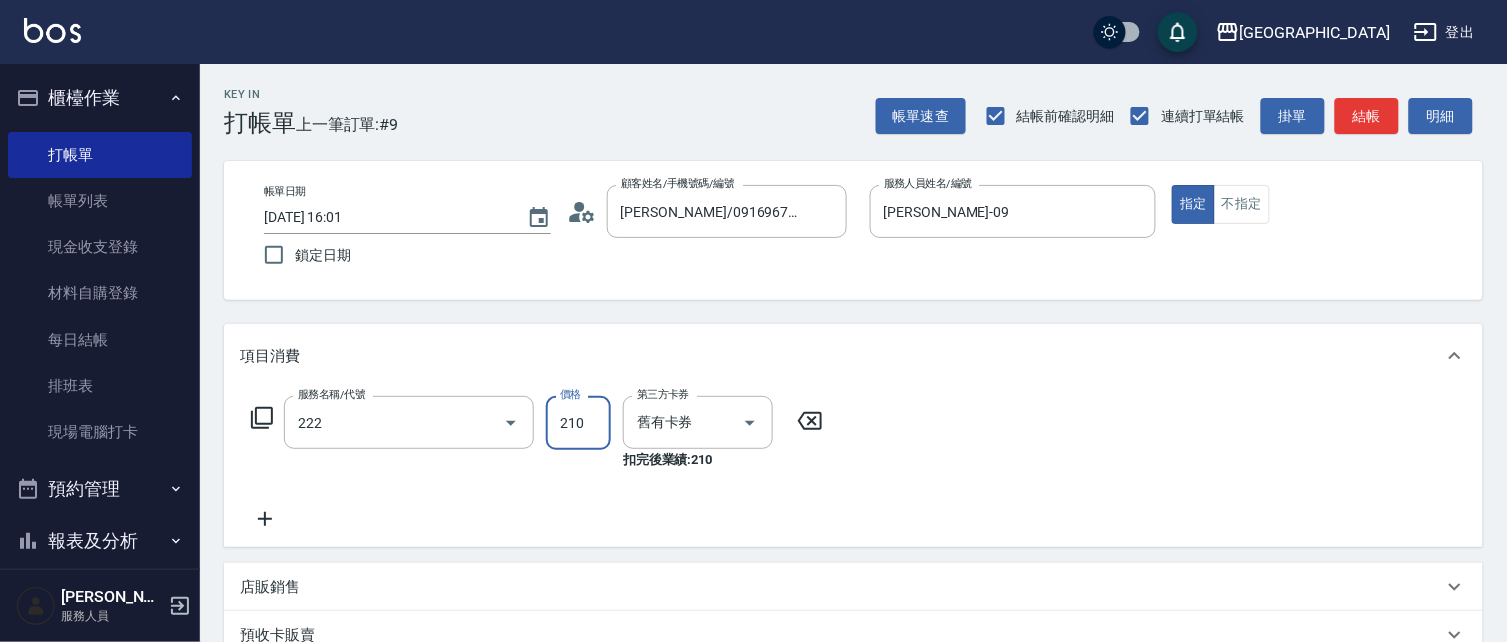 type on "洗髮卡券[210](222)" 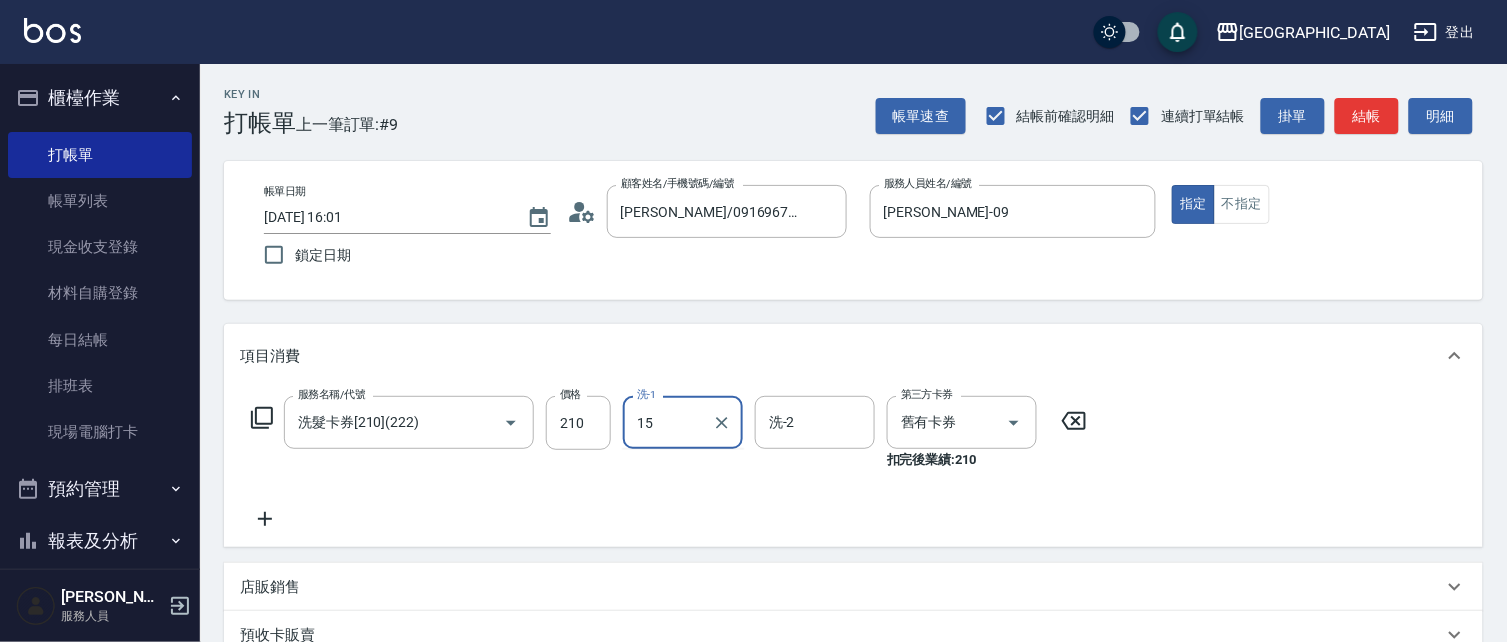type on "[PERSON_NAME]-15" 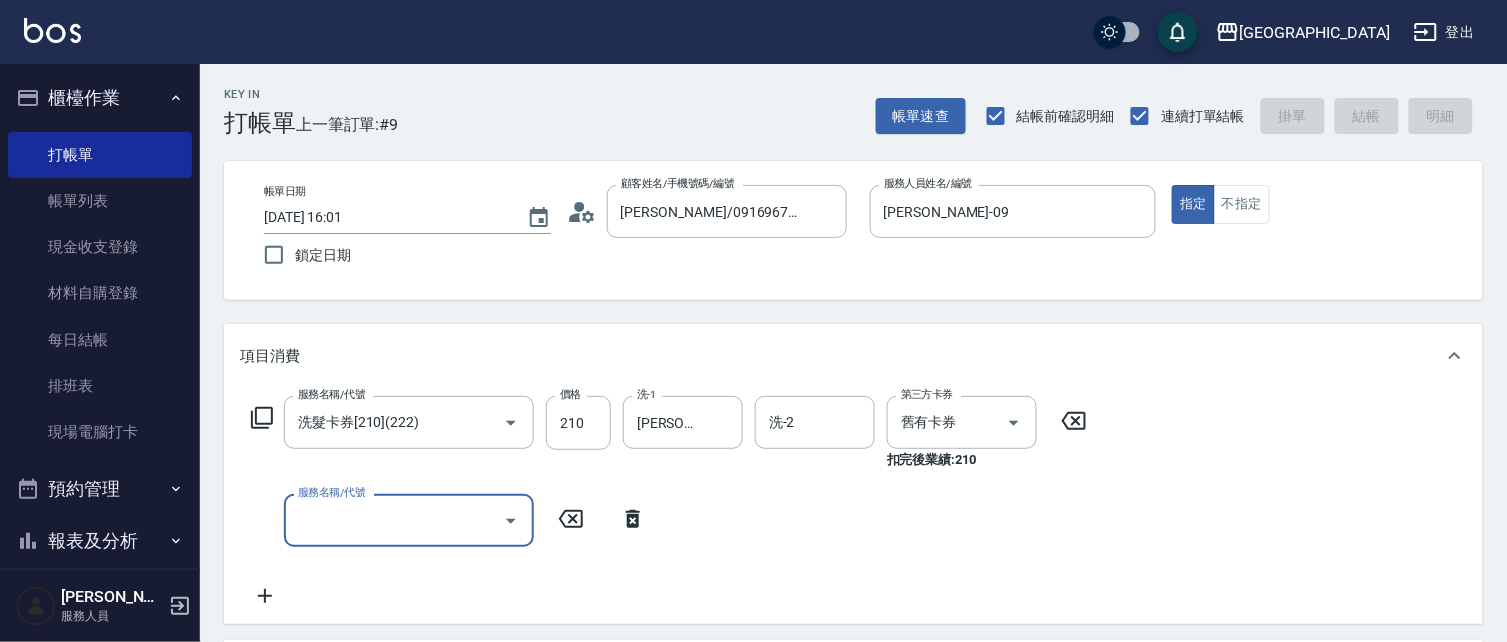 type 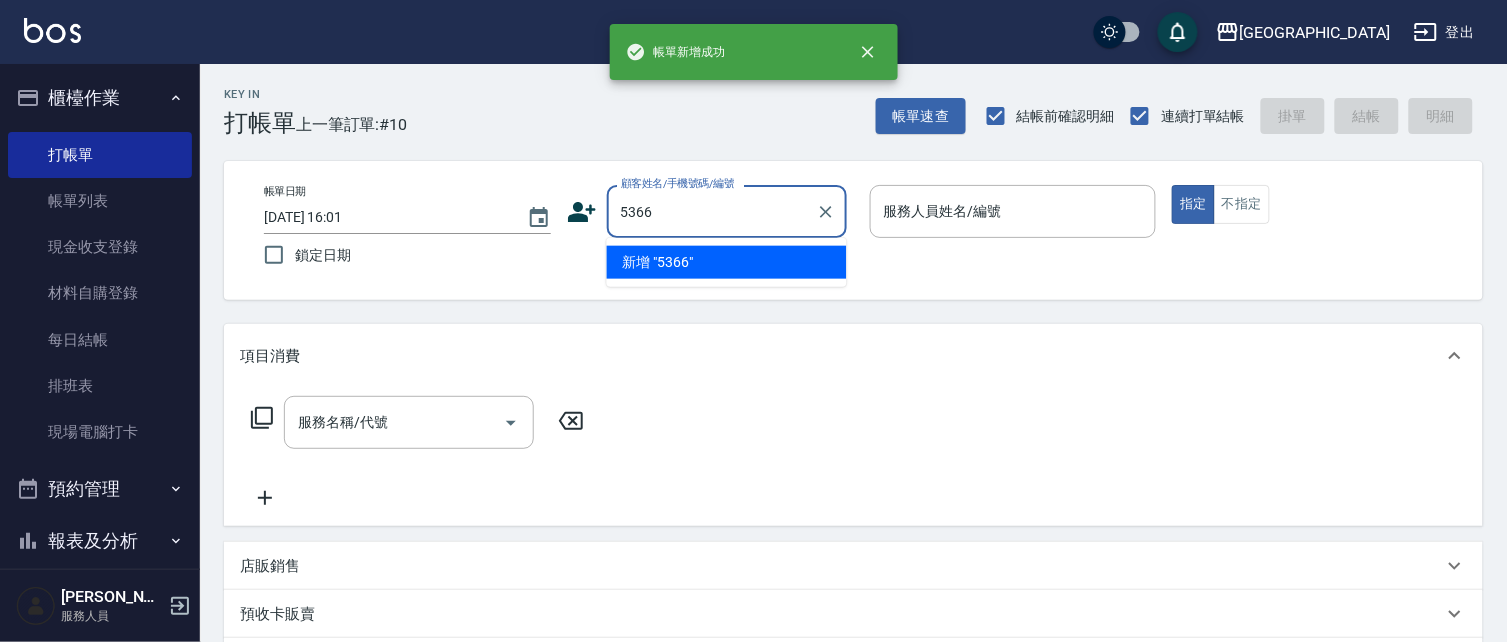 type on "5366" 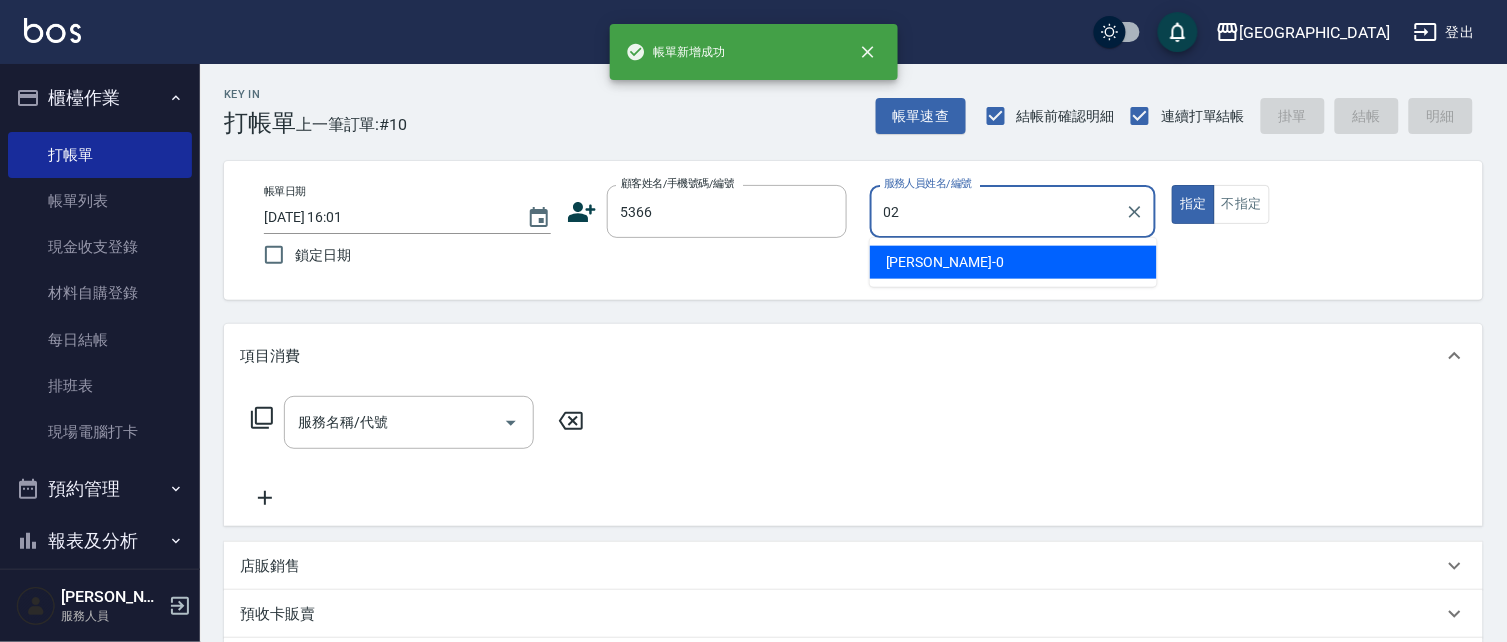 type on "[PERSON_NAME]02" 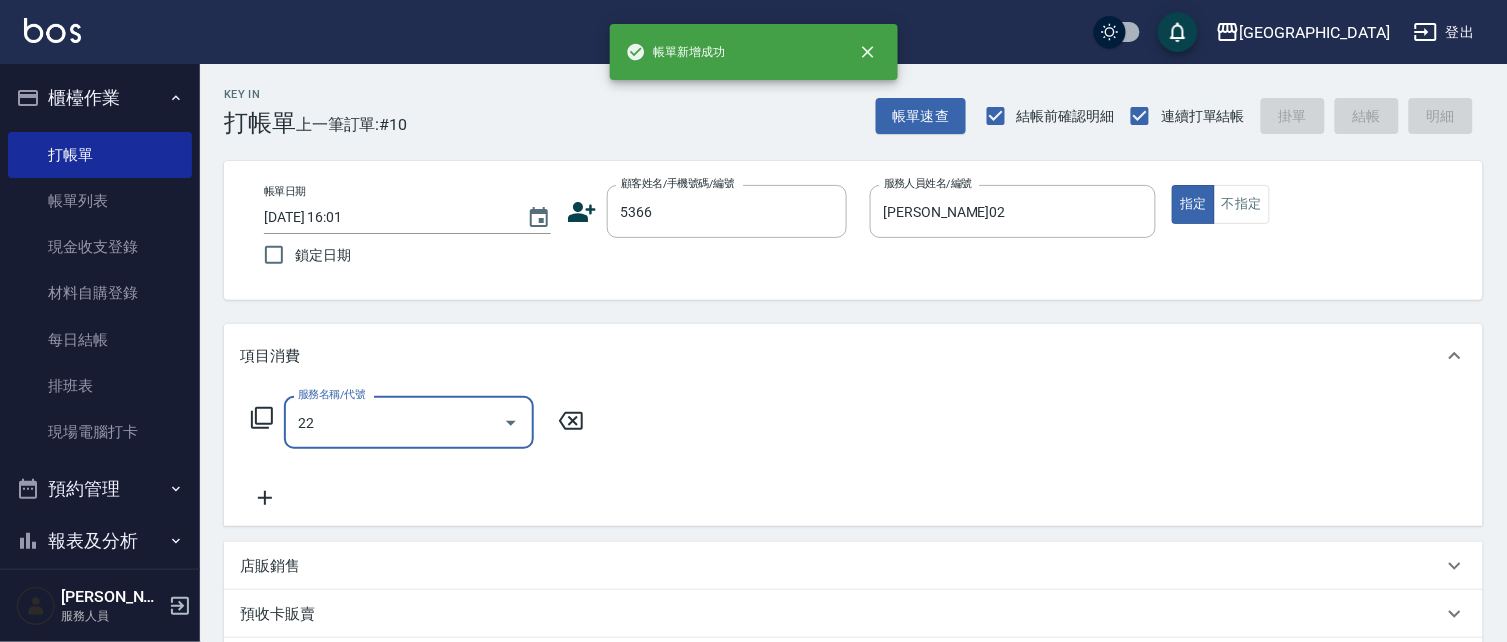 type on "224" 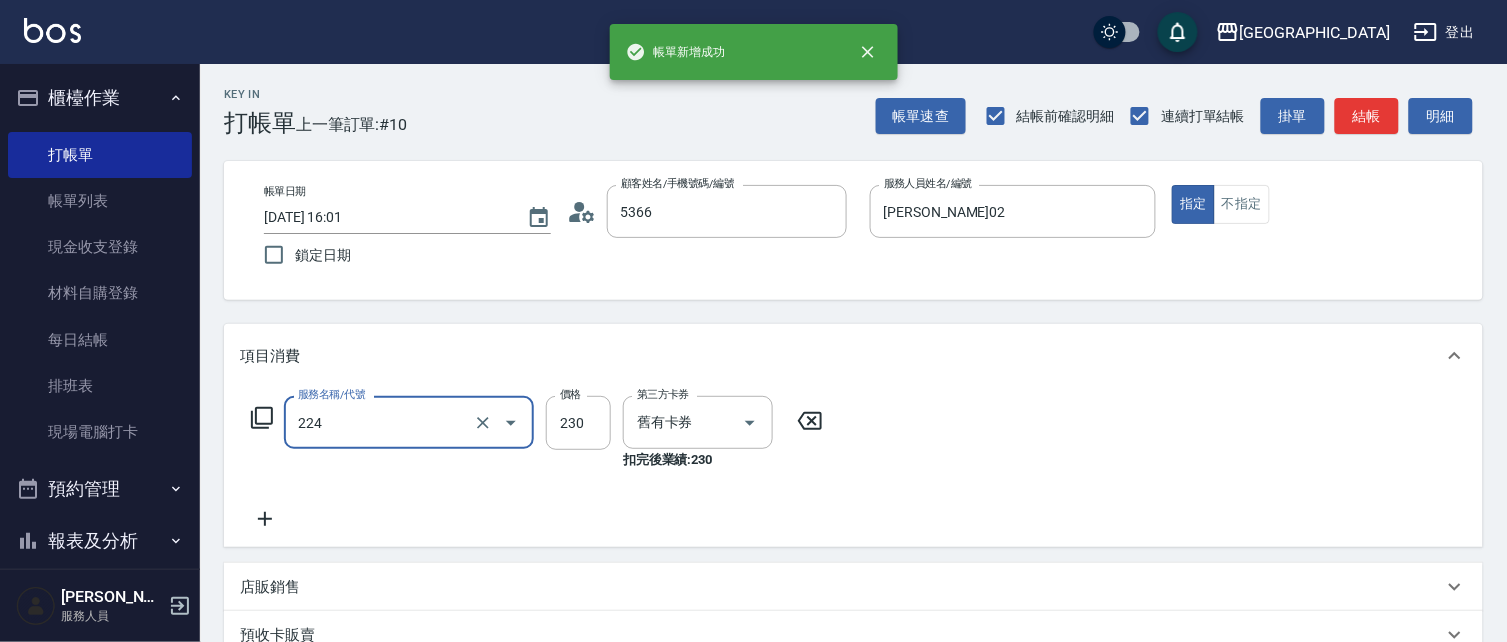type on "[PERSON_NAME]/0933911845/5366" 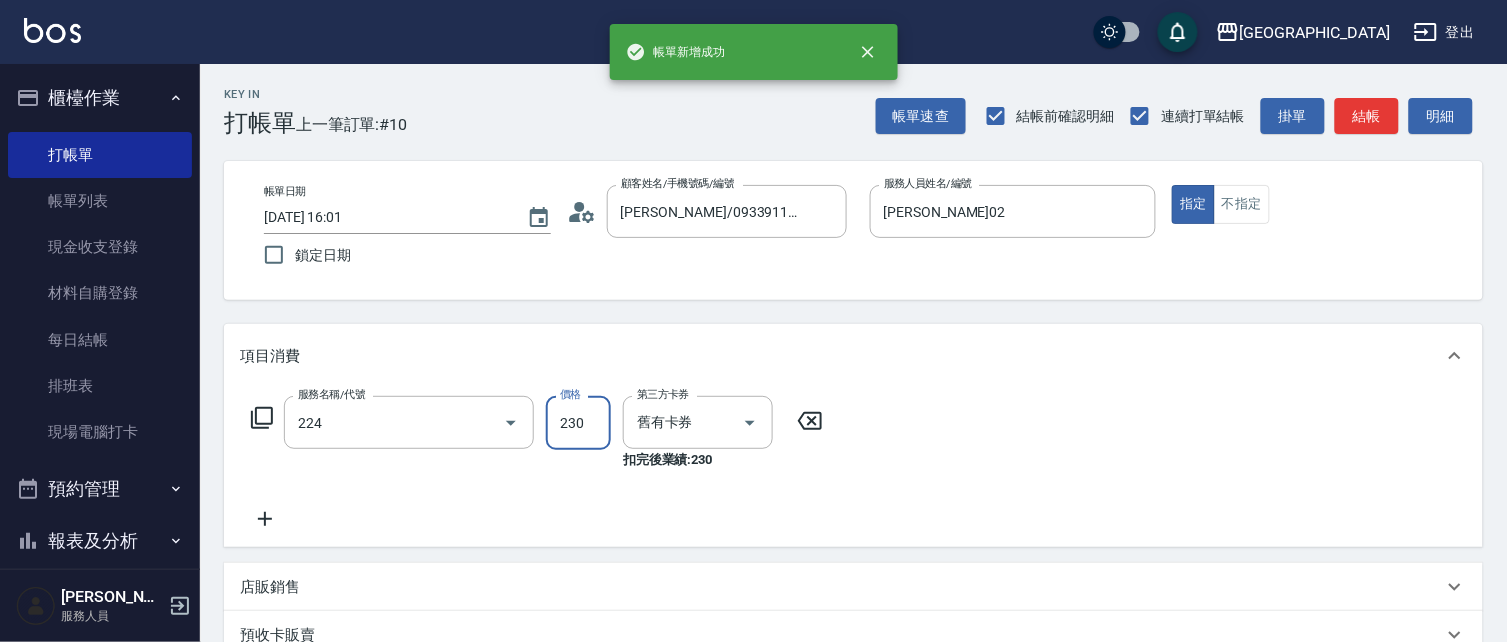 type on "洗髮(卡)230(224)" 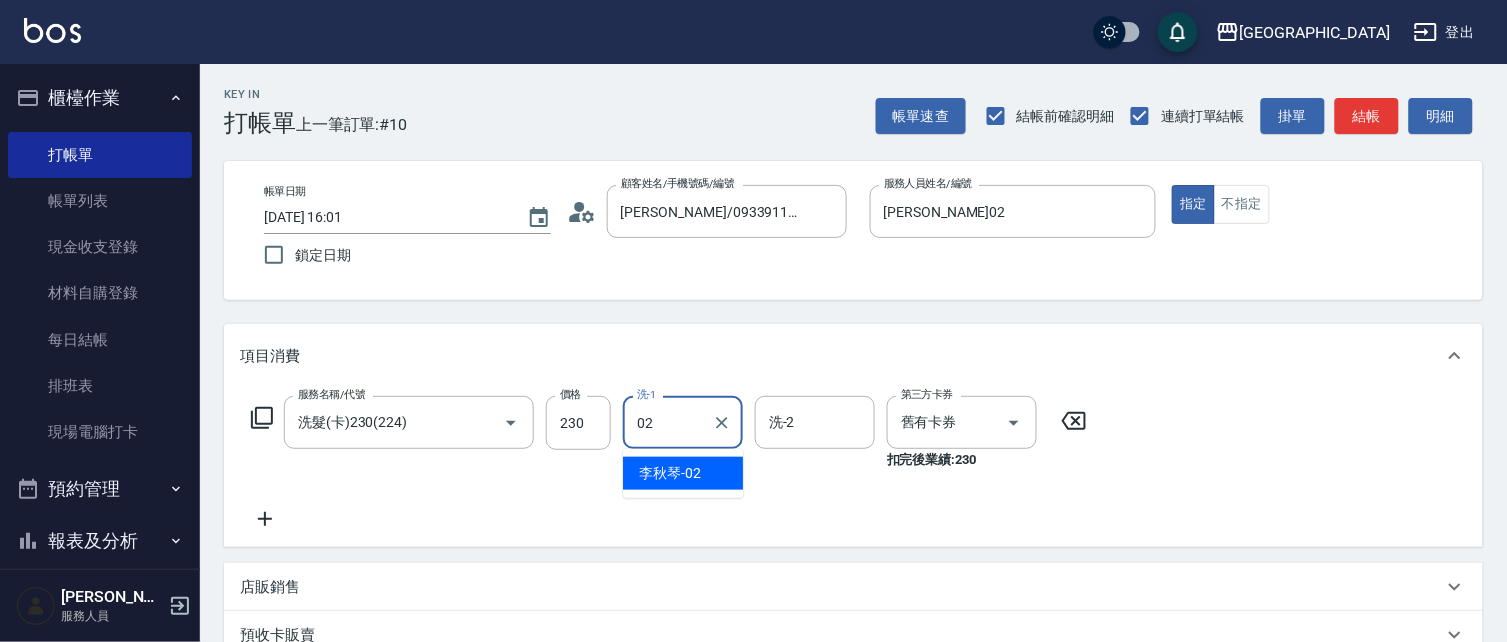 type on "[PERSON_NAME]02" 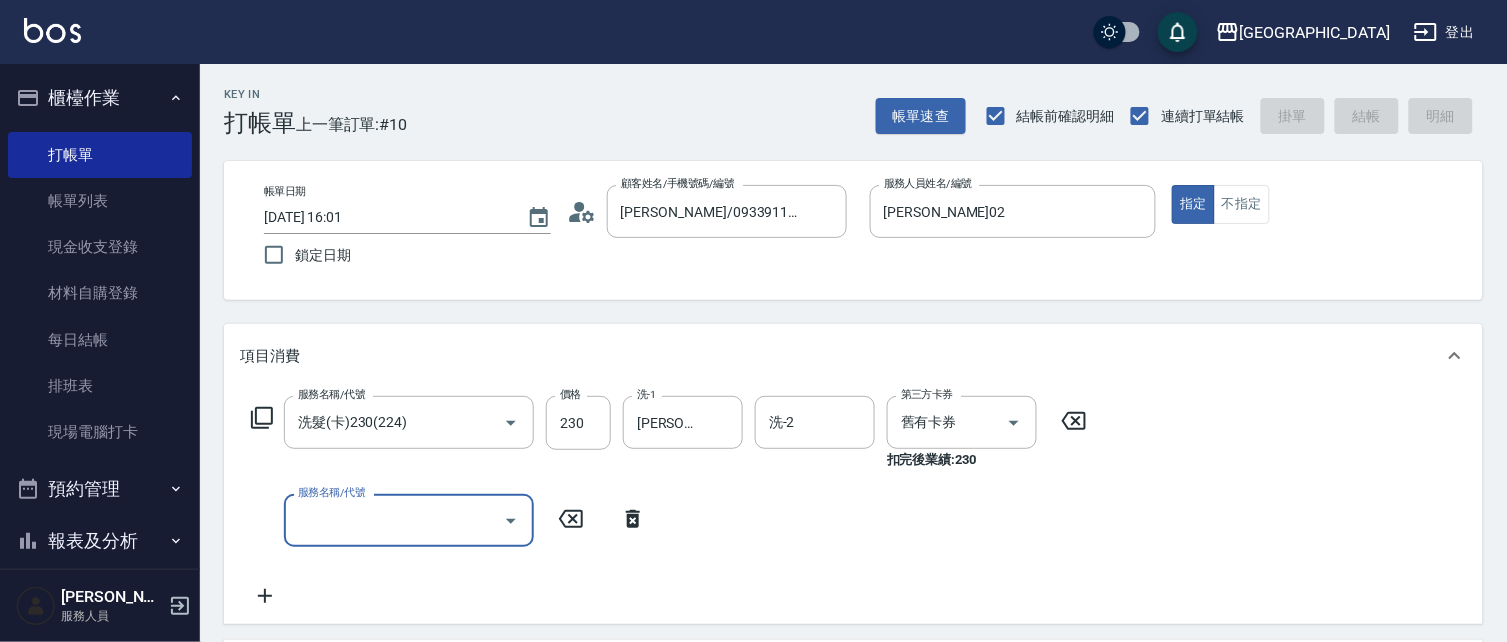 type 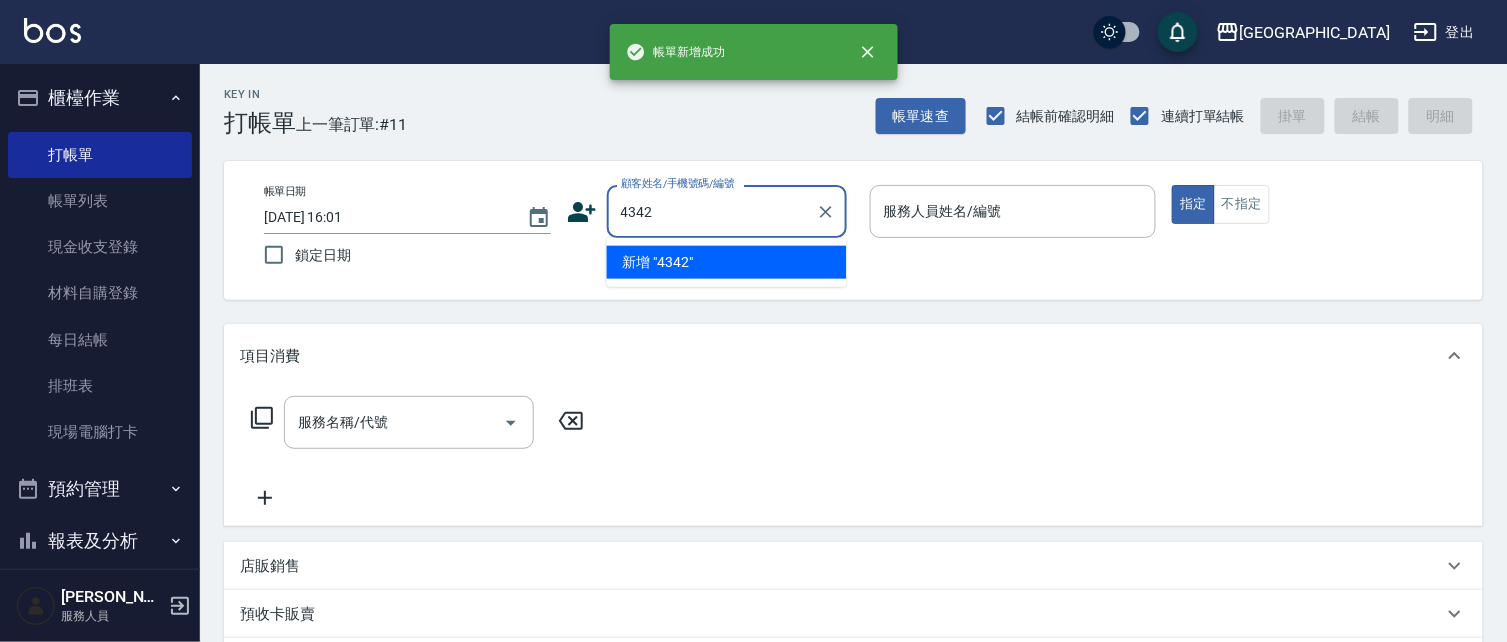 type on "4342" 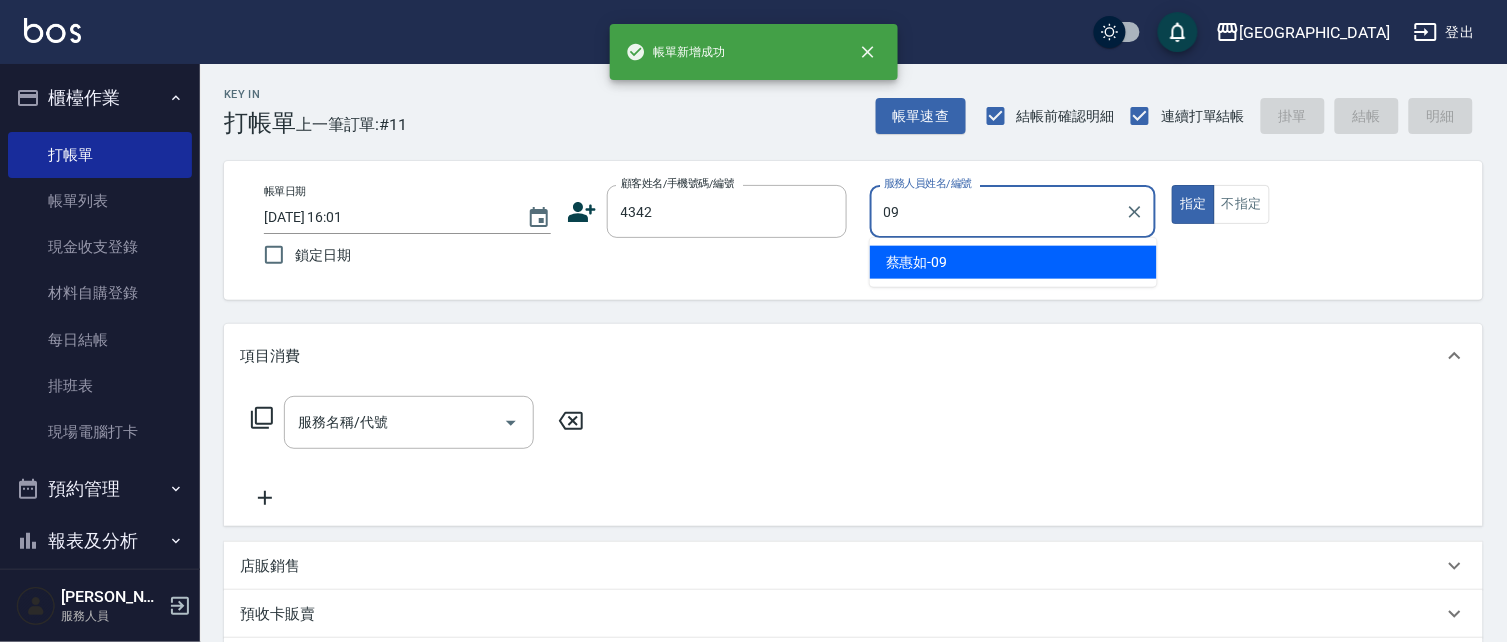 type on "[PERSON_NAME]-09" 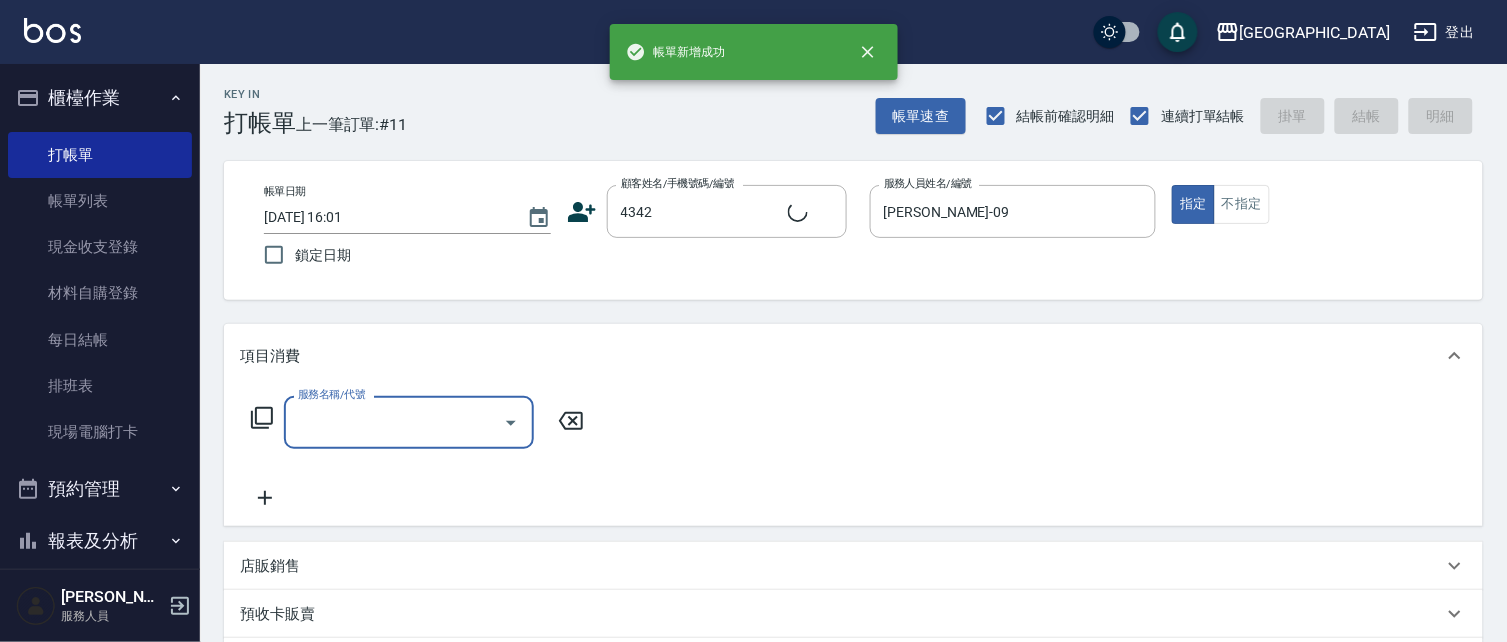 type on "4" 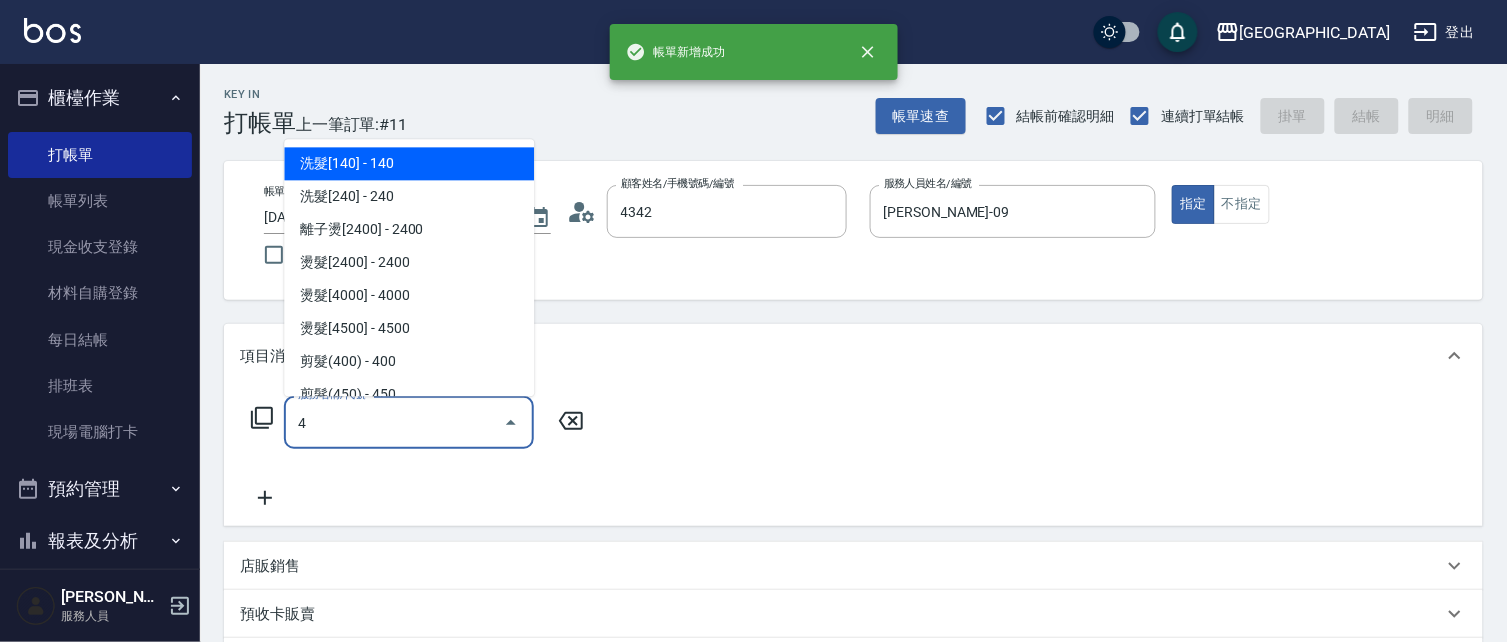 type on "[PERSON_NAME]/0935819017/4342" 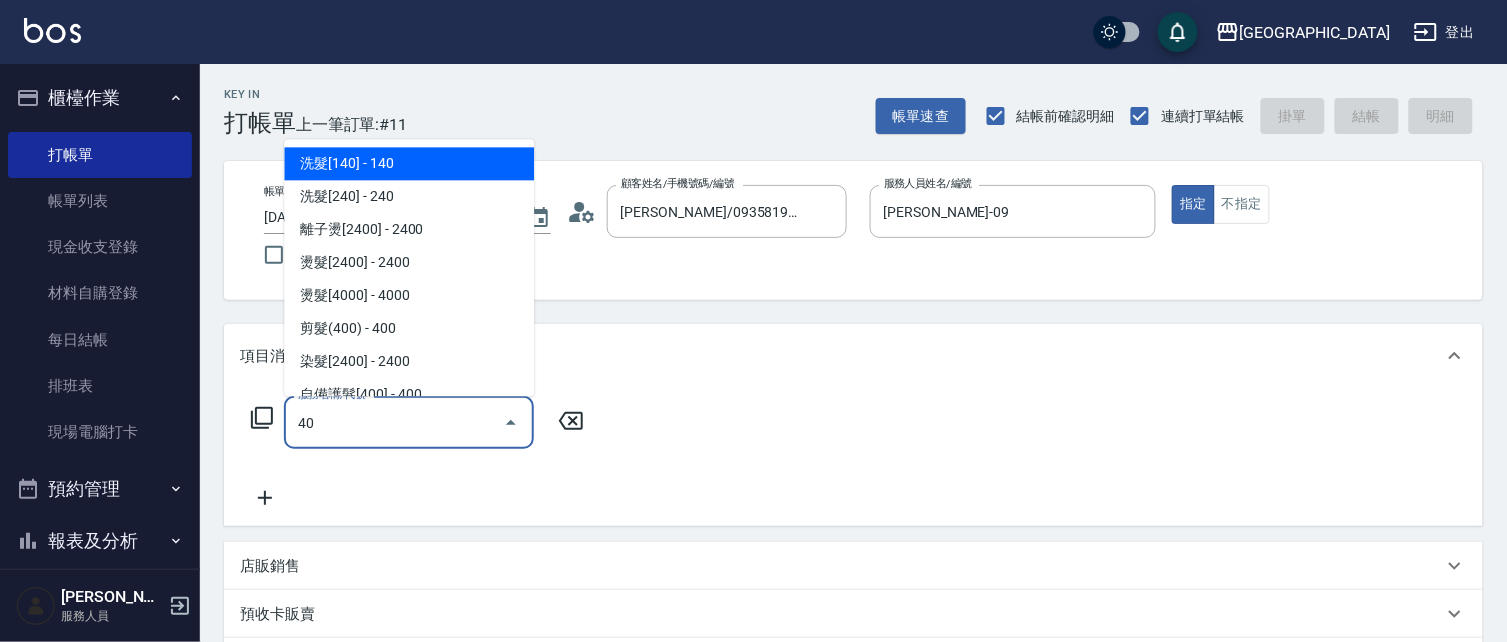 type on "4" 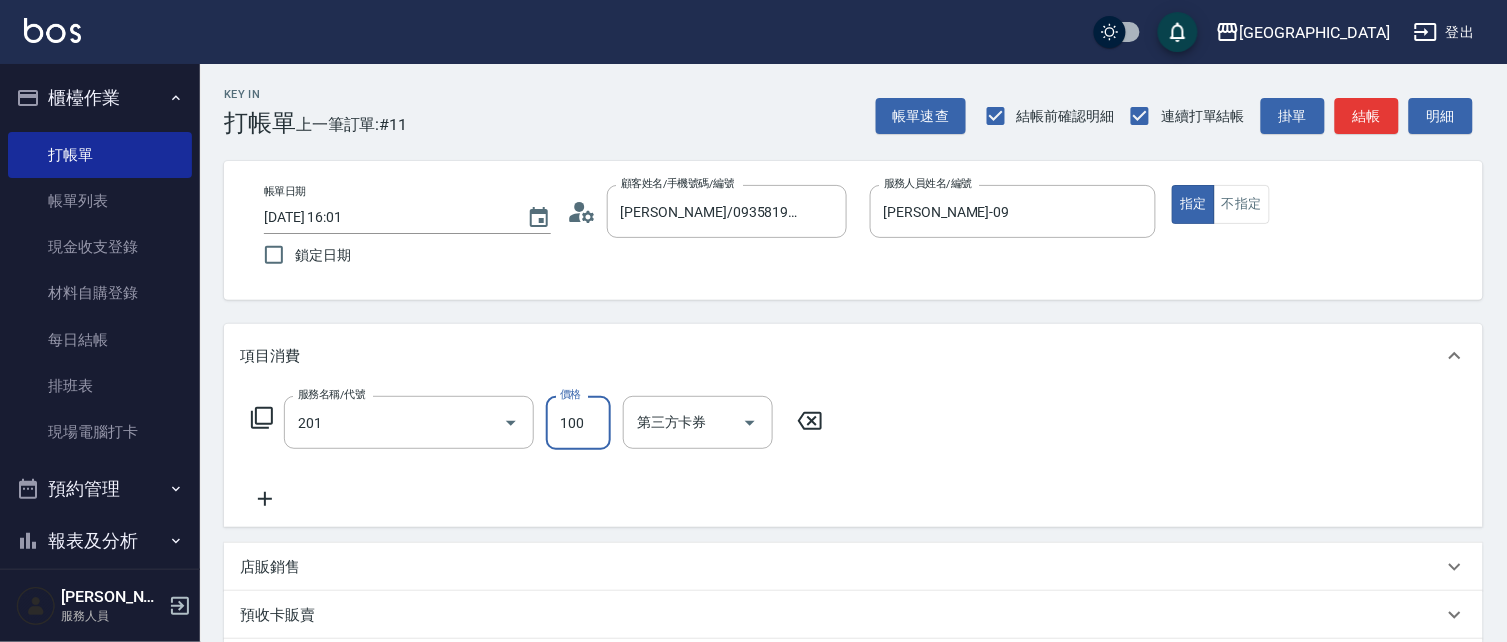 type on "洗髮[100](201)" 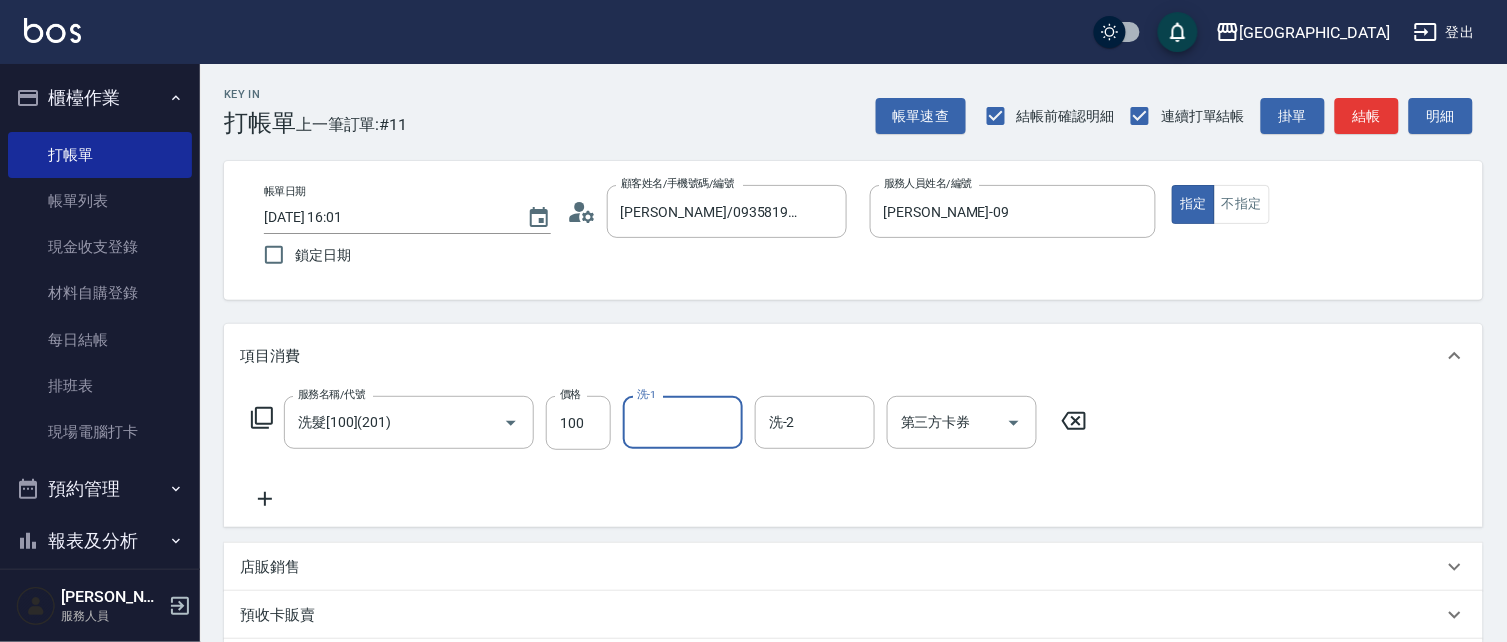 type on "0" 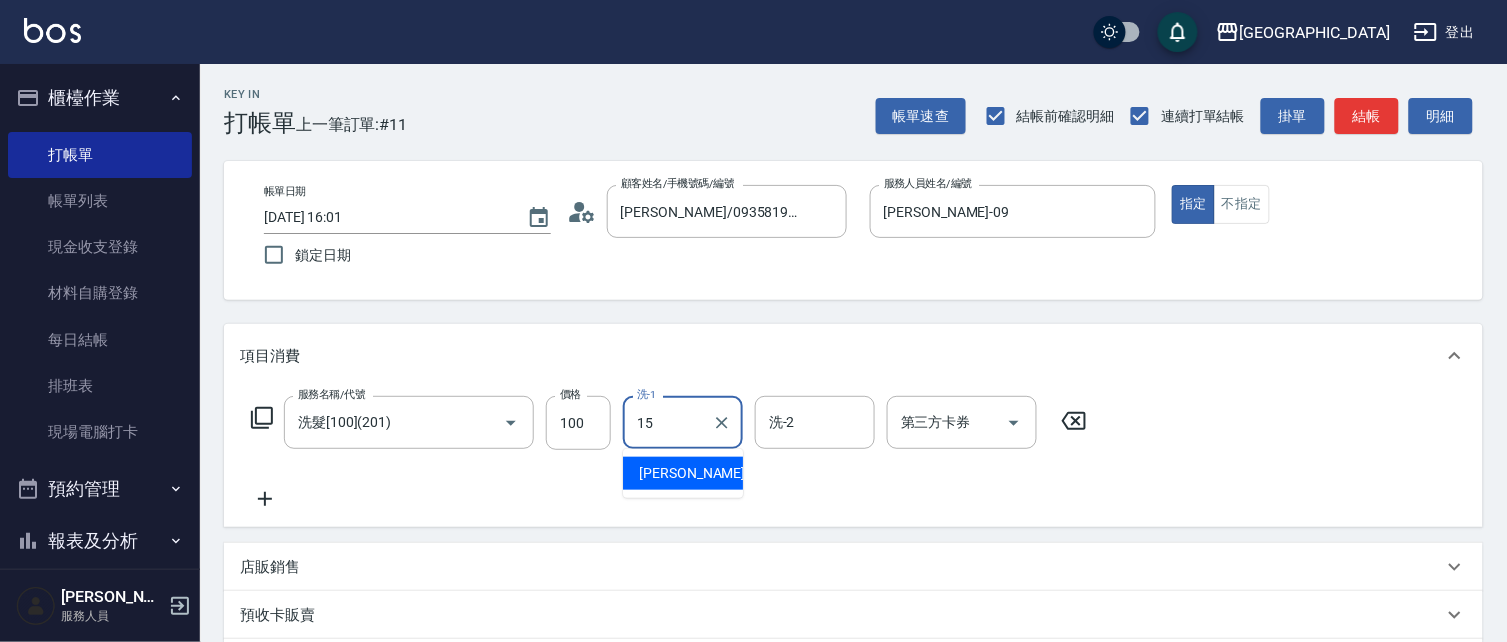 type on "[PERSON_NAME]-15" 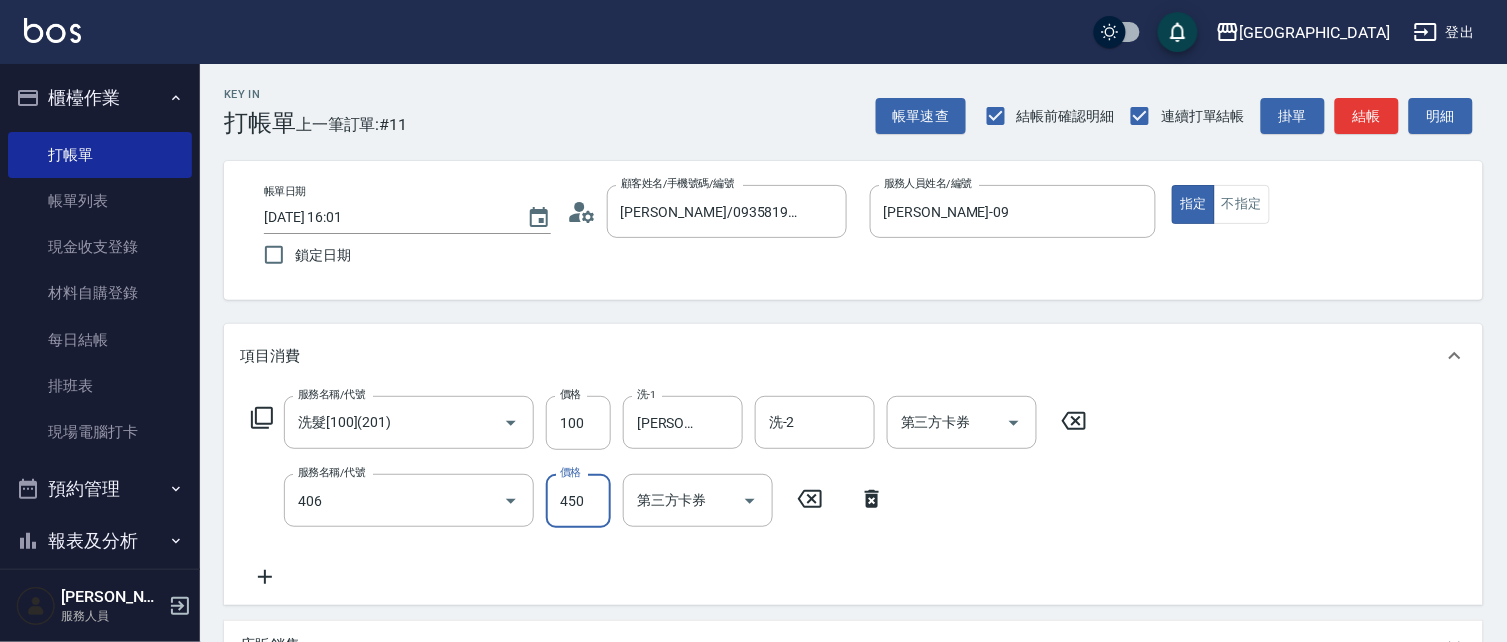 type on "剪髮(450)(406)" 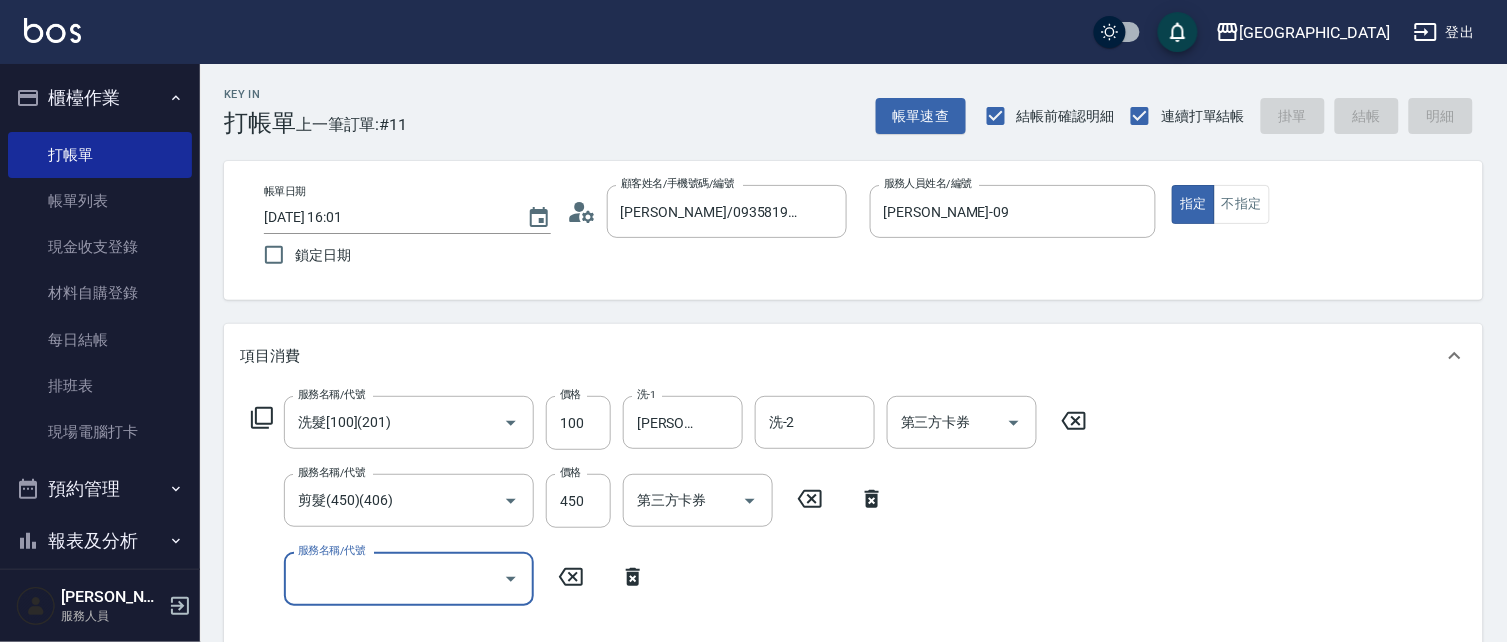 type 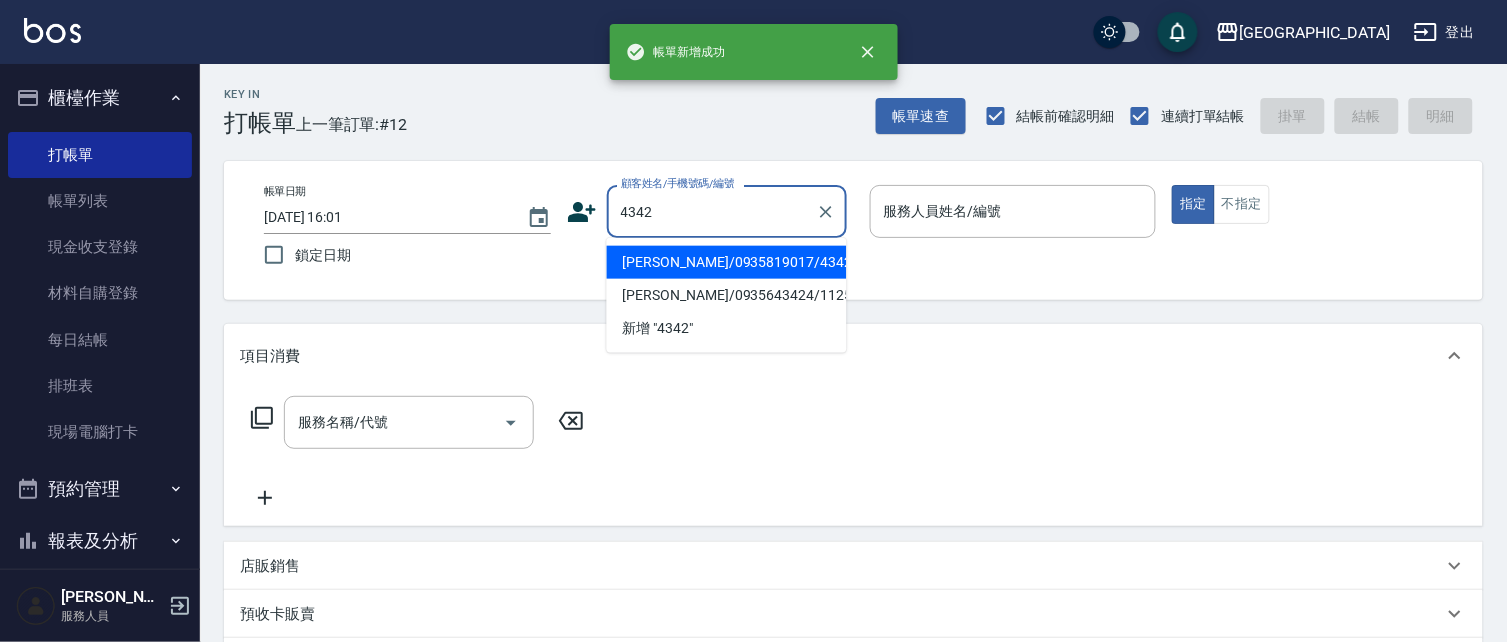 type on "4342" 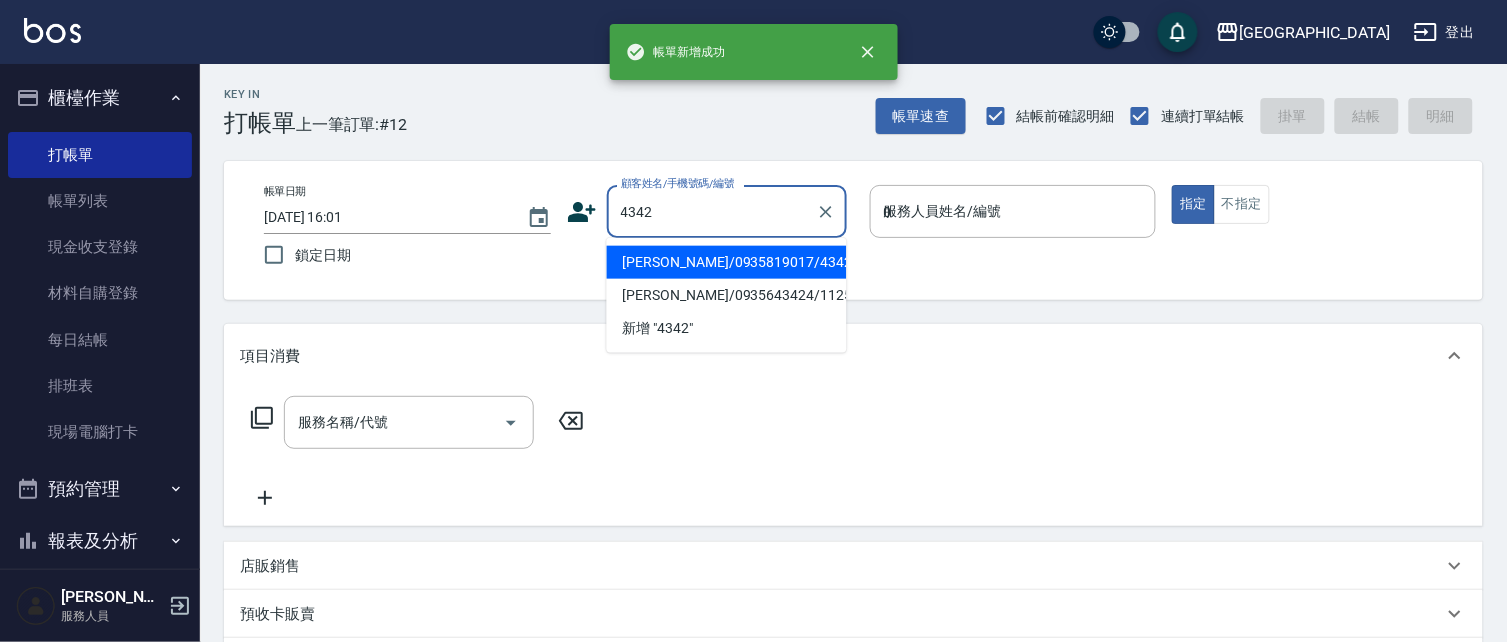 type on "[PERSON_NAME]/0935819017/4342" 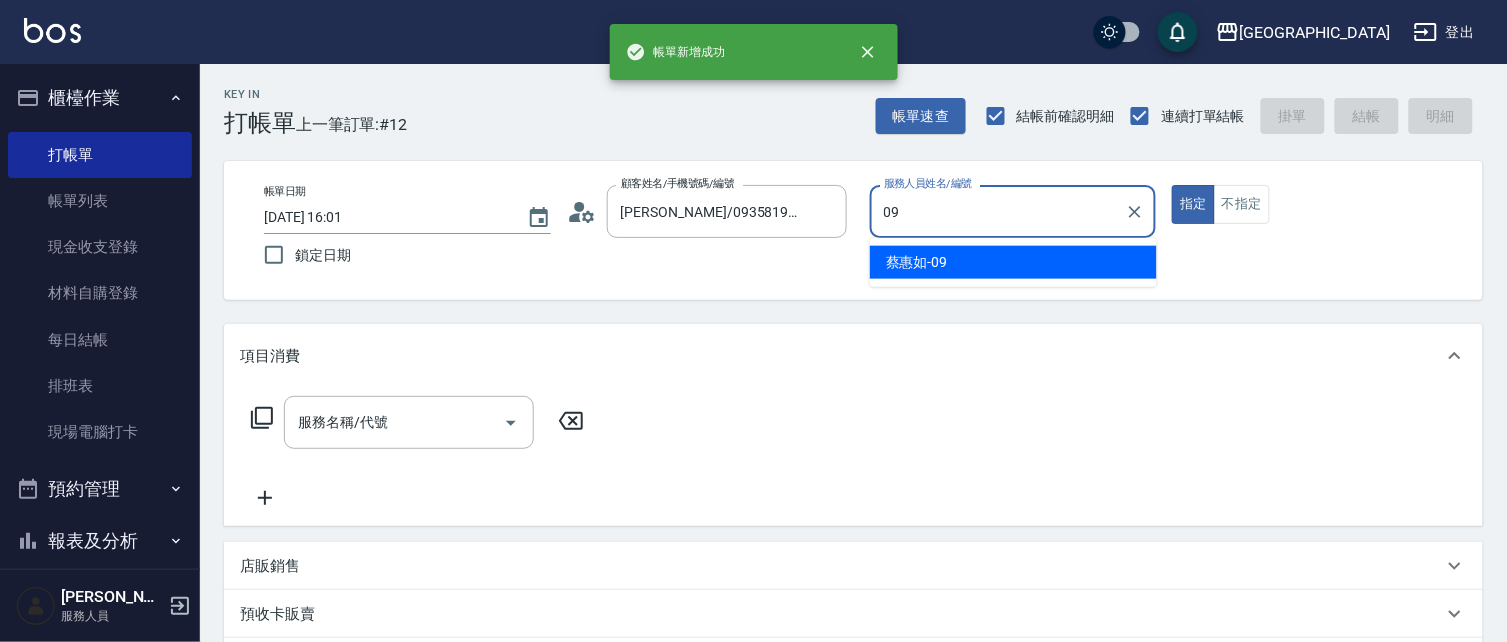 type on "[PERSON_NAME]-09" 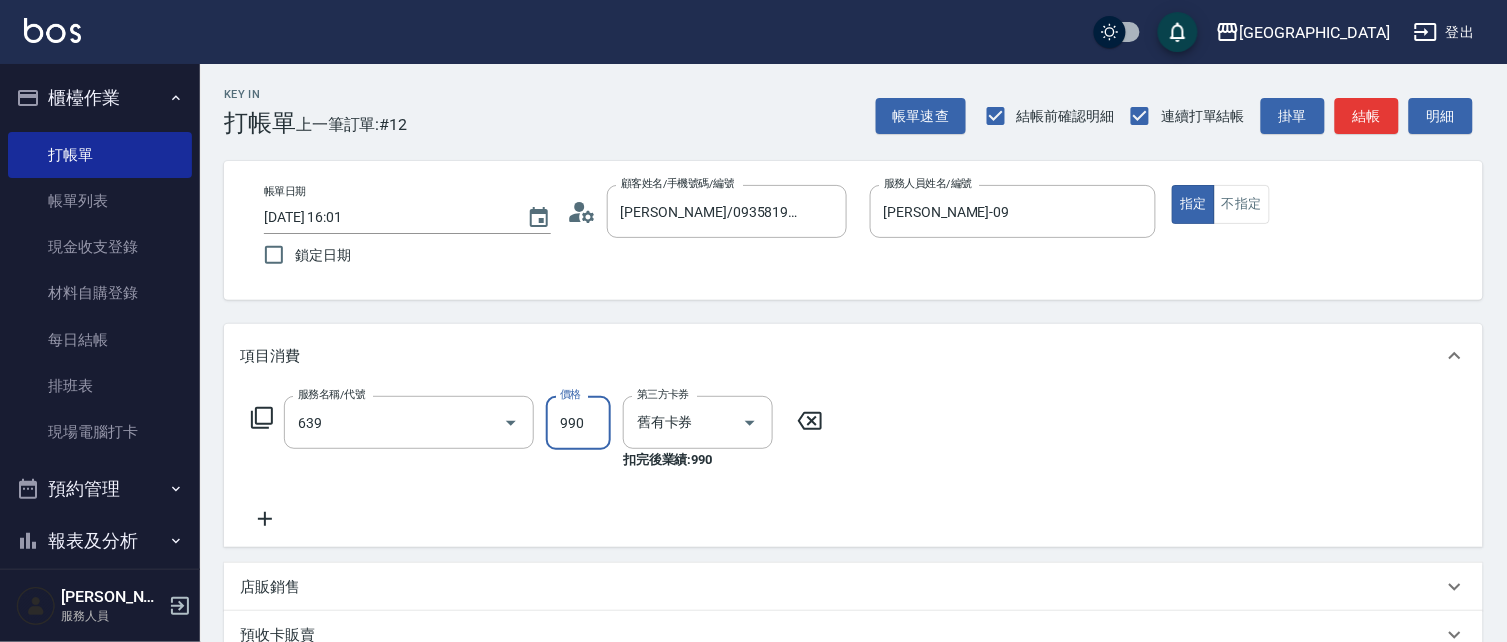 type on "(芙)蘆薈髮膜套卡(自材)(639)" 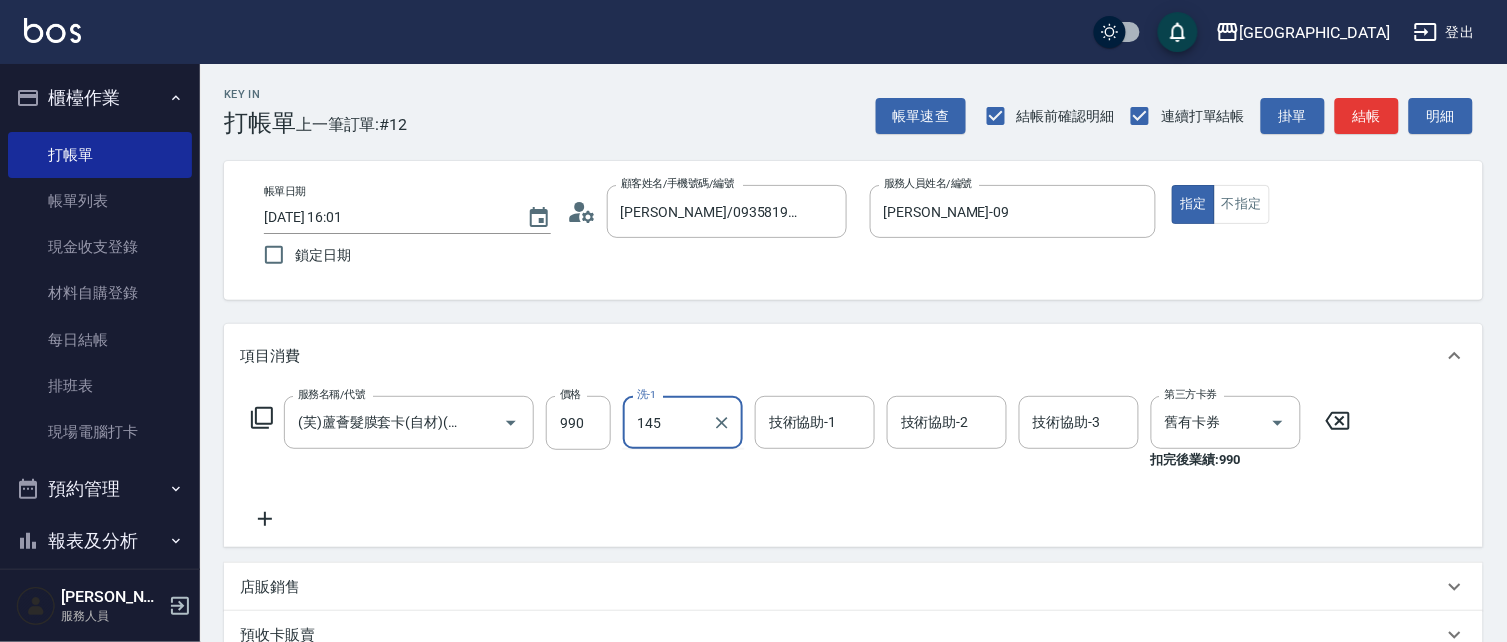 type on "145" 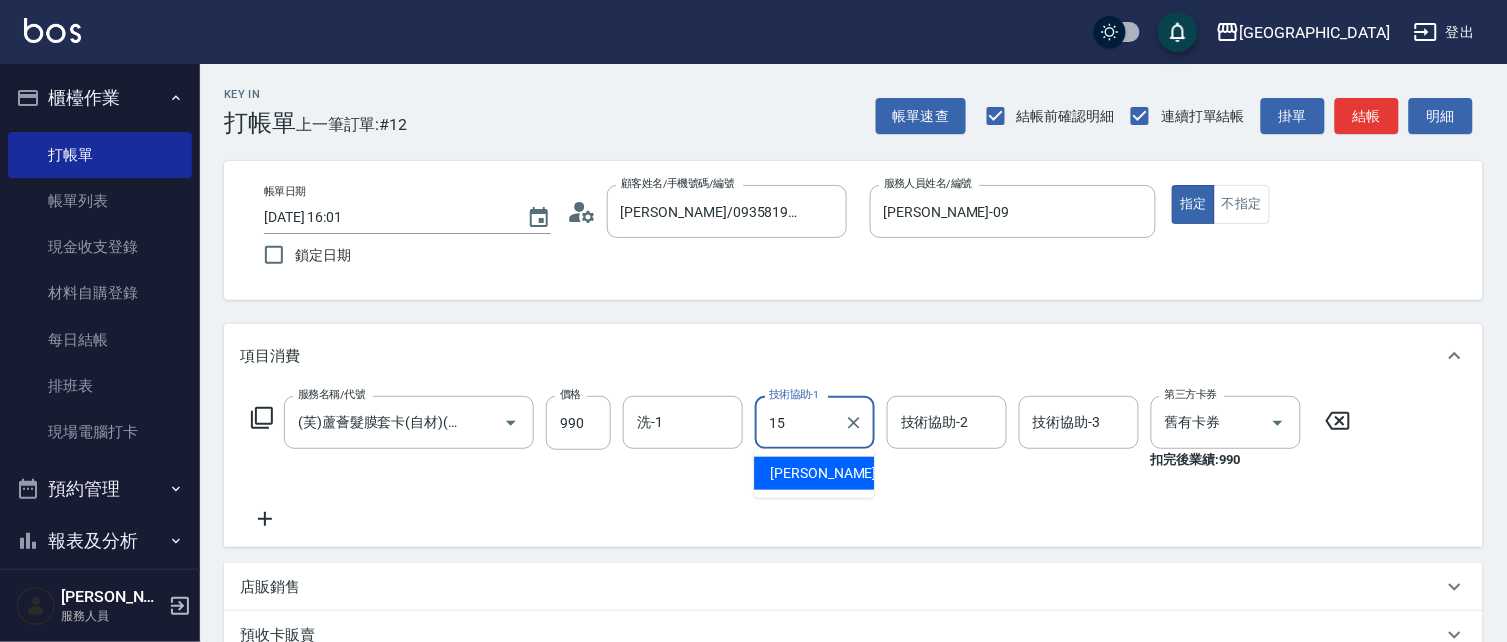type on "[PERSON_NAME]-15" 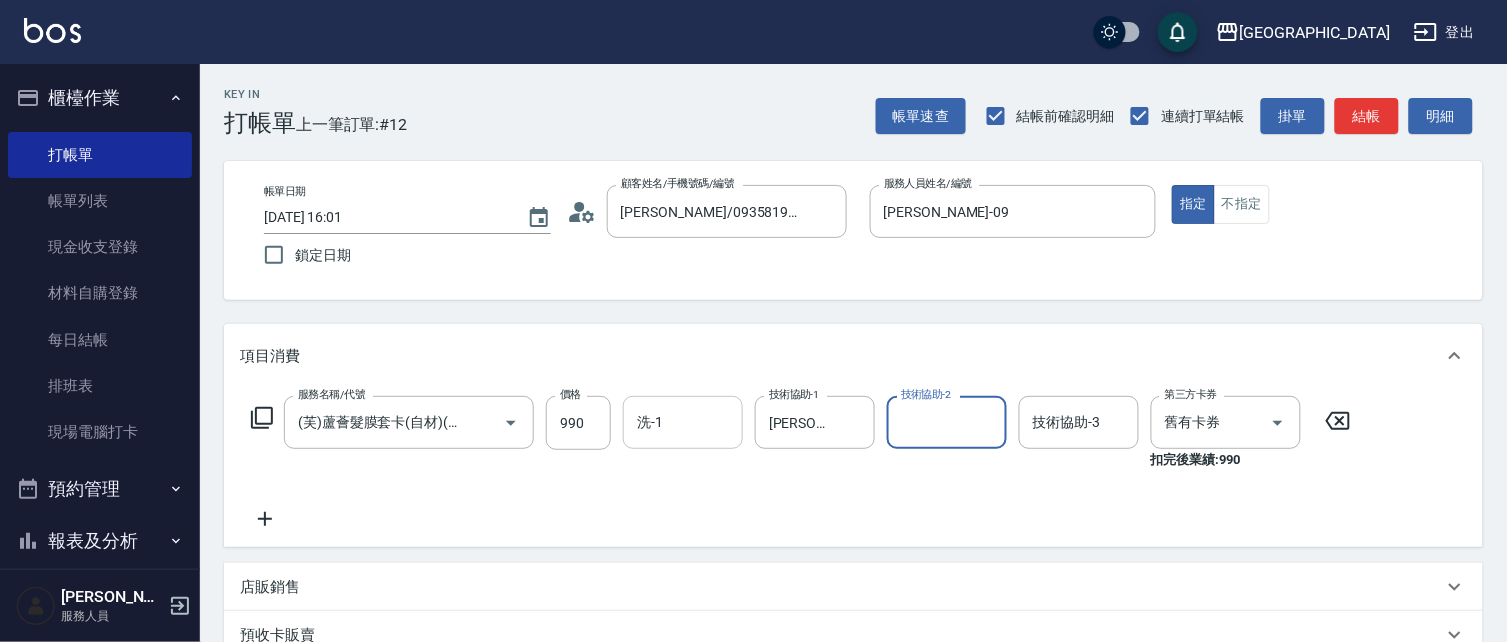drag, startPoint x: 631, startPoint y: 427, endPoint x: 646, endPoint y: 437, distance: 18.027756 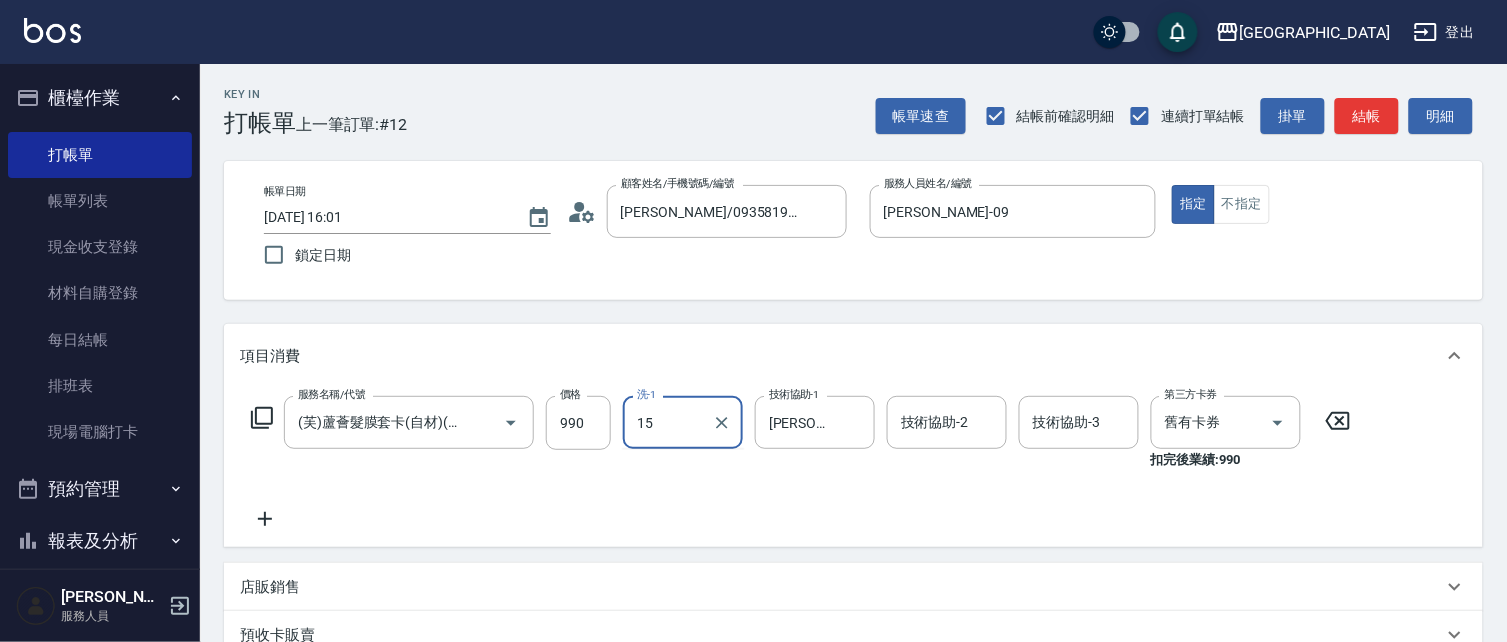 type on "[PERSON_NAME]-15" 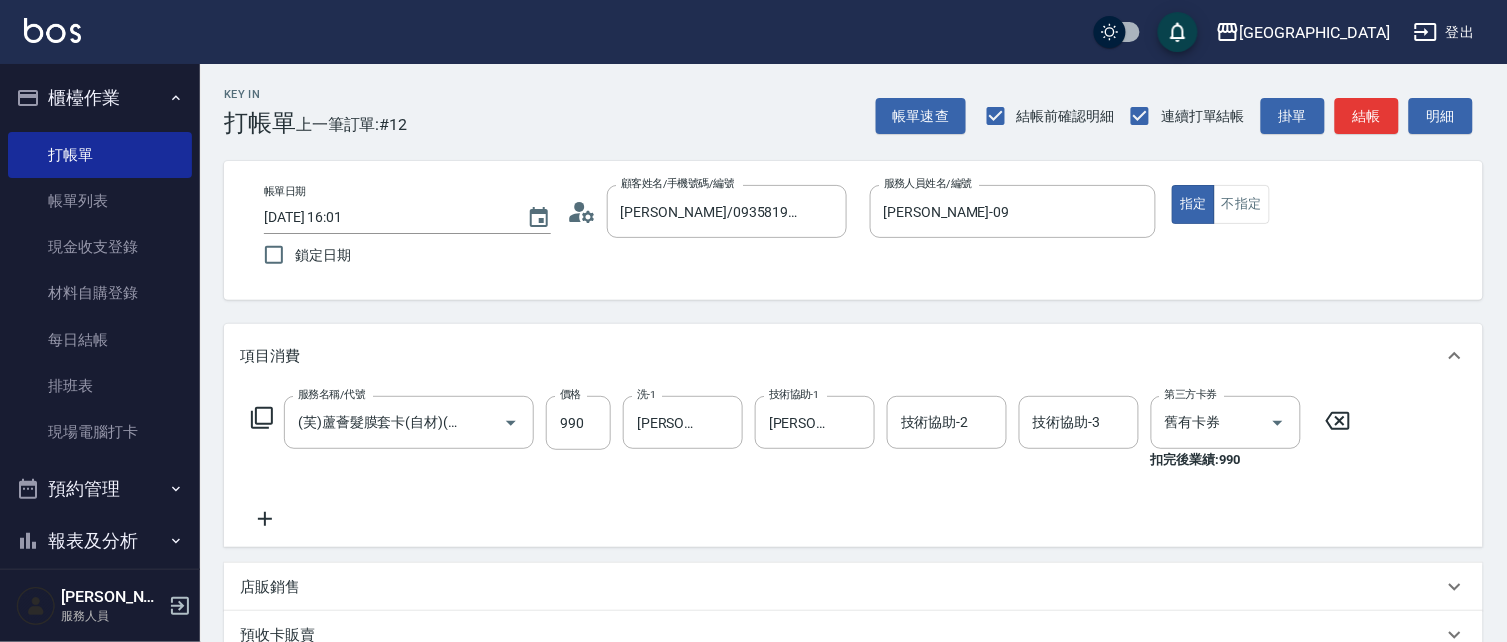 click 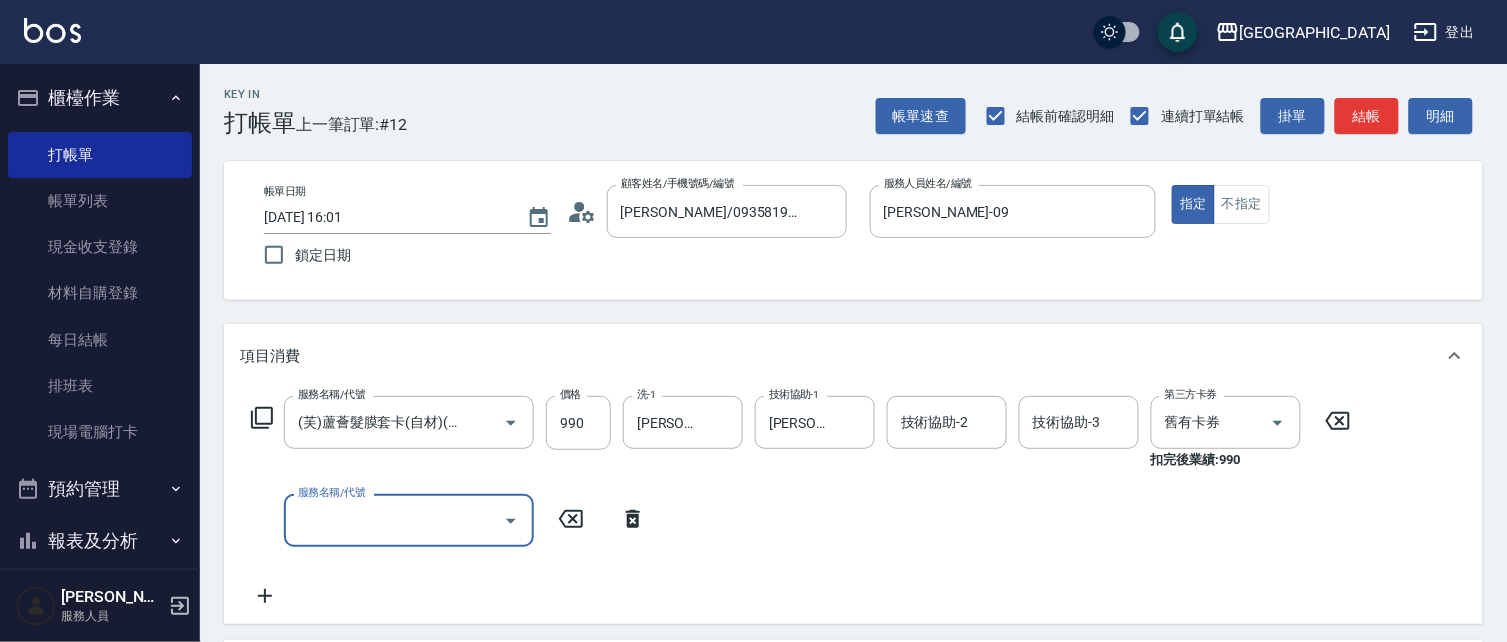 scroll, scrollTop: 0, scrollLeft: 0, axis: both 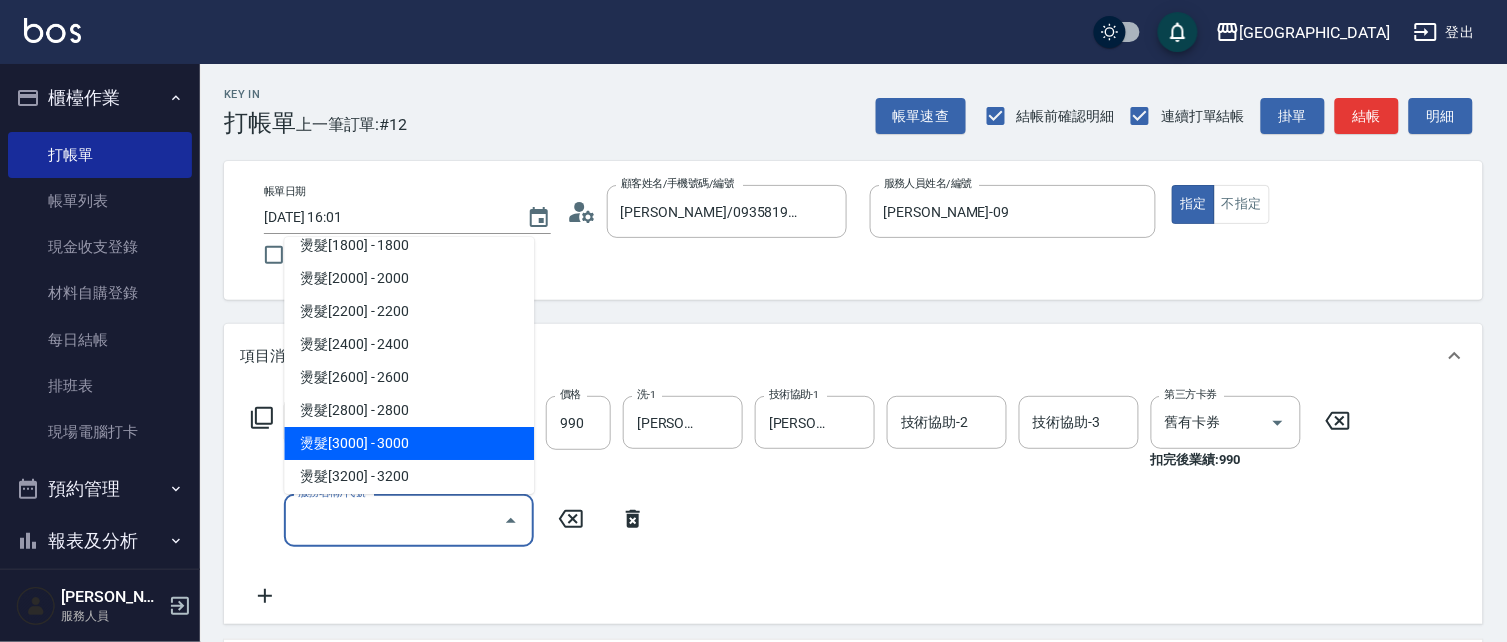 click on "燙髮[3000] - 3000" at bounding box center [409, 443] 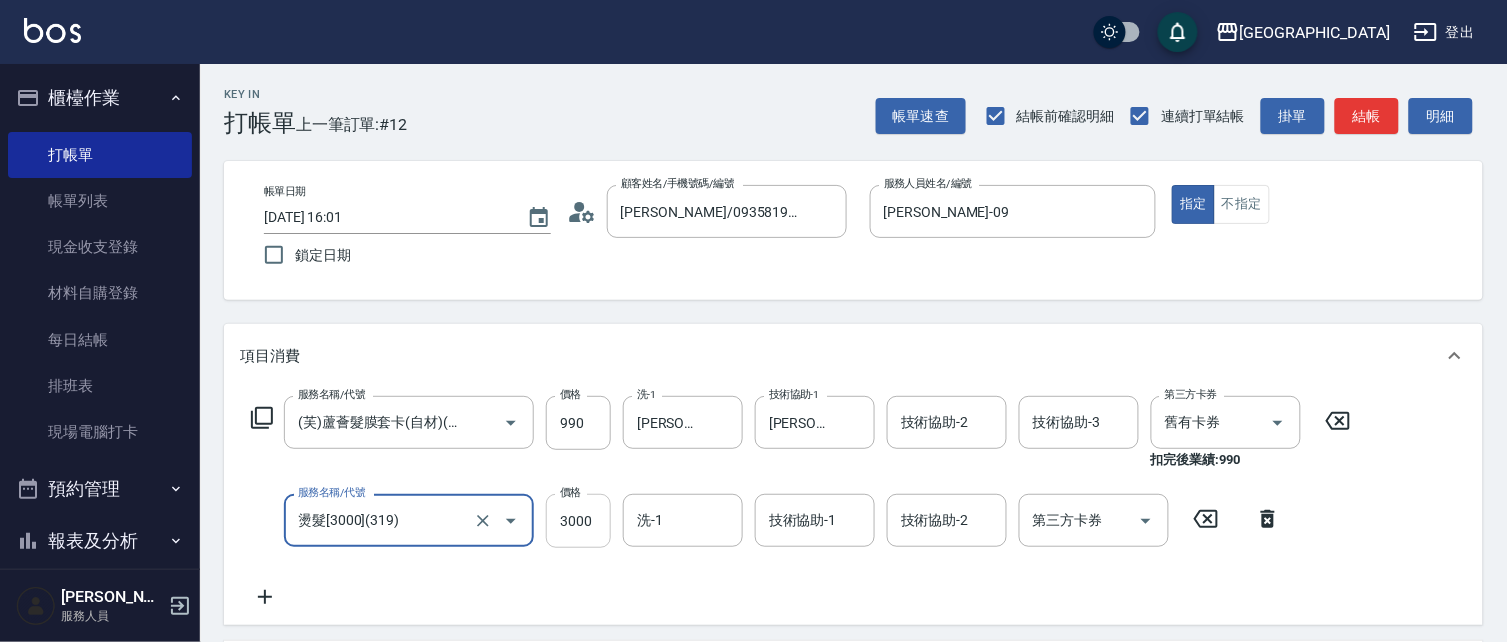 click on "3000" at bounding box center (578, 521) 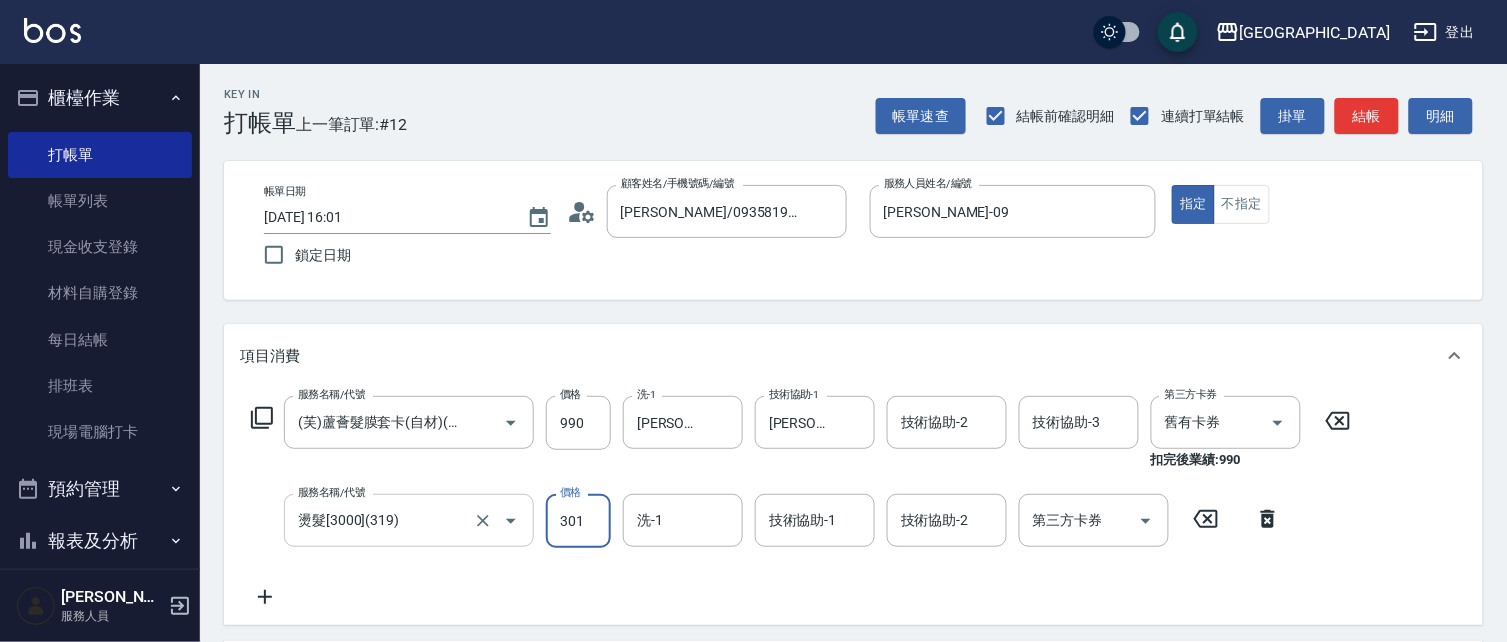 type on "3010" 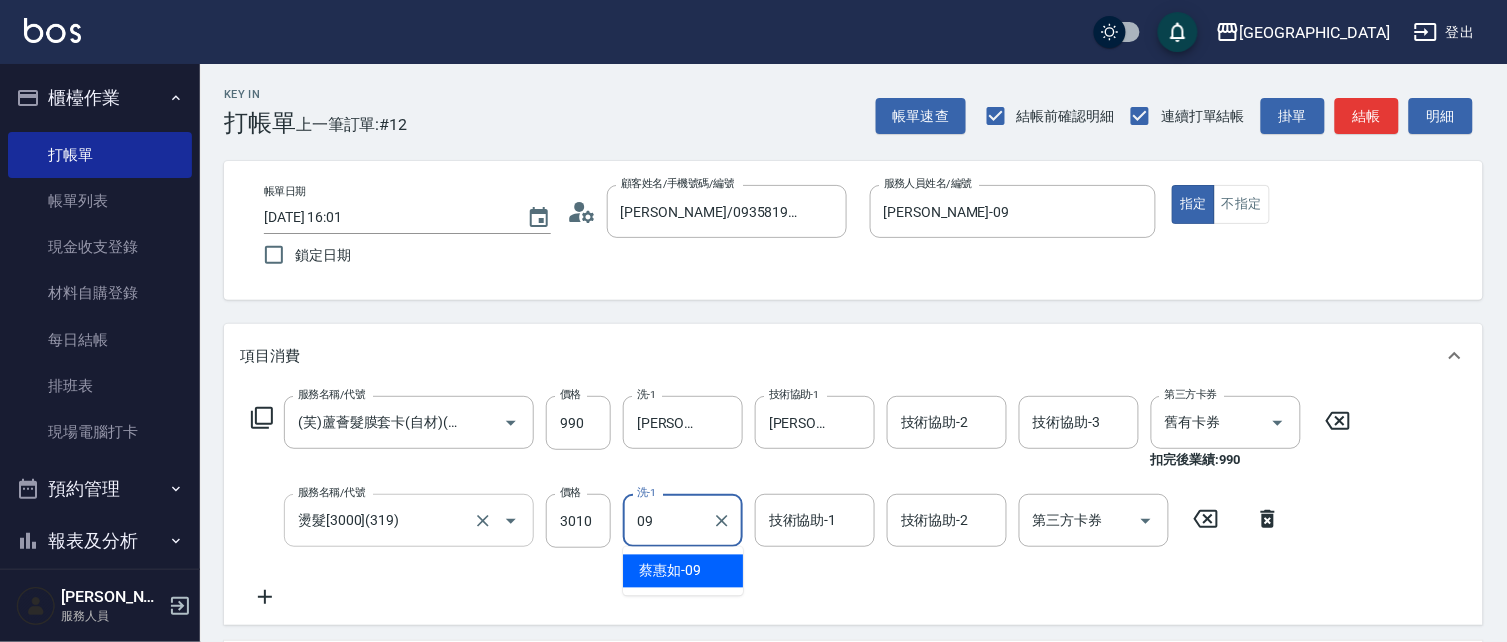 type on "[PERSON_NAME]-09" 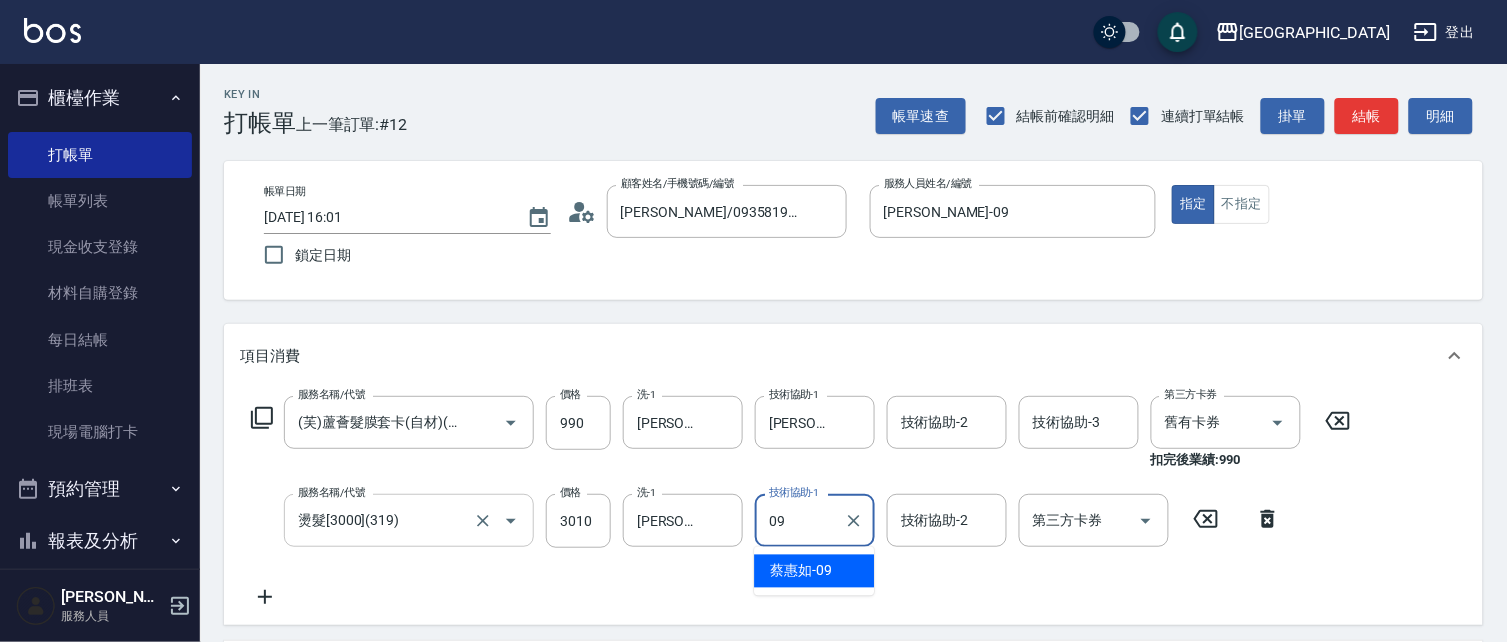 type on "[PERSON_NAME]-09" 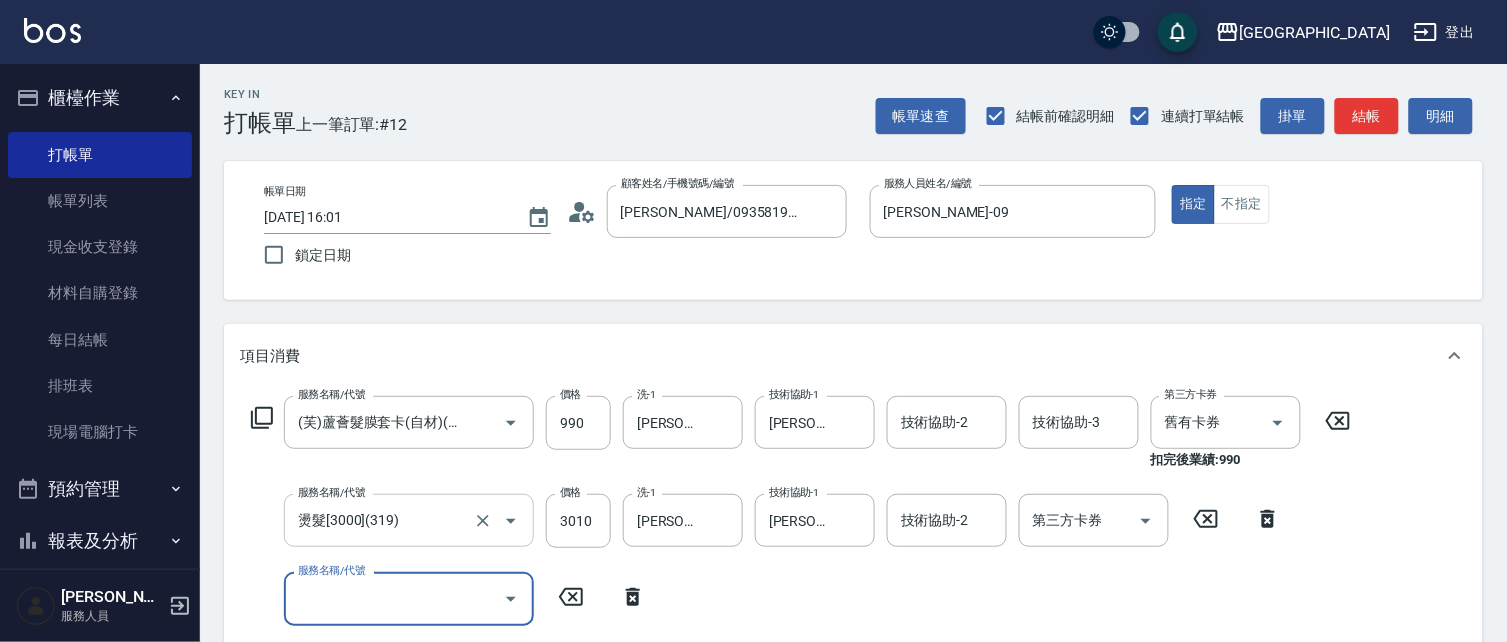 scroll, scrollTop: 0, scrollLeft: 0, axis: both 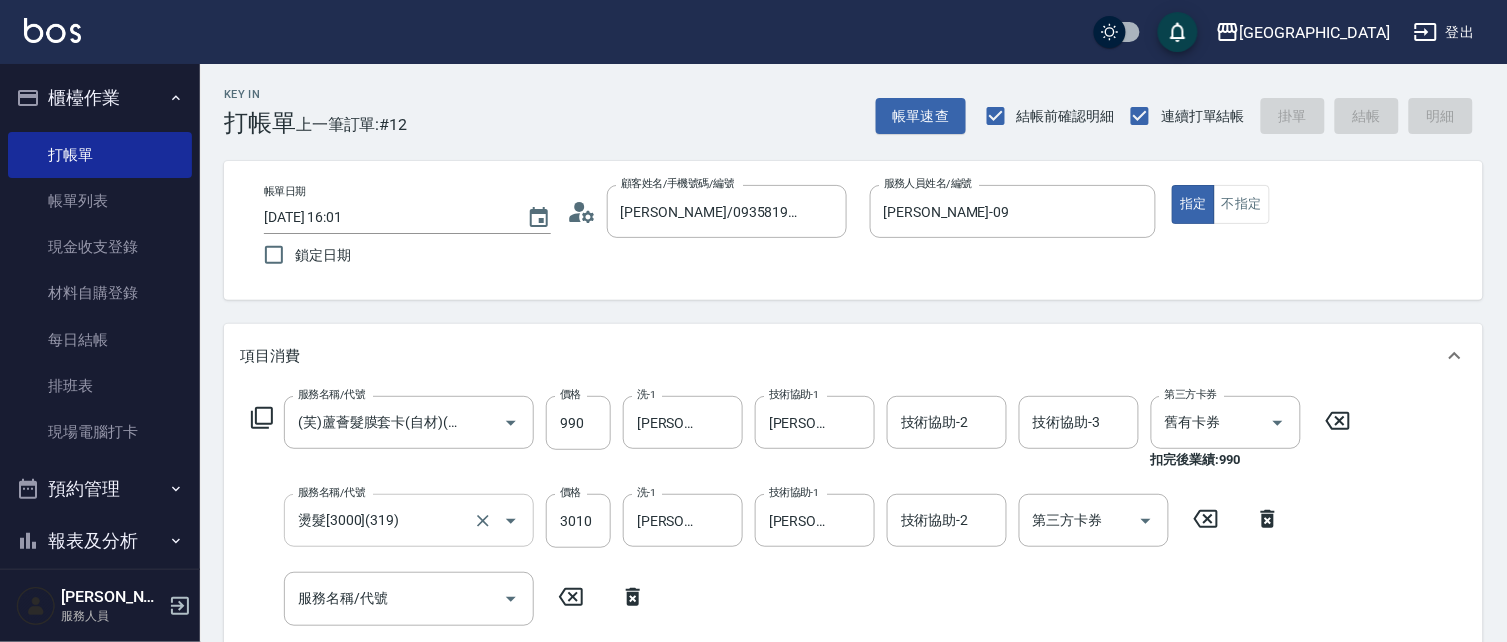 type 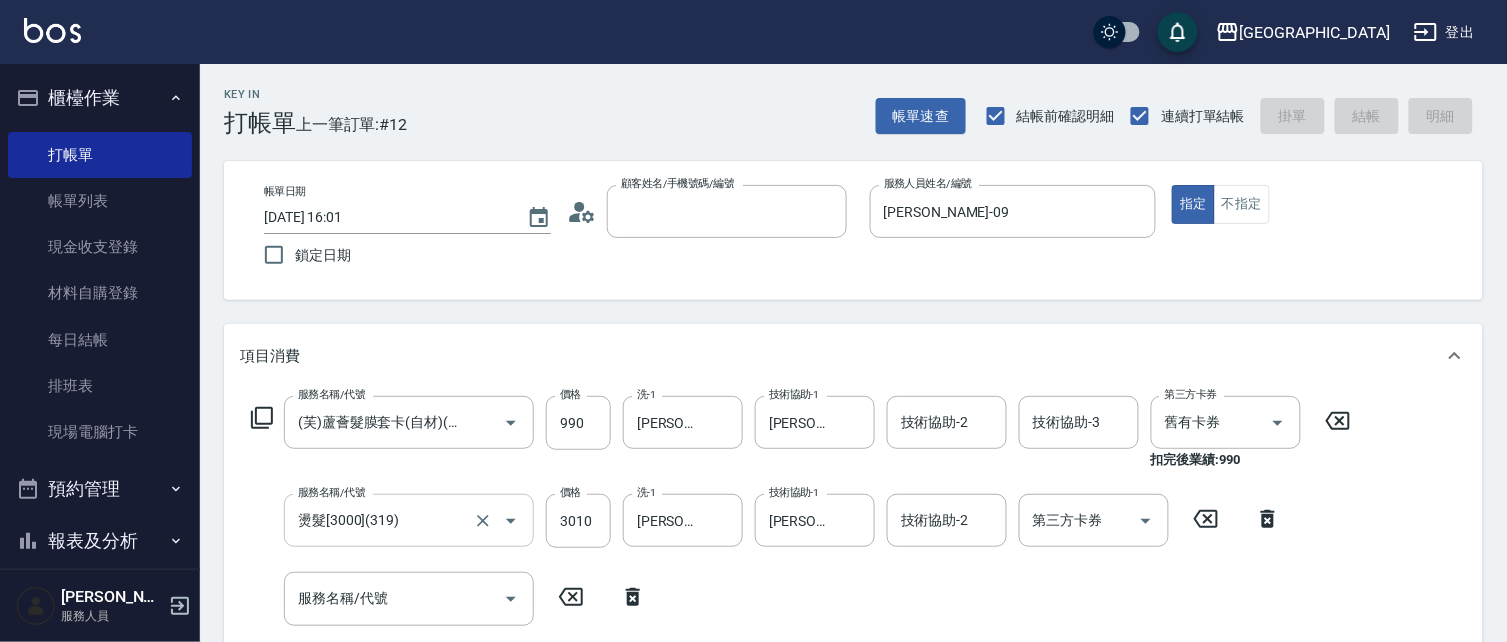 type 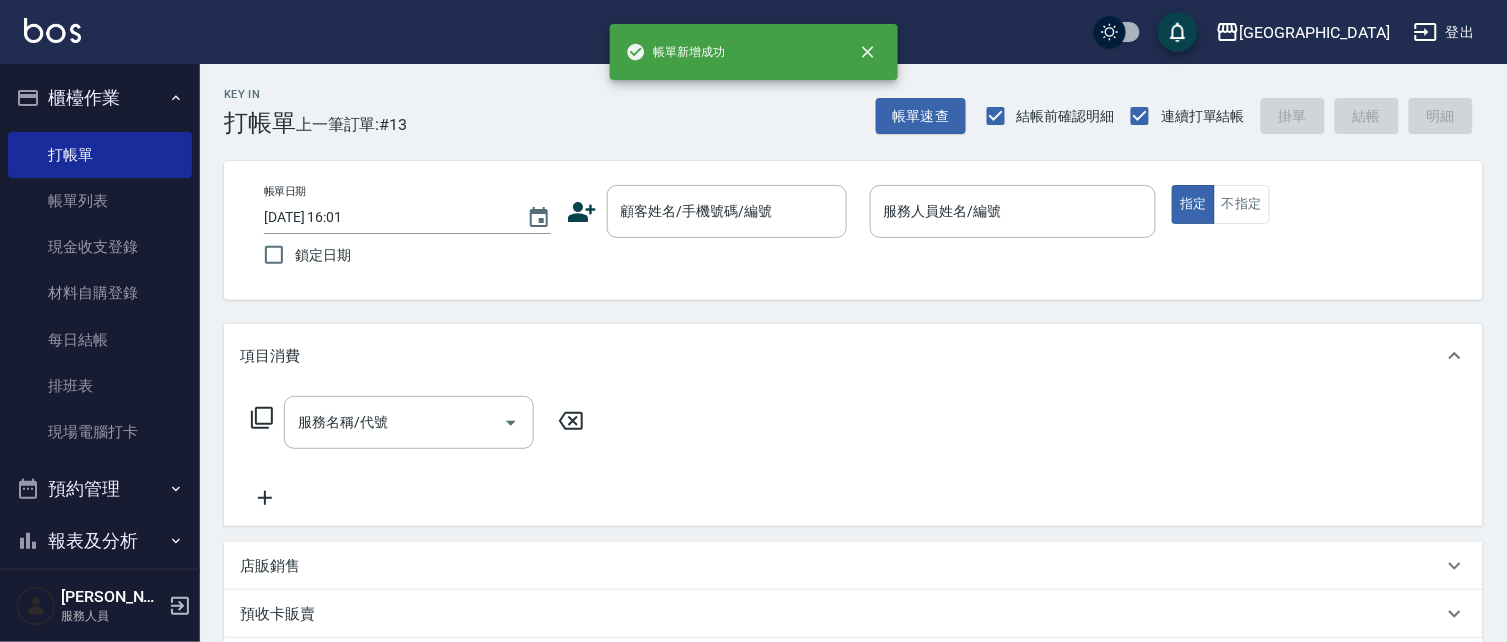 click on "Key In 打帳單 上一筆訂單:#13 帳單速查 結帳前確認明細 連續打單結帳 掛單 結帳 明細" at bounding box center [841, 100] 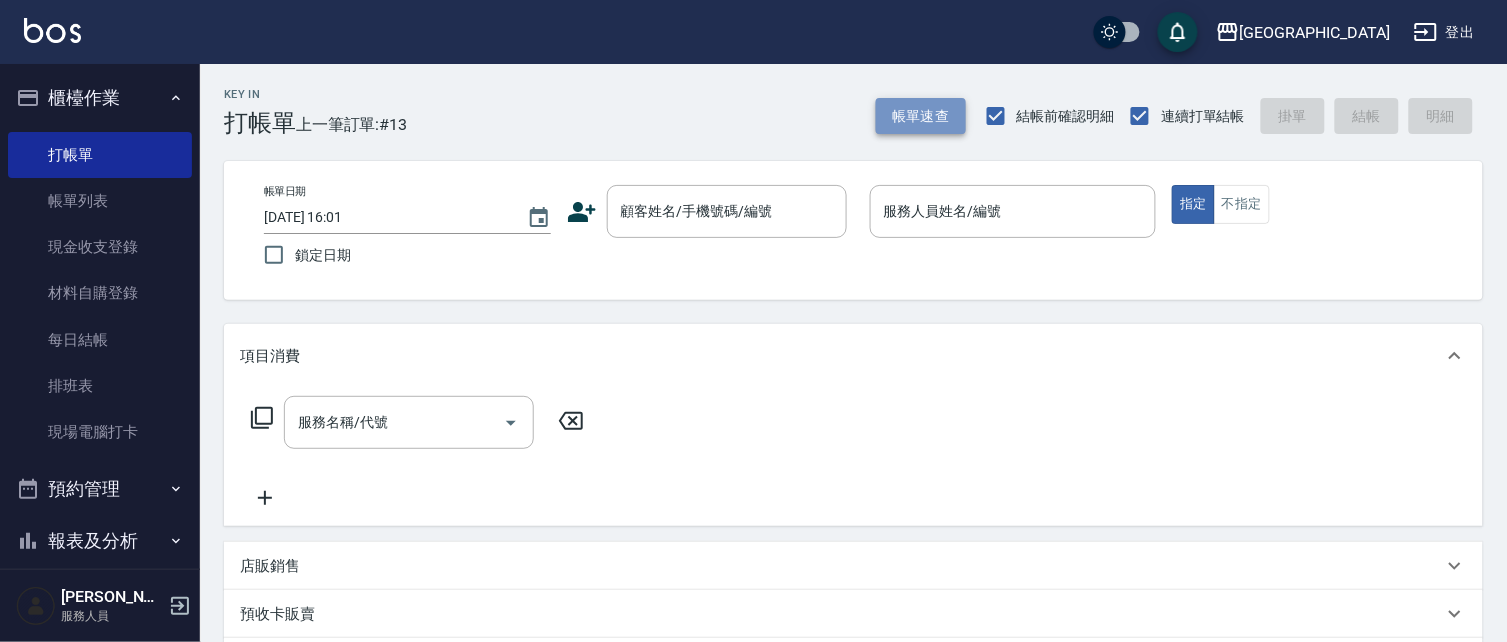click on "帳單速查" at bounding box center (921, 116) 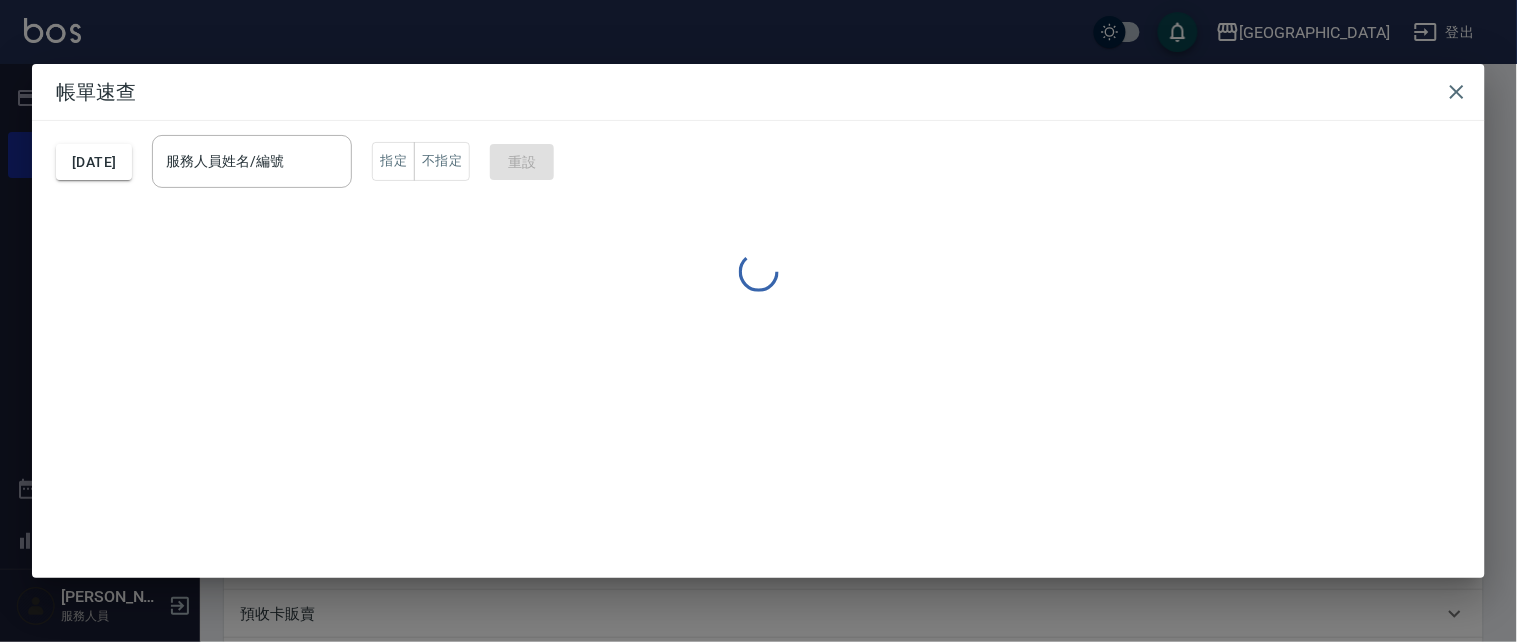click on "帳單速查" at bounding box center [758, 92] 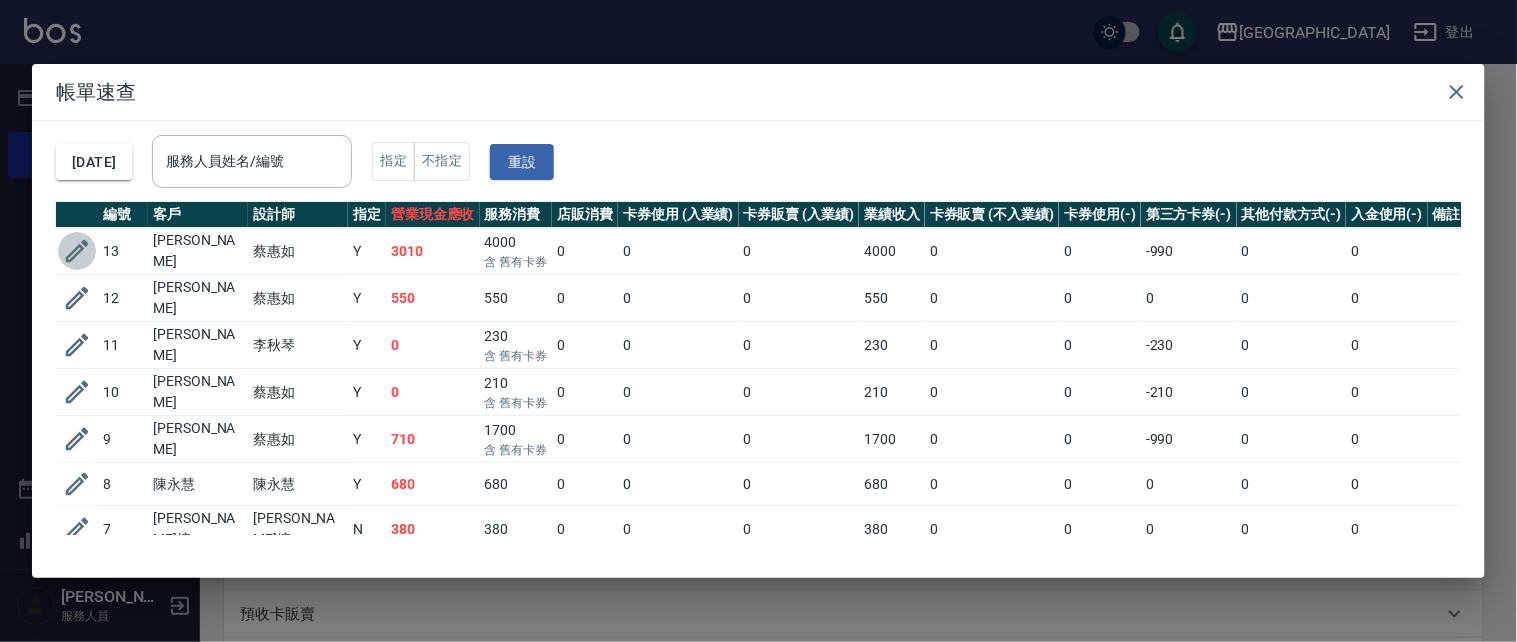 click 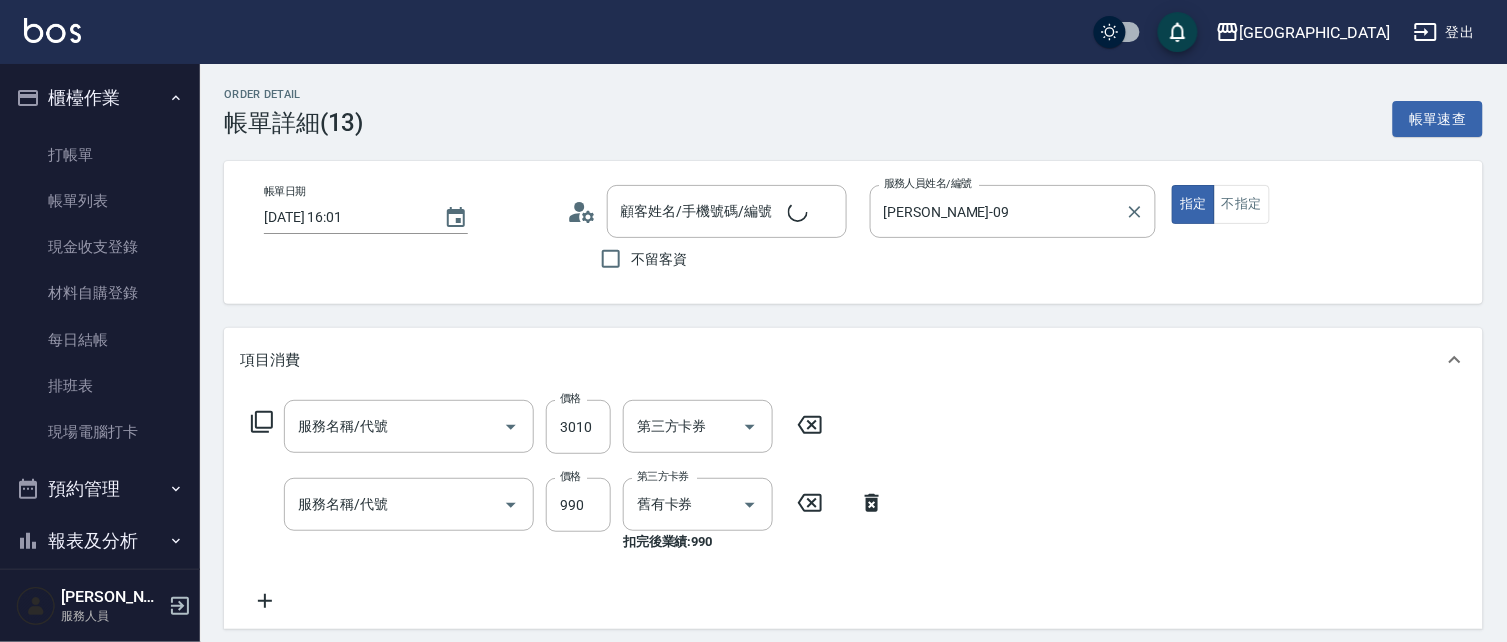 type on "[DATE] 16:01" 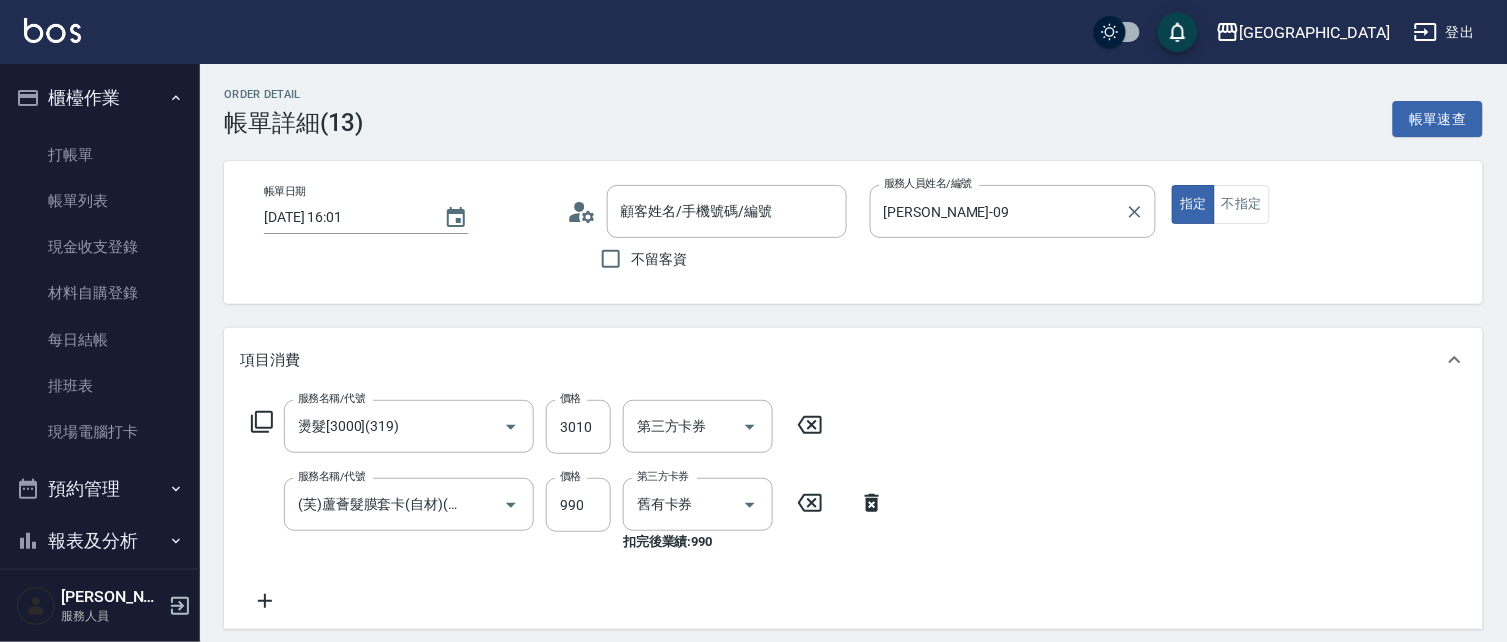 type on "燙髮[3000](319)" 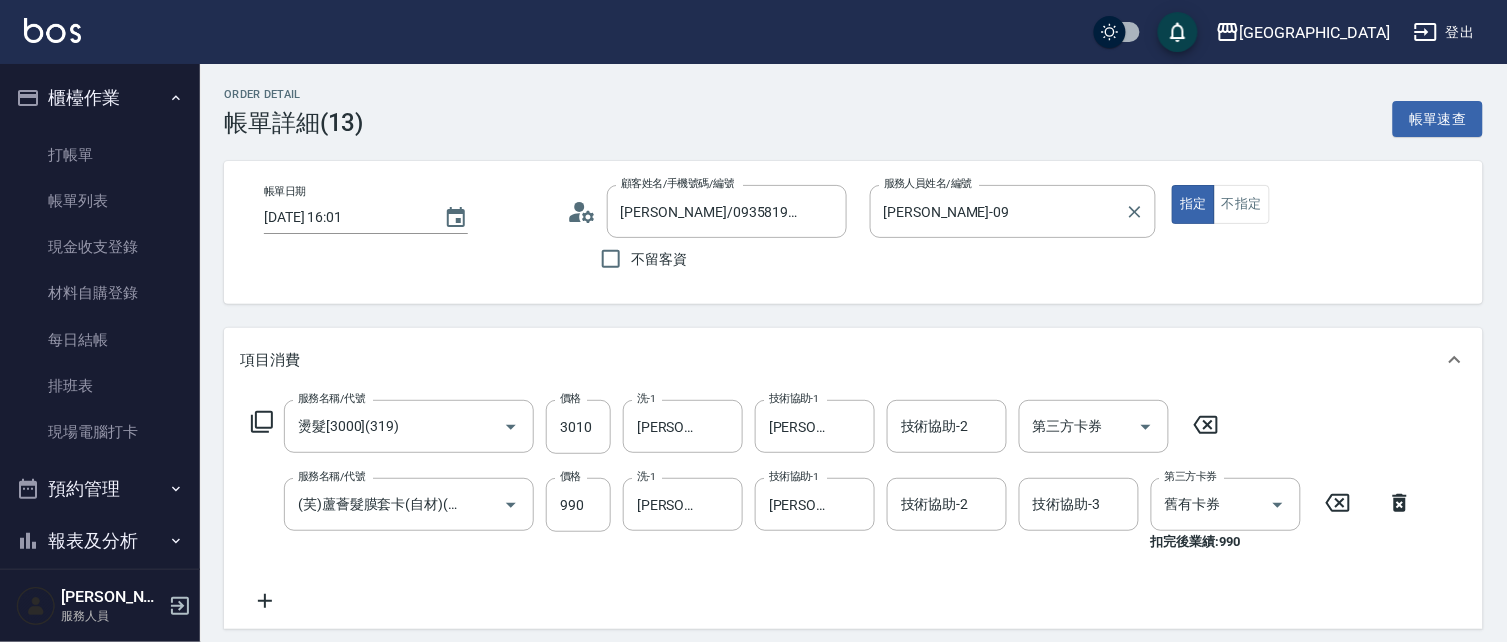 type on "[PERSON_NAME]/0935819017/4342" 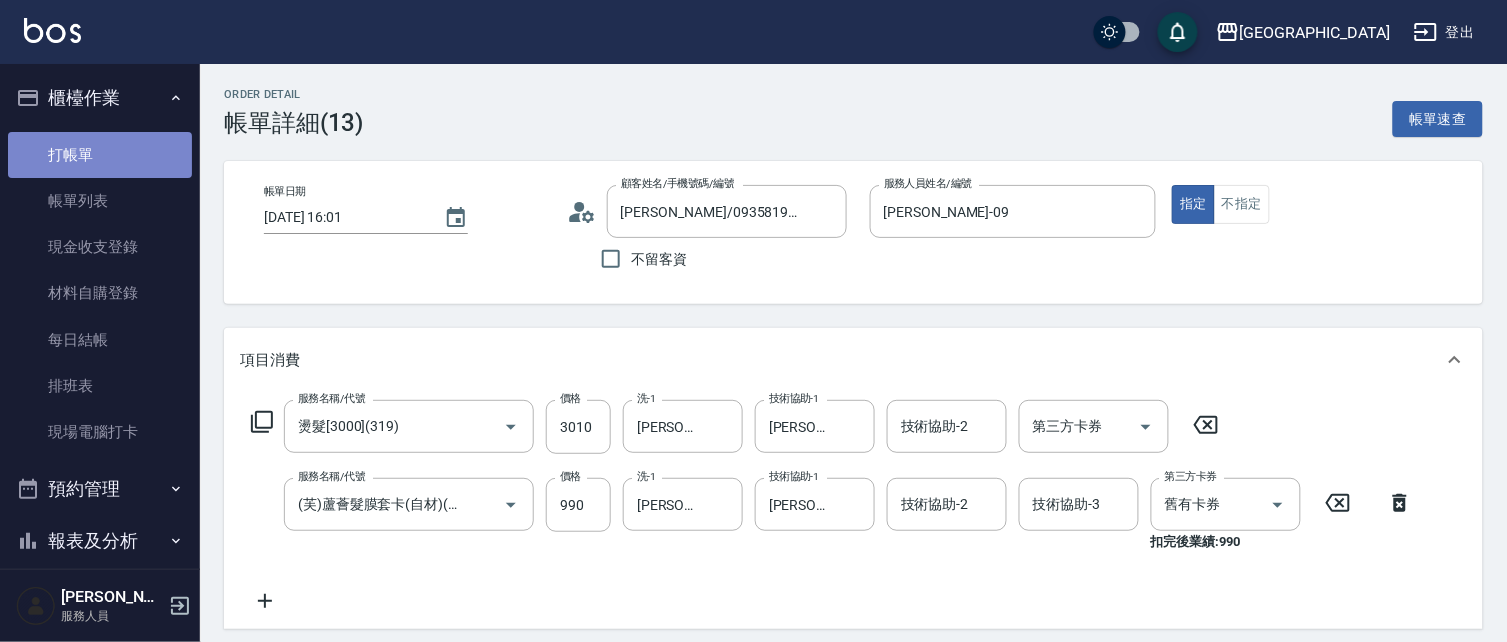 click on "打帳單" at bounding box center [100, 155] 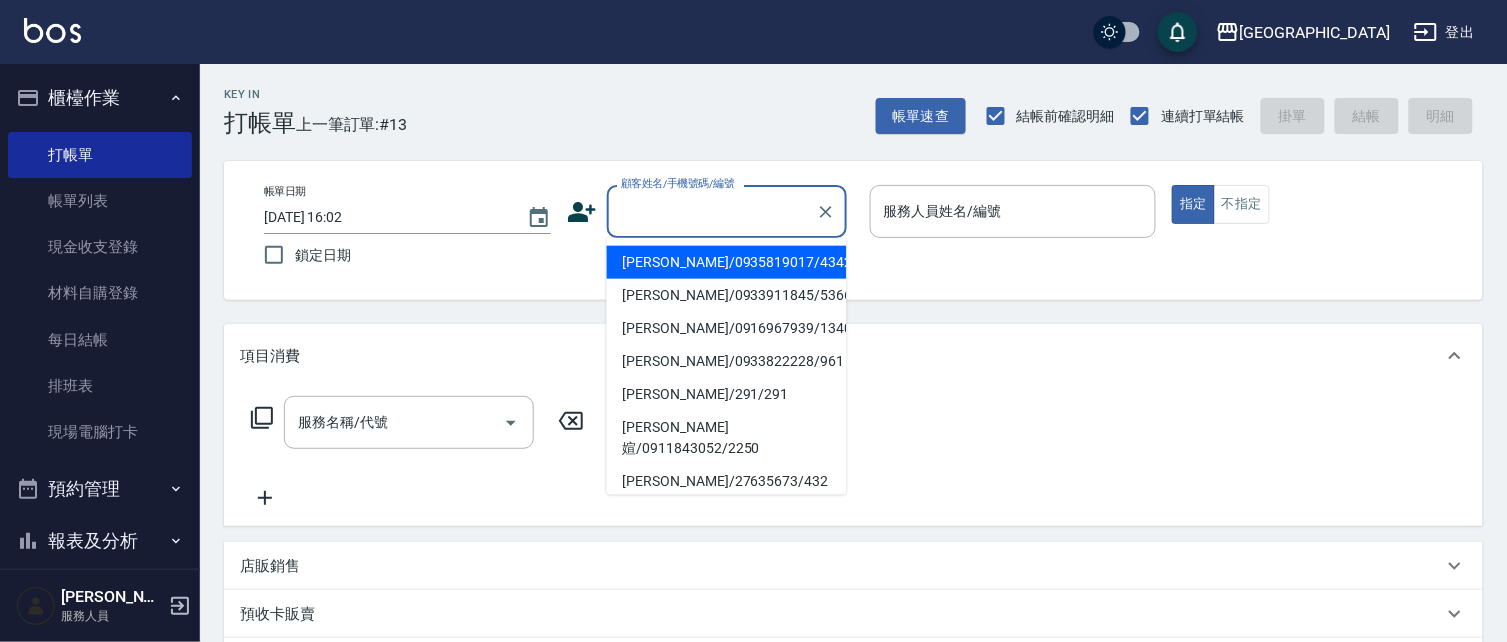 click on "顧客姓名/手機號碼/編號" at bounding box center [712, 211] 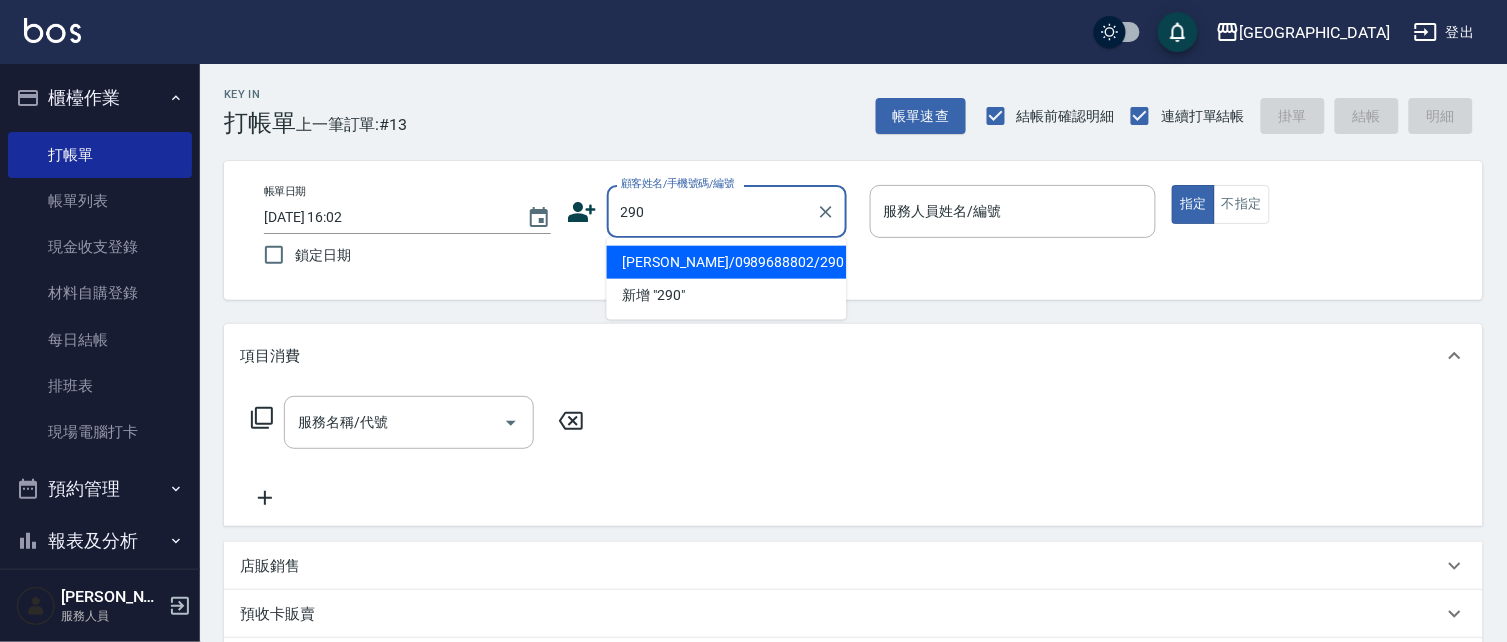 type on "290" 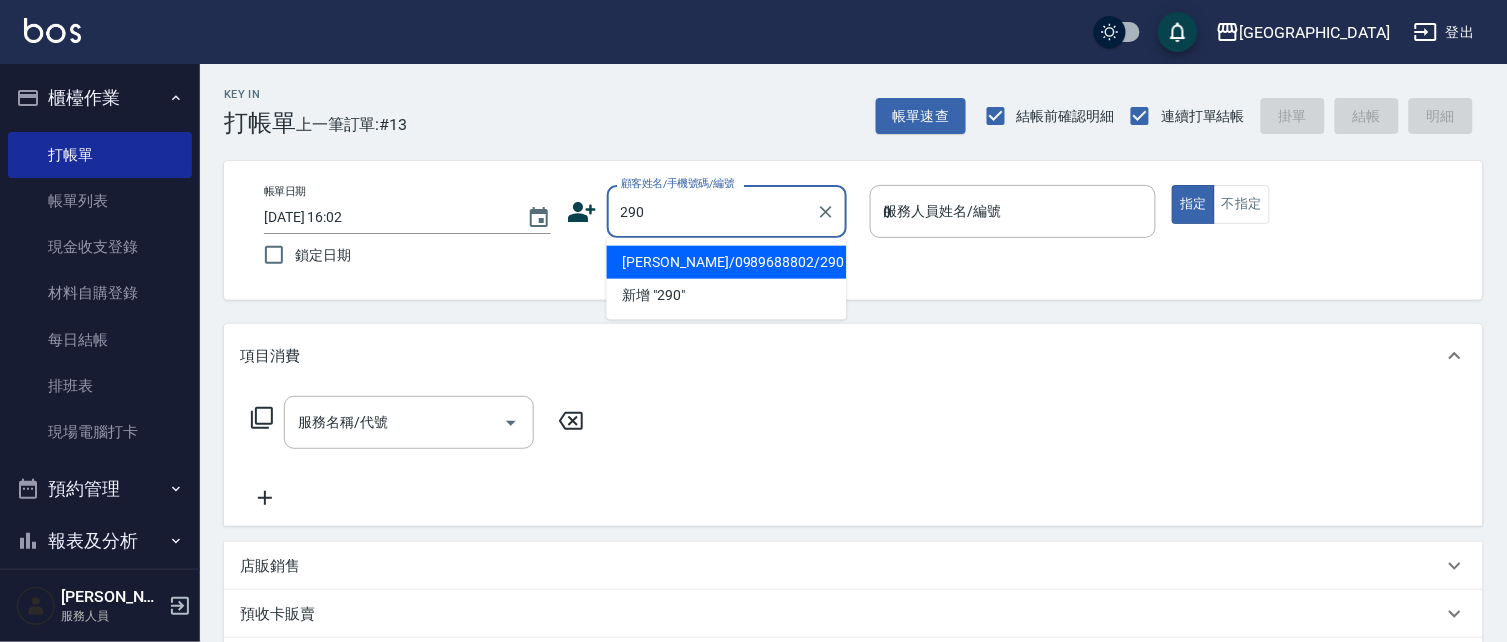 type on "02" 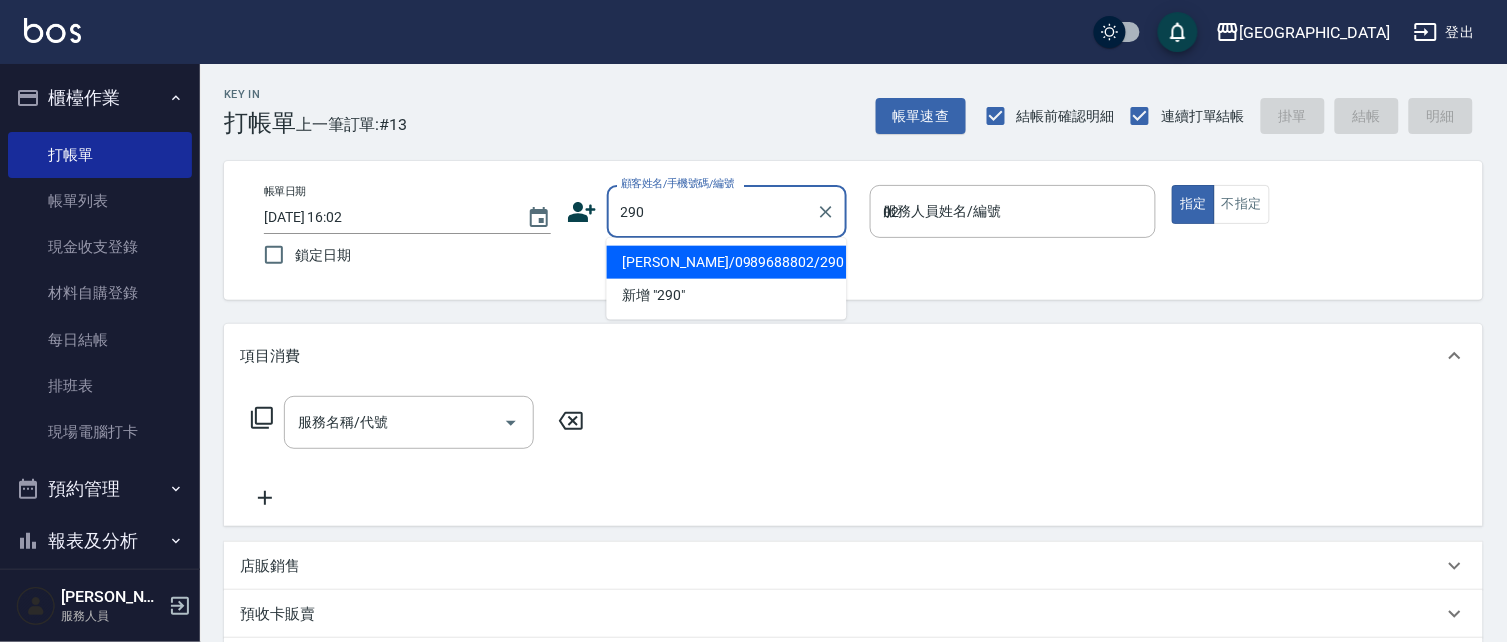 type on "[PERSON_NAME]/0989688802/290" 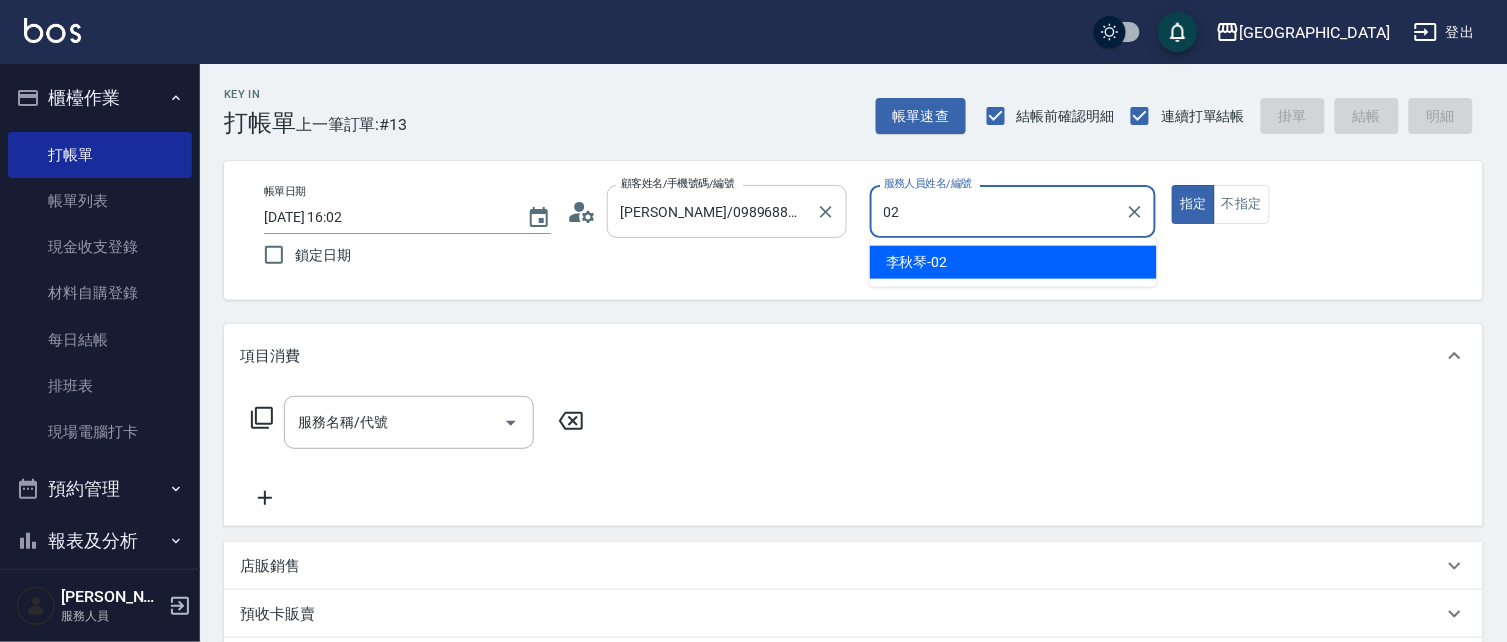 type on "02" 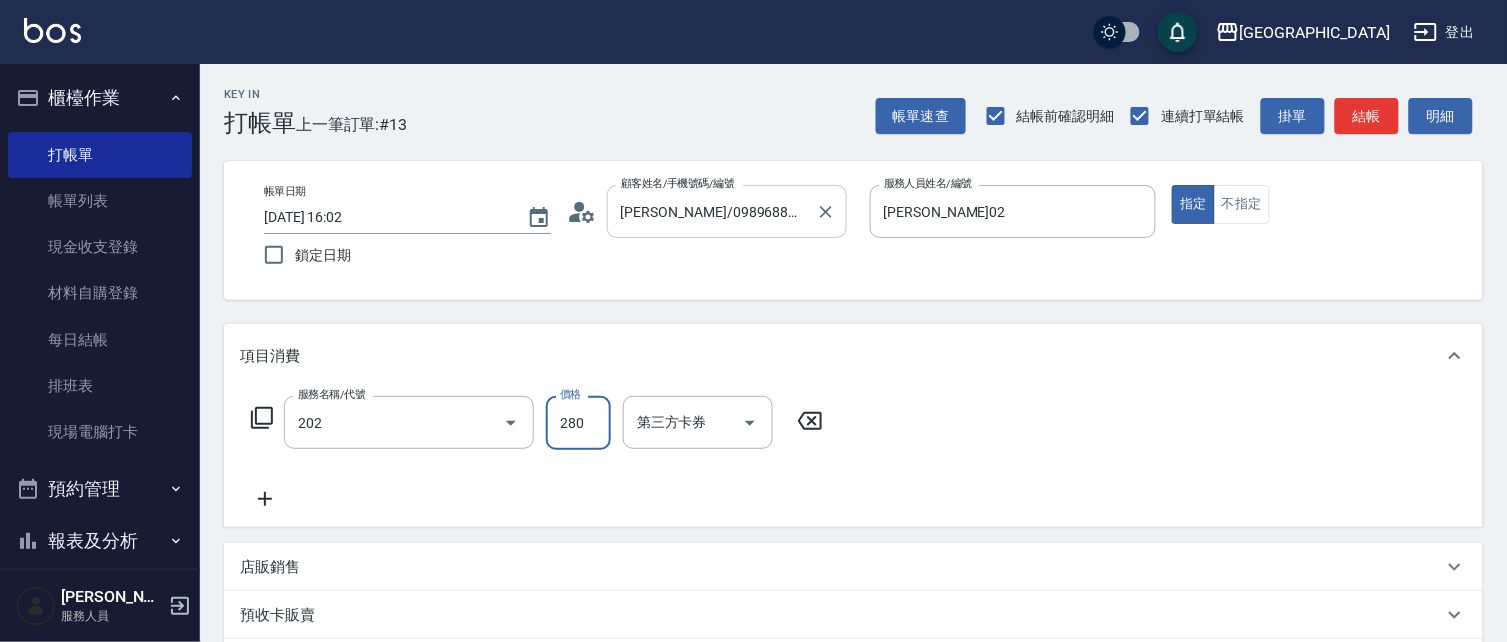 type on "洗髮[280](202)" 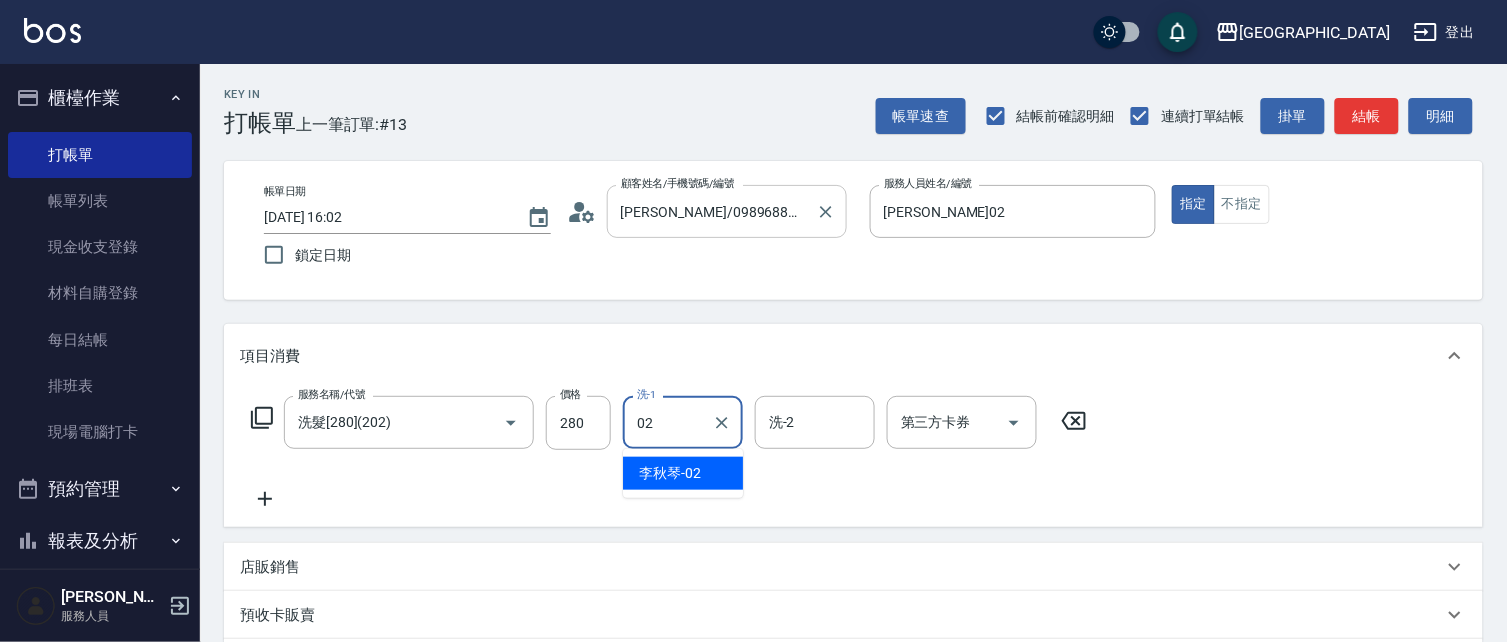 type on "[PERSON_NAME]02" 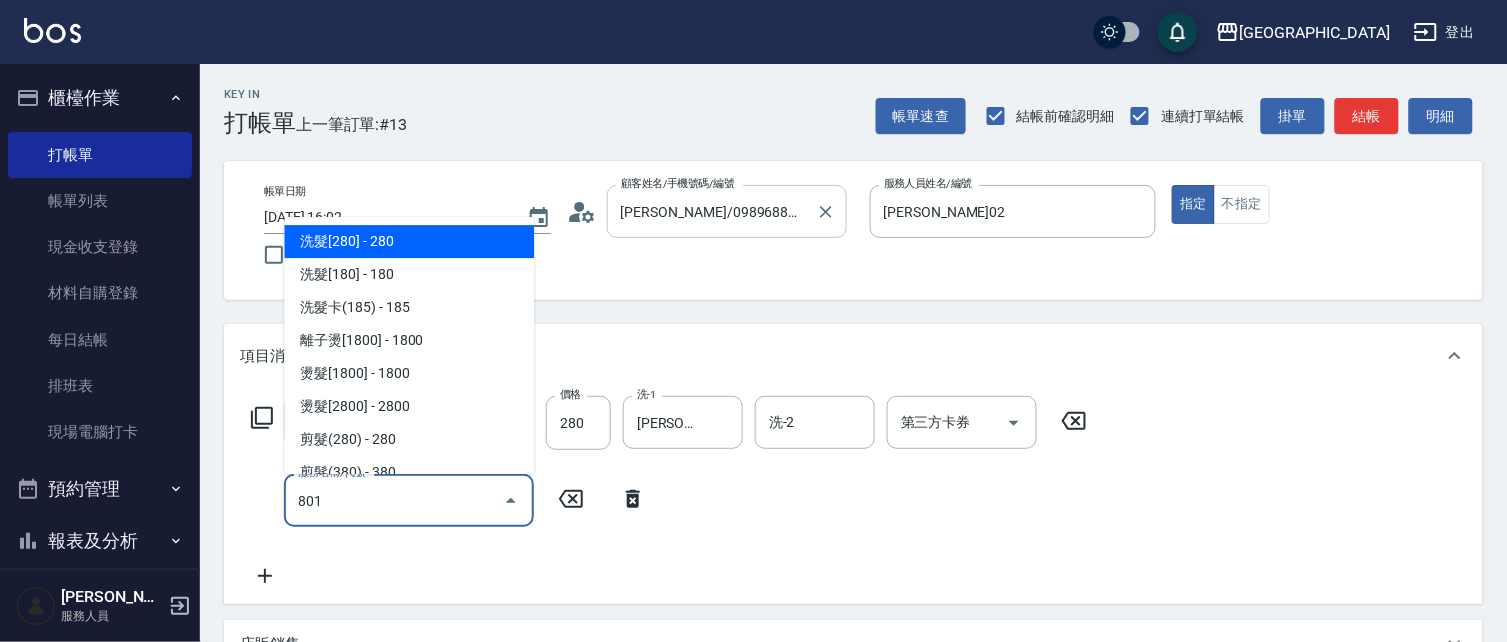 type on "潤絲(801)" 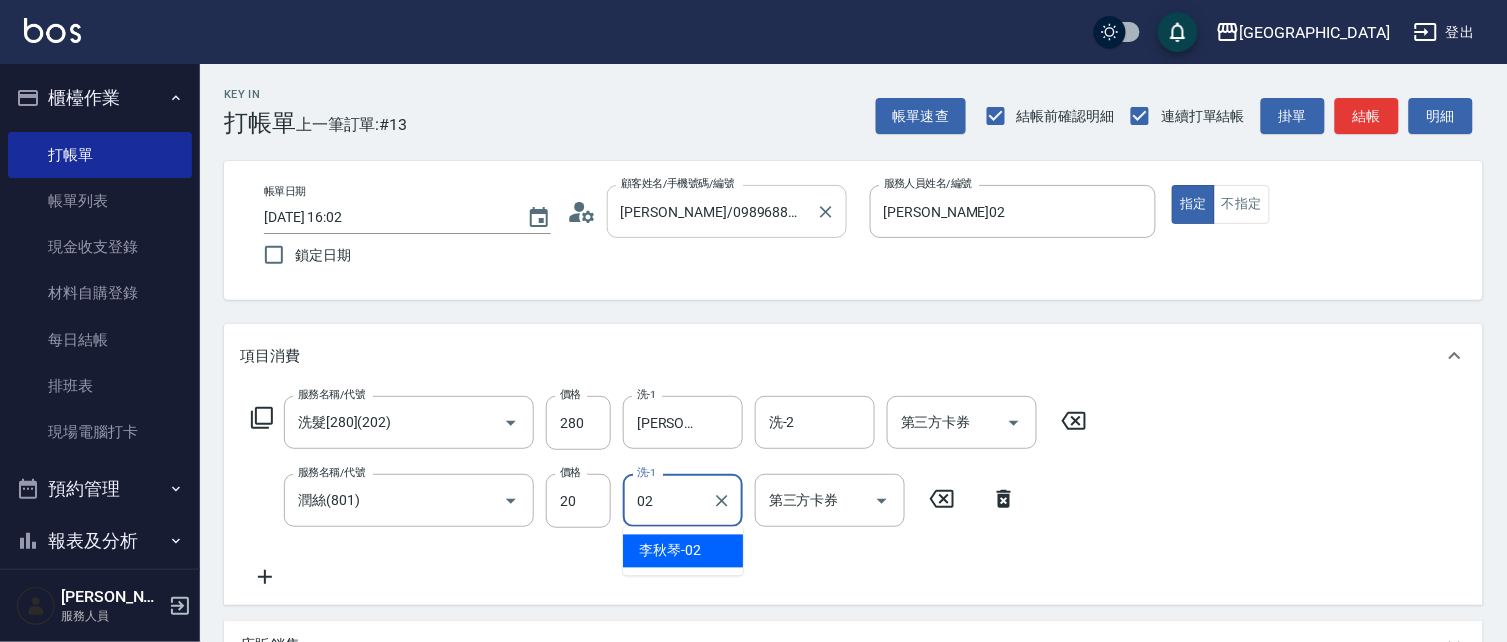 type on "[PERSON_NAME]02" 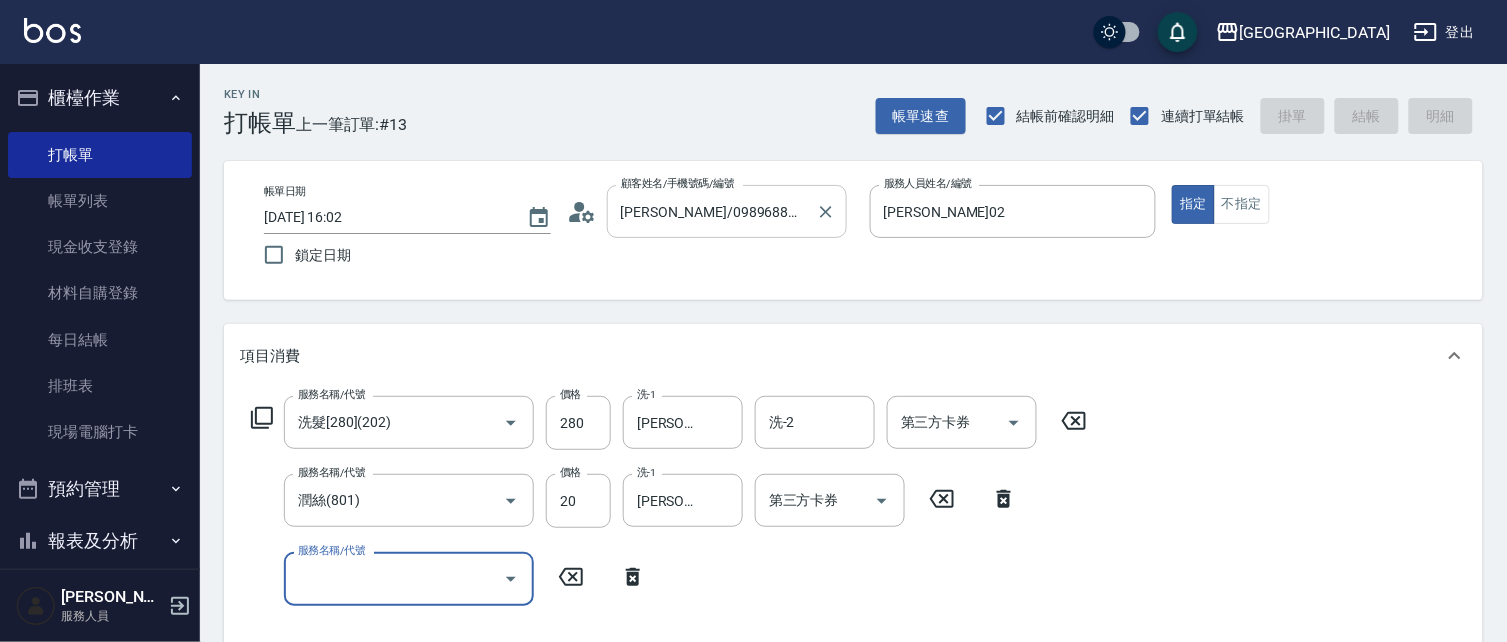type 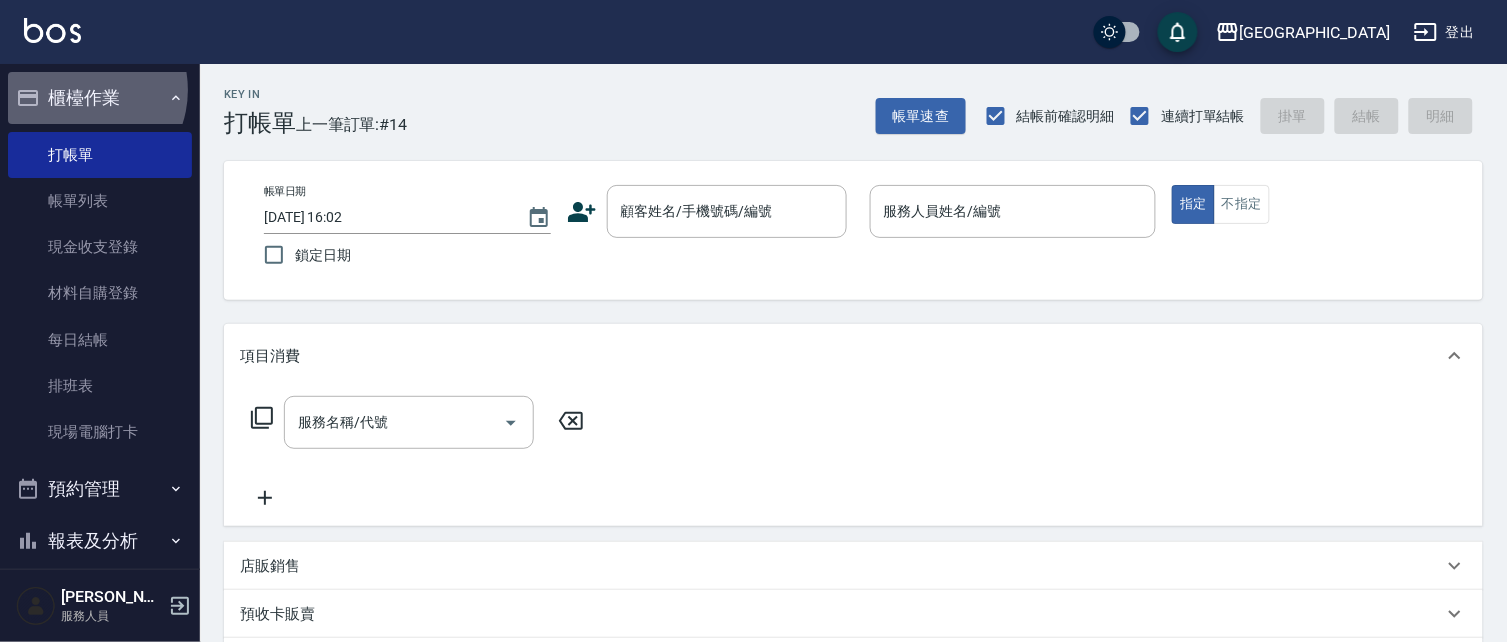 click on "櫃檯作業" at bounding box center (100, 98) 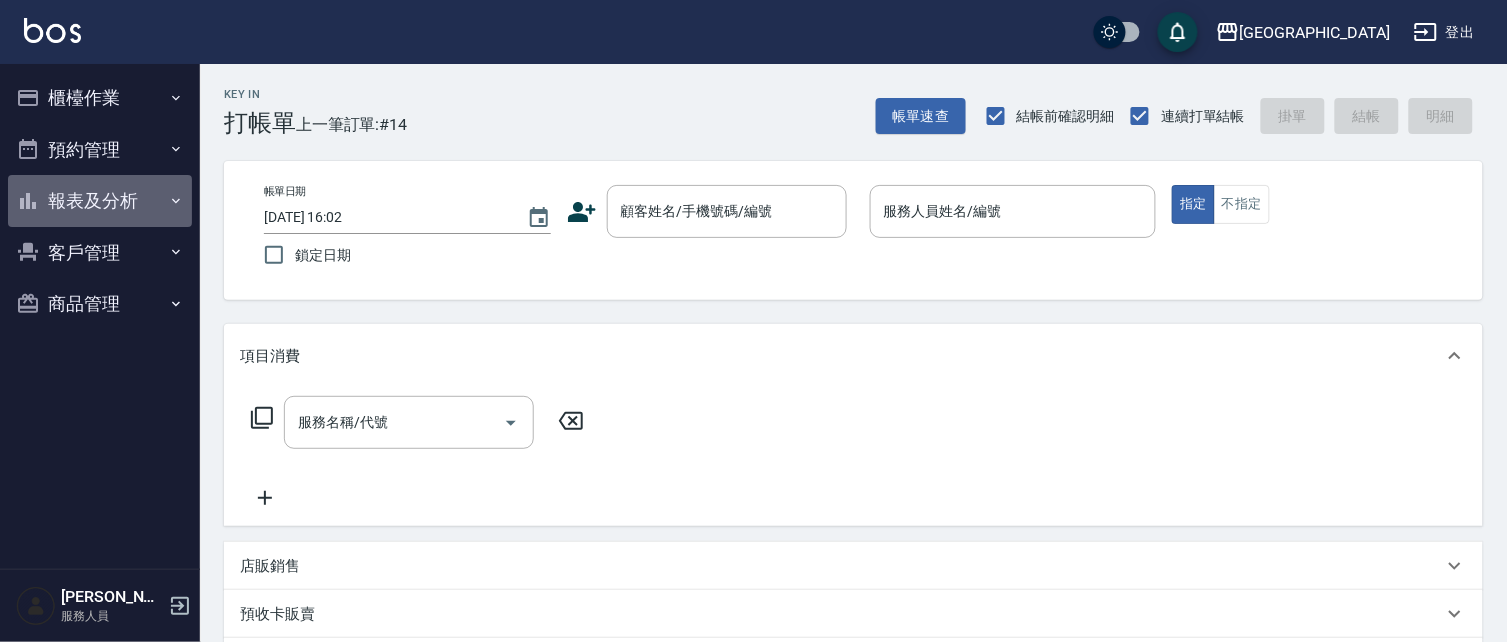 click on "報表及分析" at bounding box center (100, 201) 